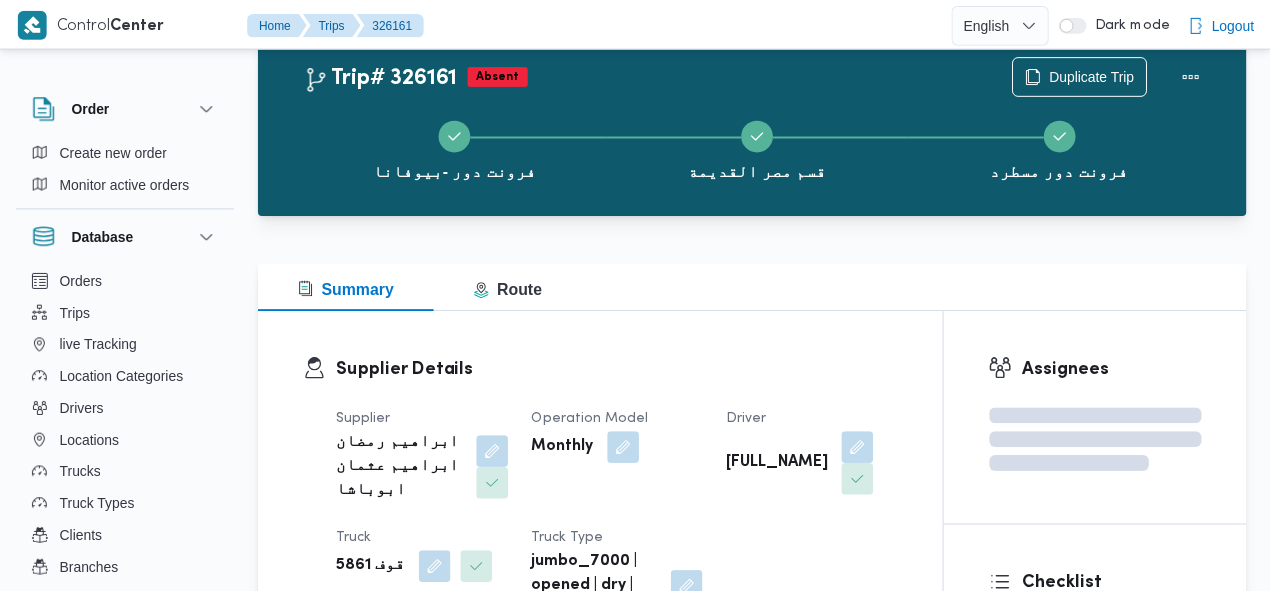 scroll, scrollTop: 54, scrollLeft: 0, axis: vertical 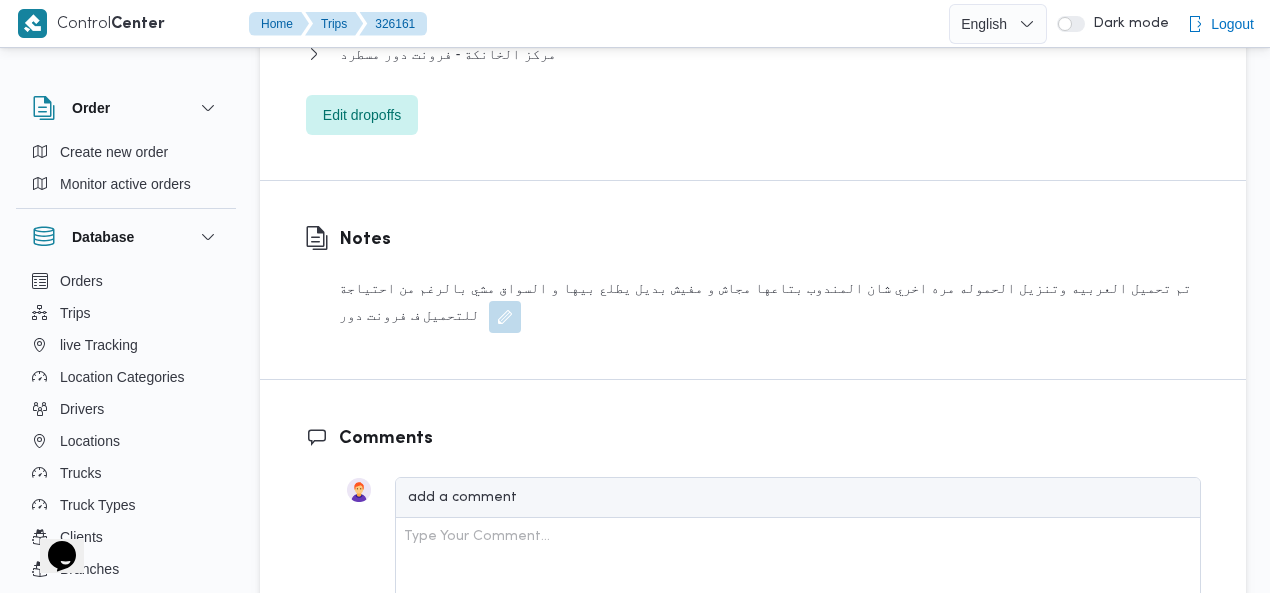 click at bounding box center [505, 317] 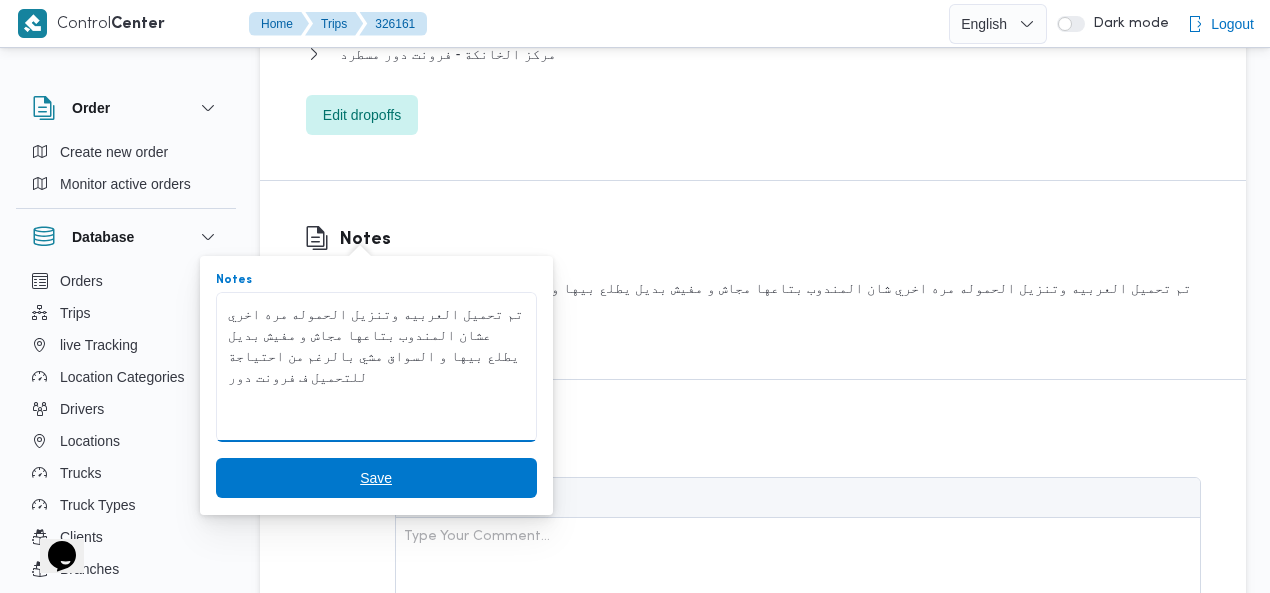 type on "تم تحميل العربيه وتنزيل الحموله مره اخري عشان المندوب بتاعها مجاش و مفيش بديل يطلع بيها و السواق مشي بالرغم من احتياجة للتحميل ف فرونت دور" 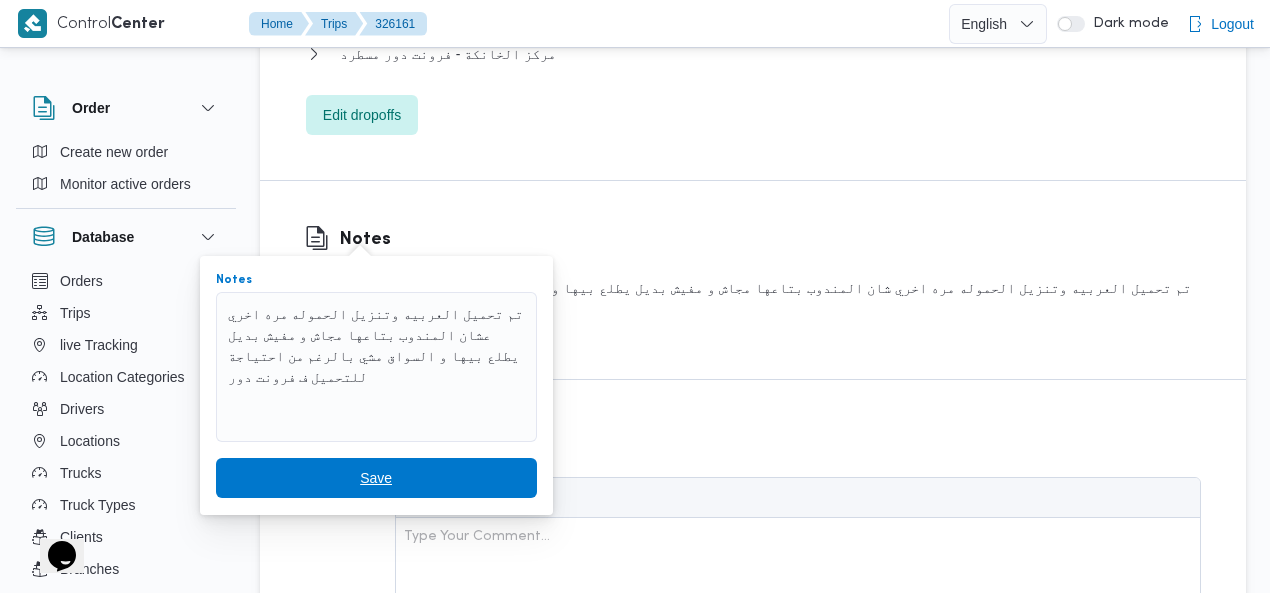 click on "Save" at bounding box center (376, 478) 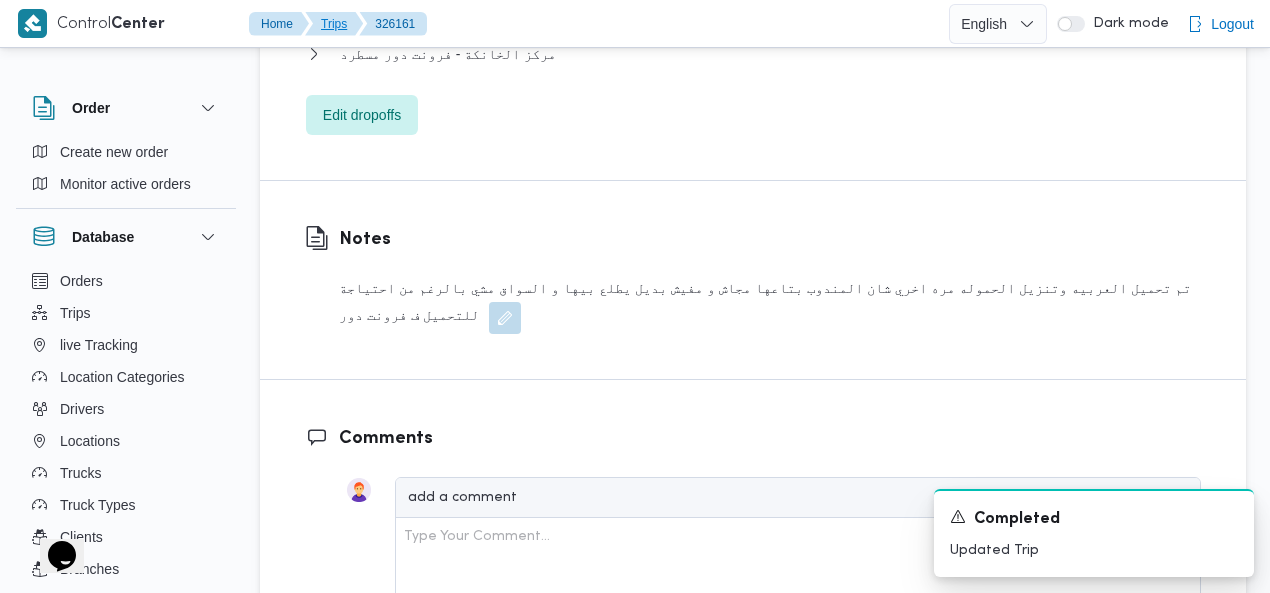 scroll, scrollTop: 2338, scrollLeft: 0, axis: vertical 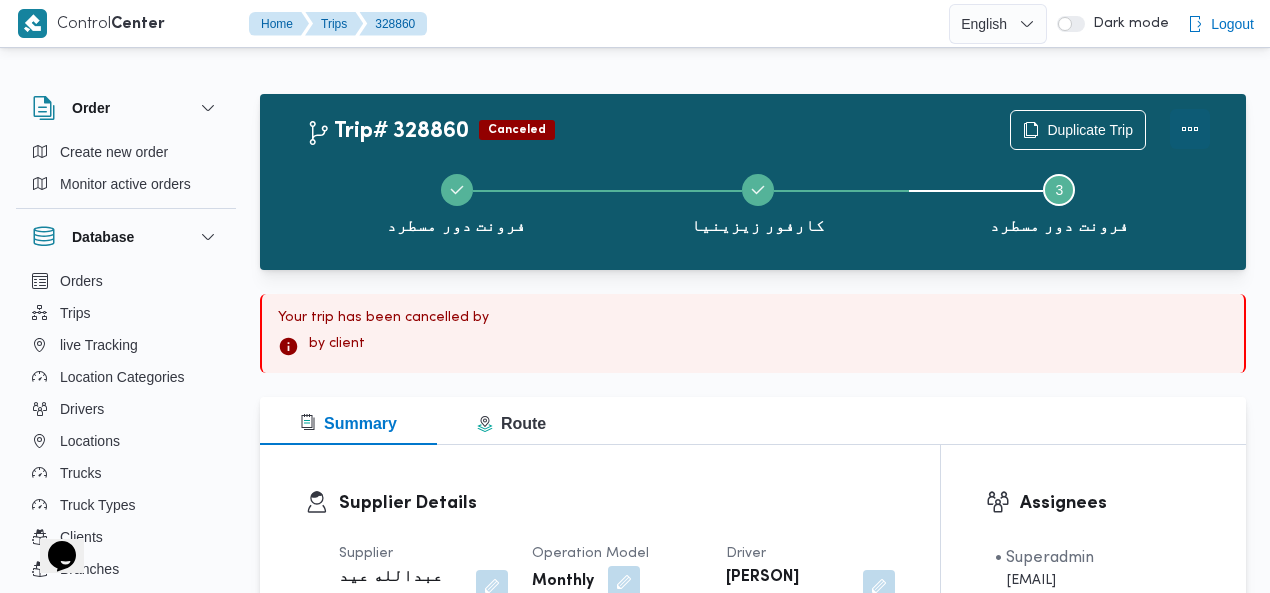 click at bounding box center [1190, 129] 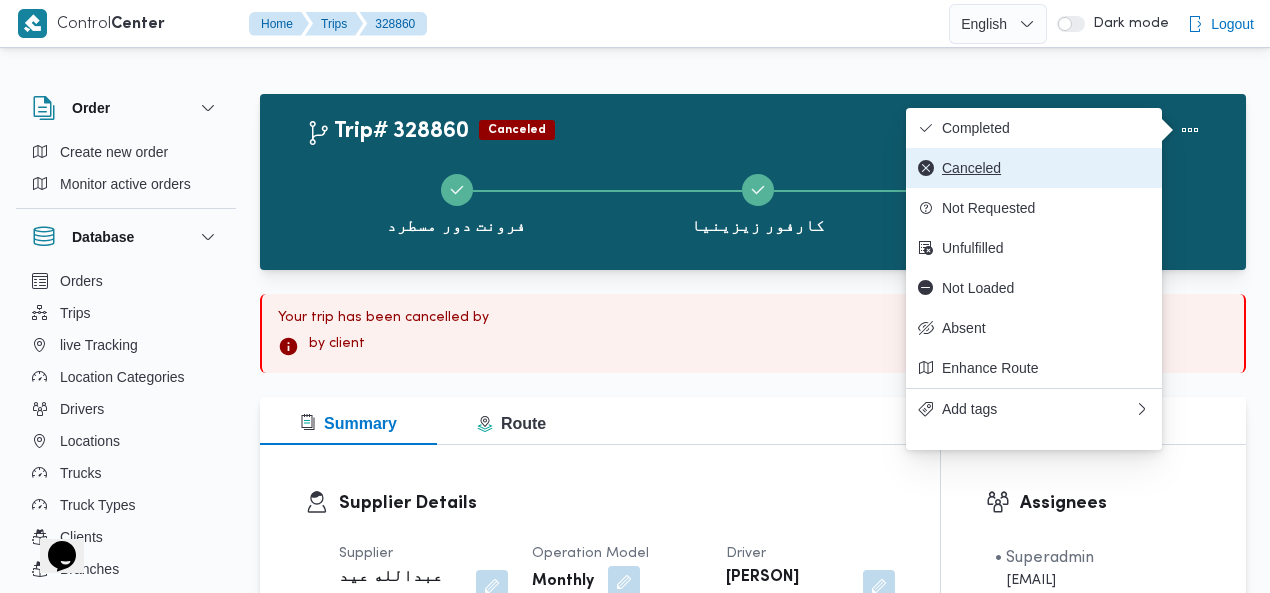 click on "Canceled" at bounding box center [1046, 168] 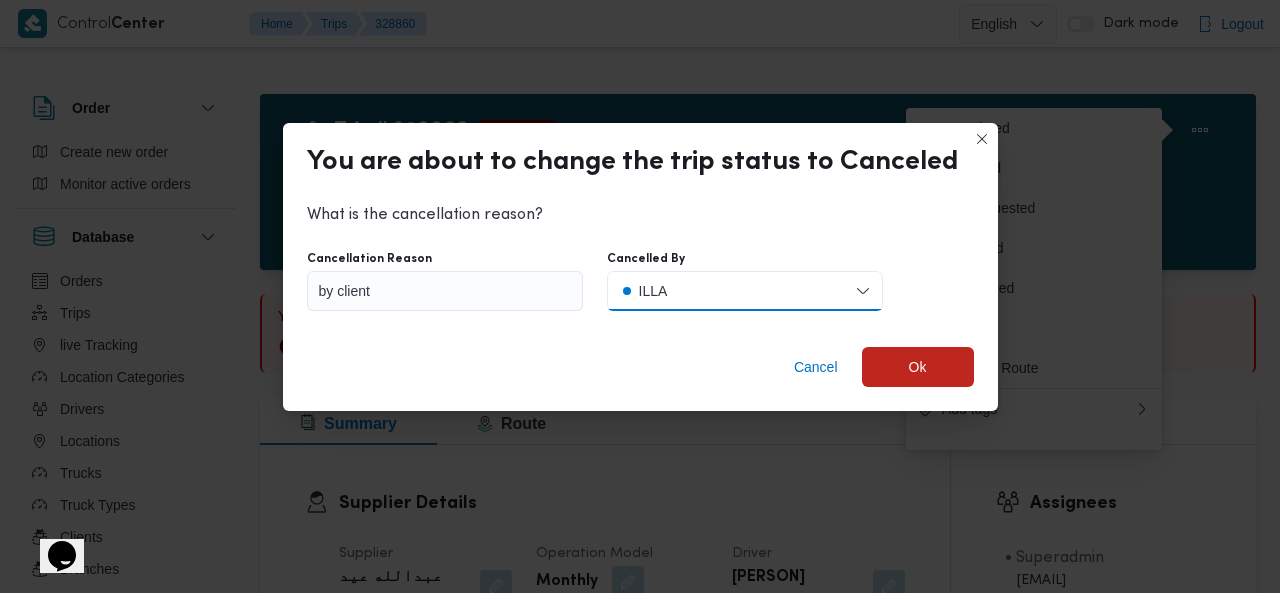 click on "ILLA" at bounding box center (745, 291) 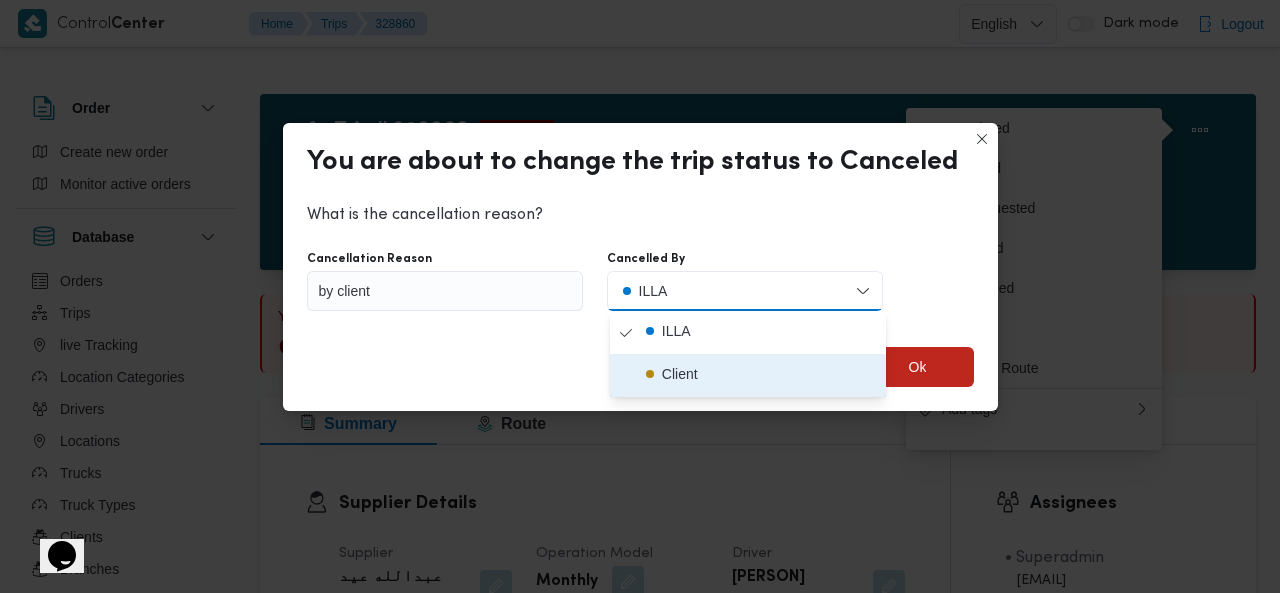 click on "Client" at bounding box center [760, 375] 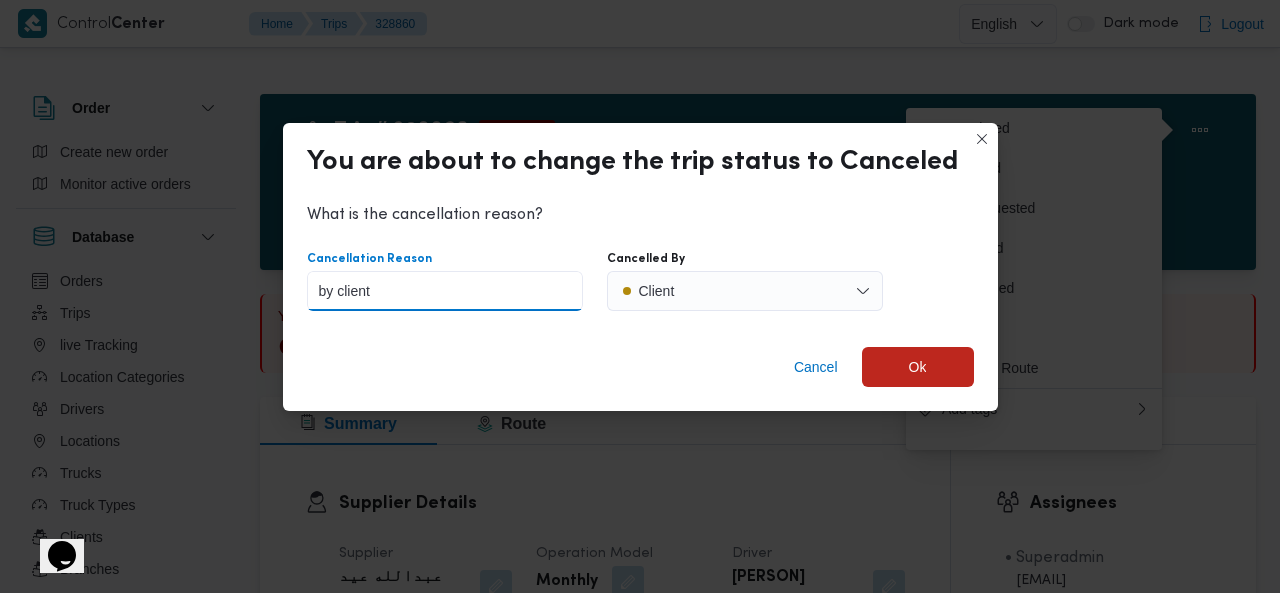 click on "by client" at bounding box center (445, 291) 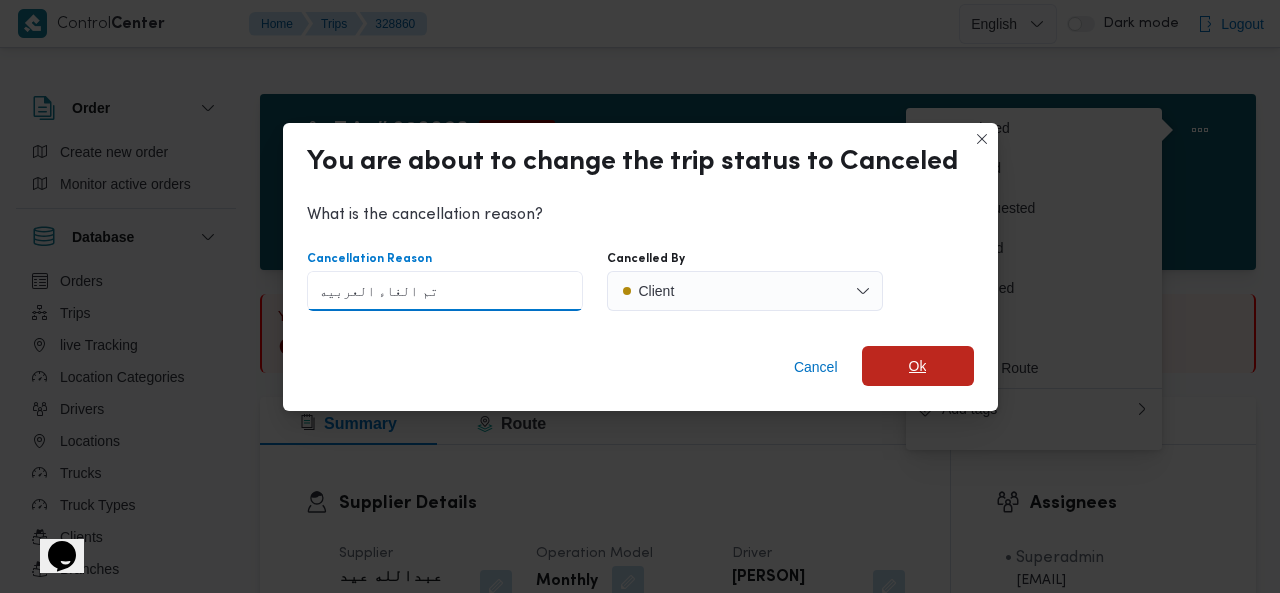 type on "تم الغاء العربيه" 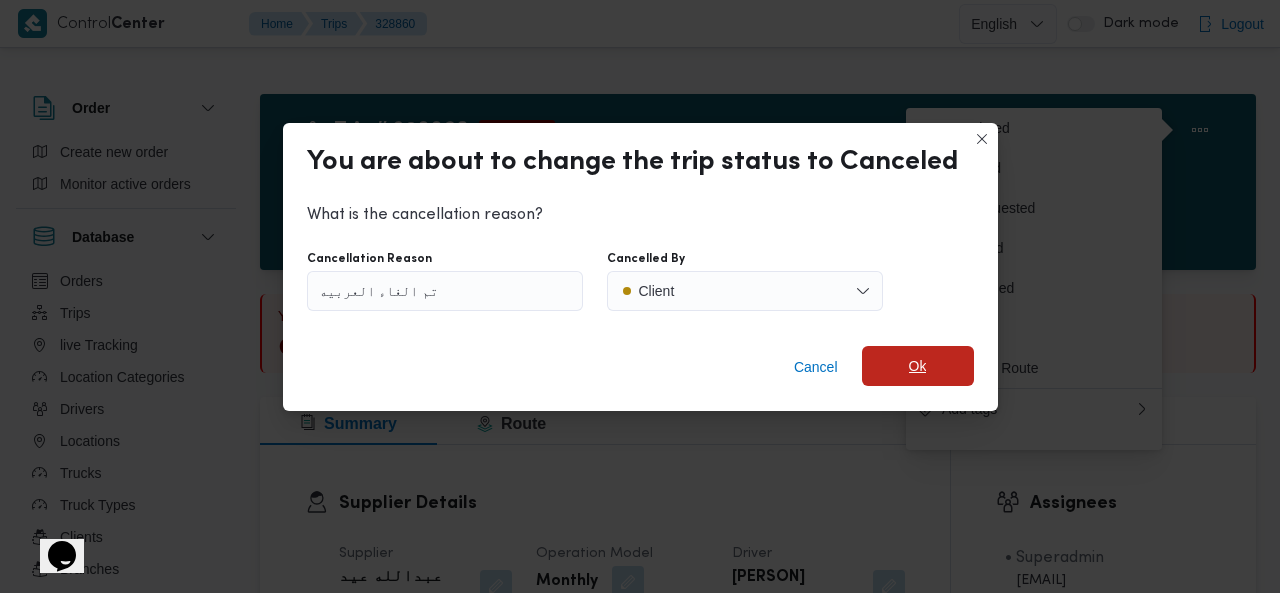 click on "Ok" at bounding box center [918, 366] 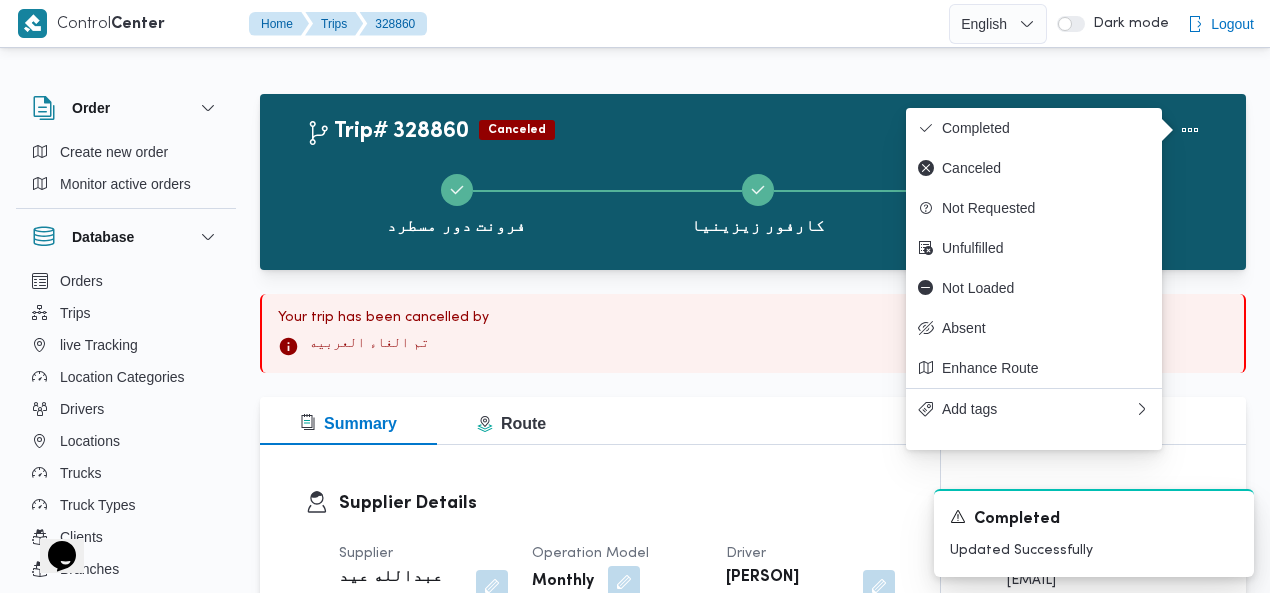 click on "فرونت دور مسطرد كارفور زيزينيا Step 3 is incomplete 3 فرونت دور مسطرد" at bounding box center (758, 202) 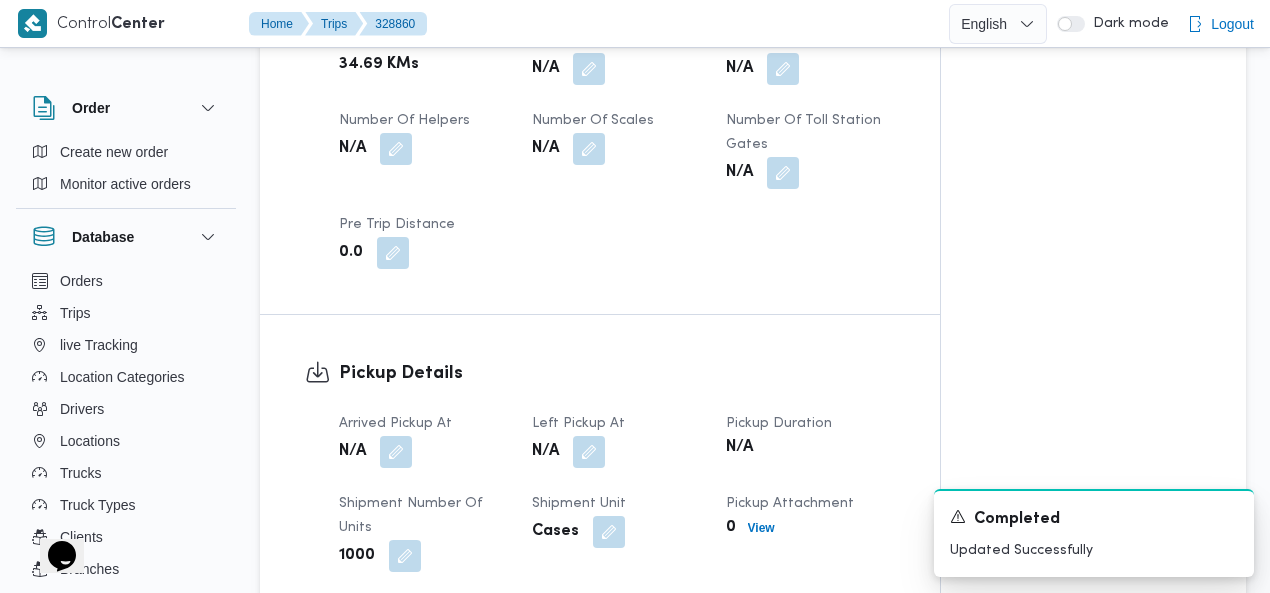 scroll, scrollTop: 1360, scrollLeft: 0, axis: vertical 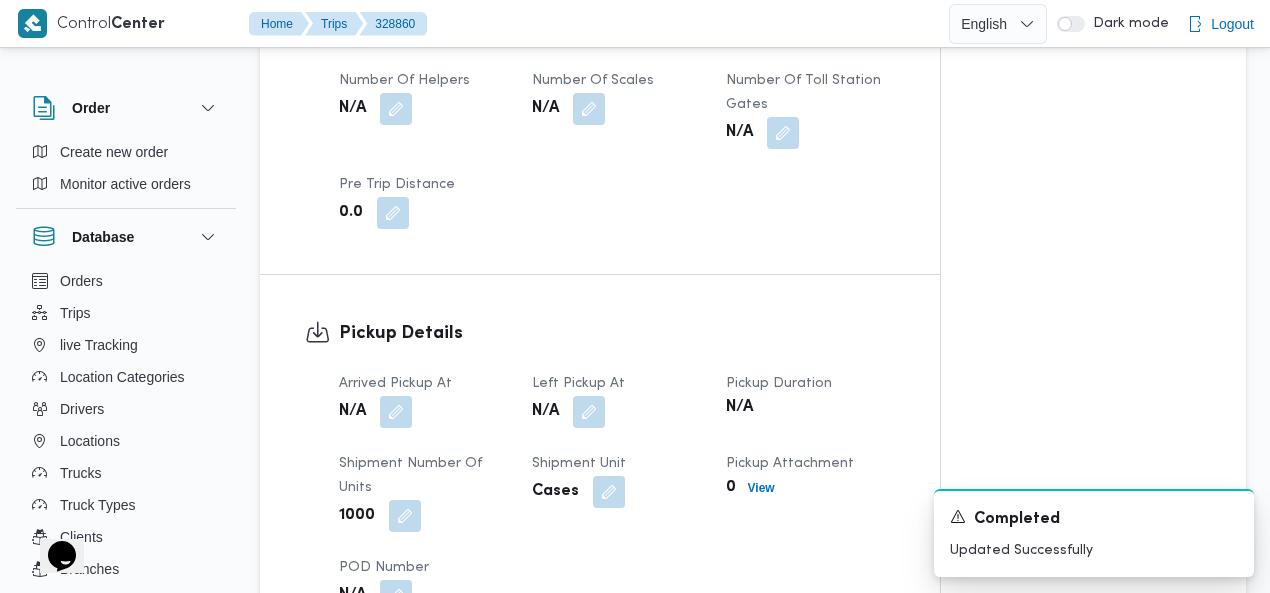 click on "Trip Details Client Frontdoor Branch فرونت دور مسطرد Trip Type أسواق خاصة Pickup date & time Sun, Aug 3, 2025 7:00 AM Source System App Version 3.8.6.production.driver-release (166) Returnable No Geofencing No Auto Ending Yes Collect Shipment Amounts No Contract Type Monthly Project Name frontdoor Google distance in KMs 47.63 KMs Distance Traveled 34.69 KMs Manual Distance N/A Trip Cost N/A Number of Helpers N/A Number of Scales N/A Number of Toll Station Gates N/A Pre Trip Distance 0.0" at bounding box center [600, -141] 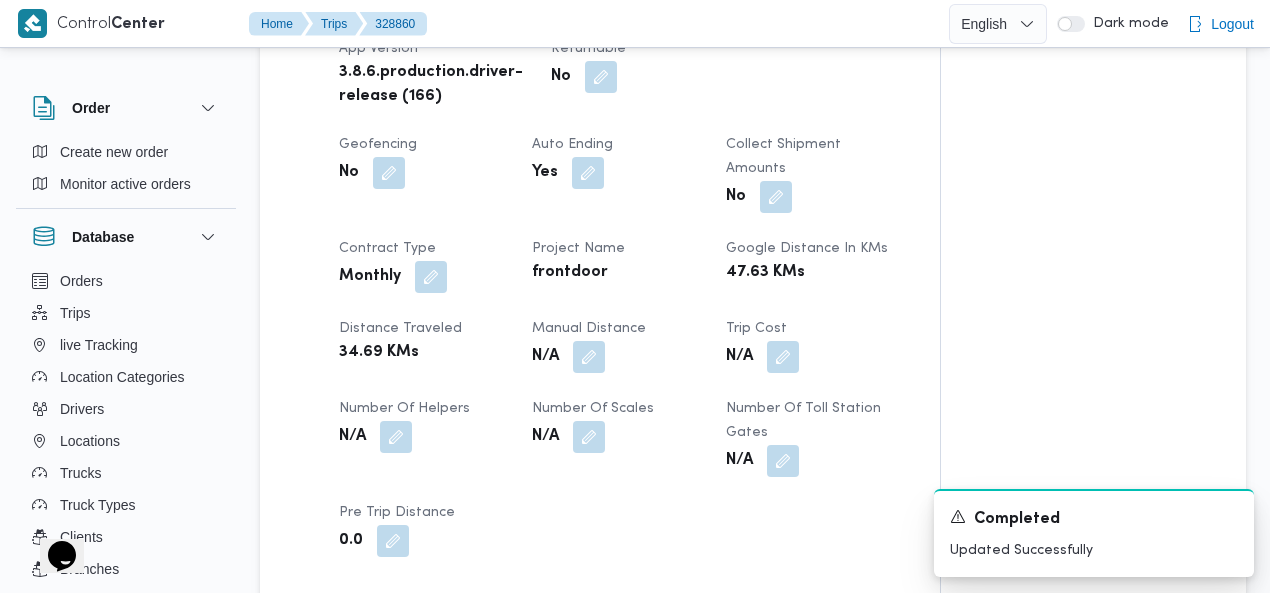scroll, scrollTop: 0, scrollLeft: 0, axis: both 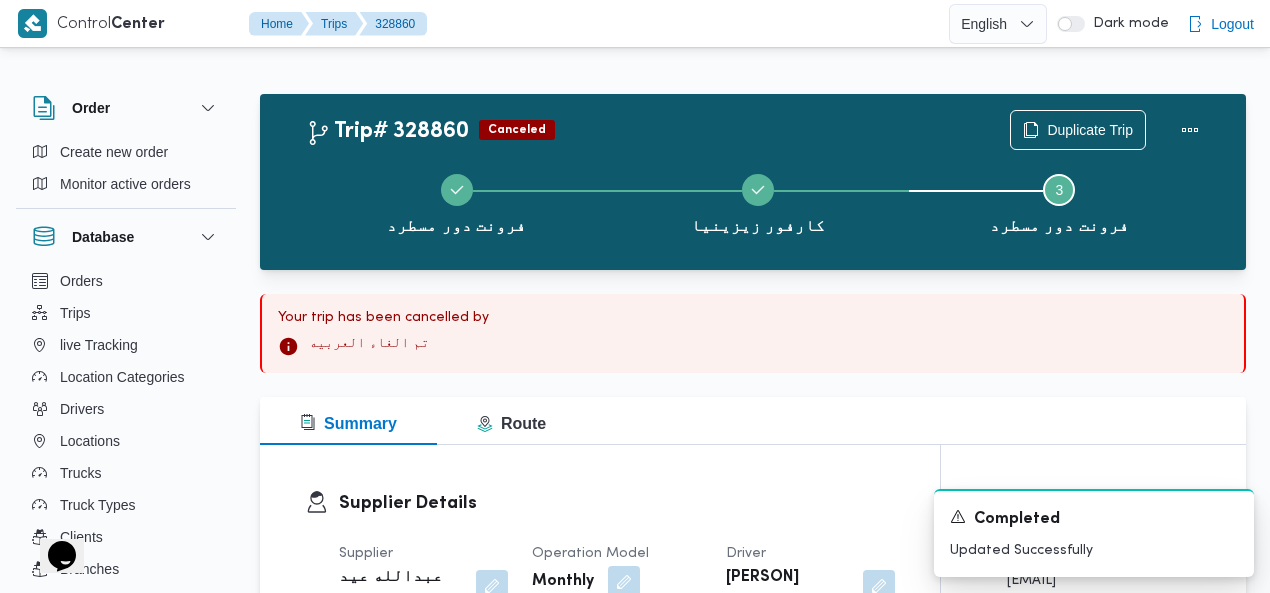click on "Trip# 328860 Canceled Duplicate Trip   فرونت دور مسطرد كارفور زيزينيا Step 3 is incomplete 3 فرونت دور مسطرد Your trip has been cancelled by    تم الغاء العربيه  Summary Route Supplier Details Supplier عبدالله عيد عبدالسلام عبدالحافظ Operation Model Monthly Driver احمد كامل عيد سلامه وادى Truck بلص 378 Truck Type jumbo_7000 | closed | dry | 3.5 ton Trip Details Client Frontdoor Branch فرونت دور مسطرد Trip Type أسواق خاصة Pickup date & time Sun, Aug 3, 2025 7:00 AM Source System App Version 3.8.6.production.driver-release (166) Returnable No Geofencing No Auto Ending Yes Collect Shipment Amounts No Contract Type Monthly Project Name frontdoor Google distance in KMs 47.63 KMs Distance Traveled 34.69 KMs Manual Distance N/A Trip Cost N/A Number of Helpers N/A Number of Scales N/A Number of Toll Station Gates N/A Pre Trip Distance 0.0 Pickup Details Arrived Pickup At N/A Left Pickup At N/A" at bounding box center (753, 2161) 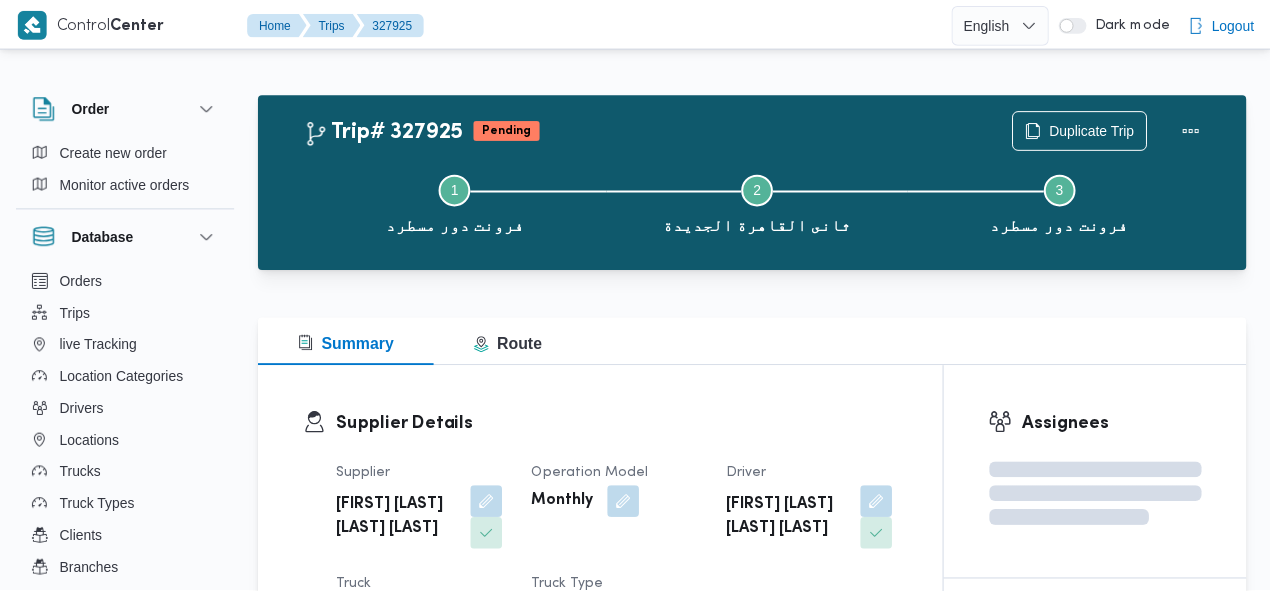scroll, scrollTop: 0, scrollLeft: 0, axis: both 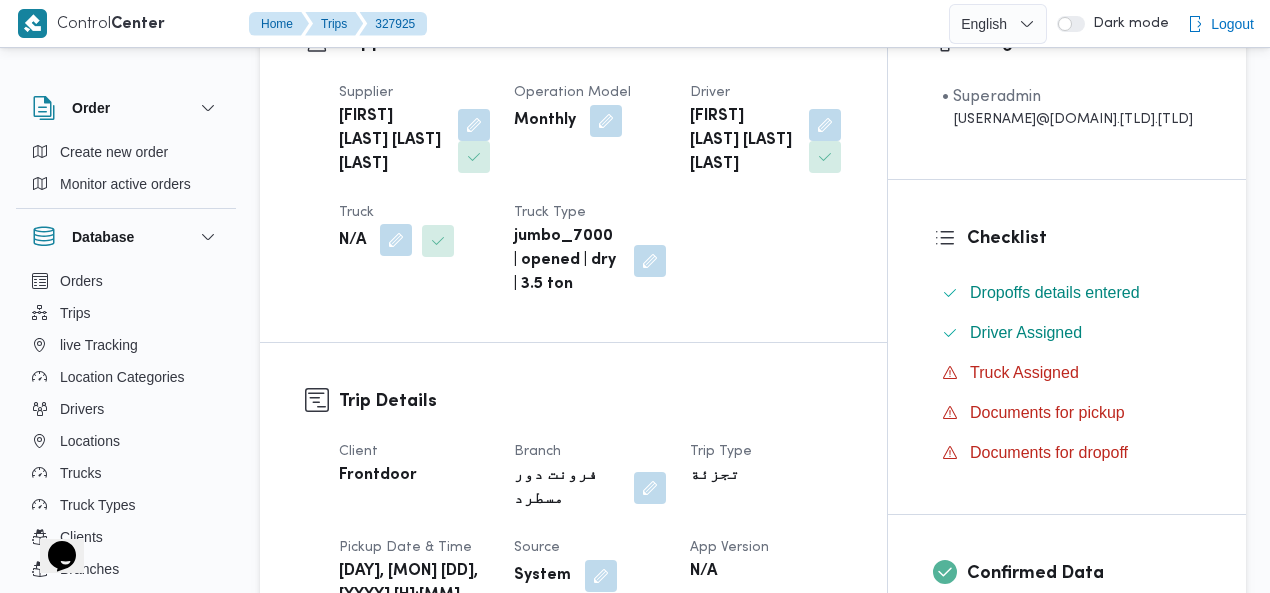 click at bounding box center [396, 240] 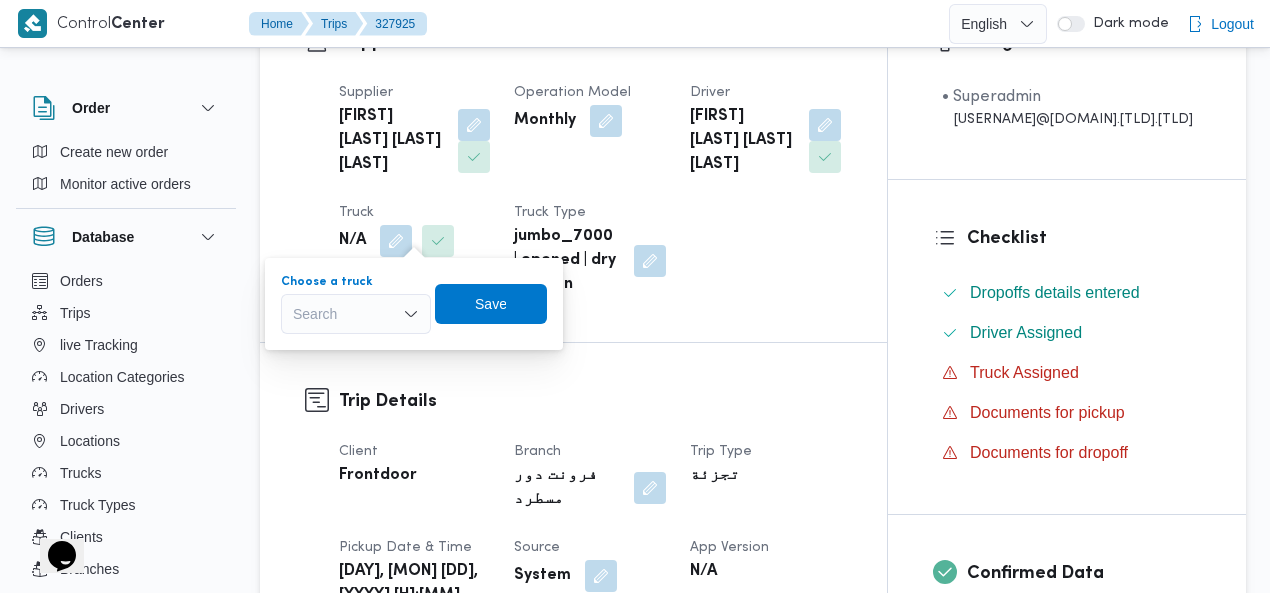 click on "Search" at bounding box center (356, 314) 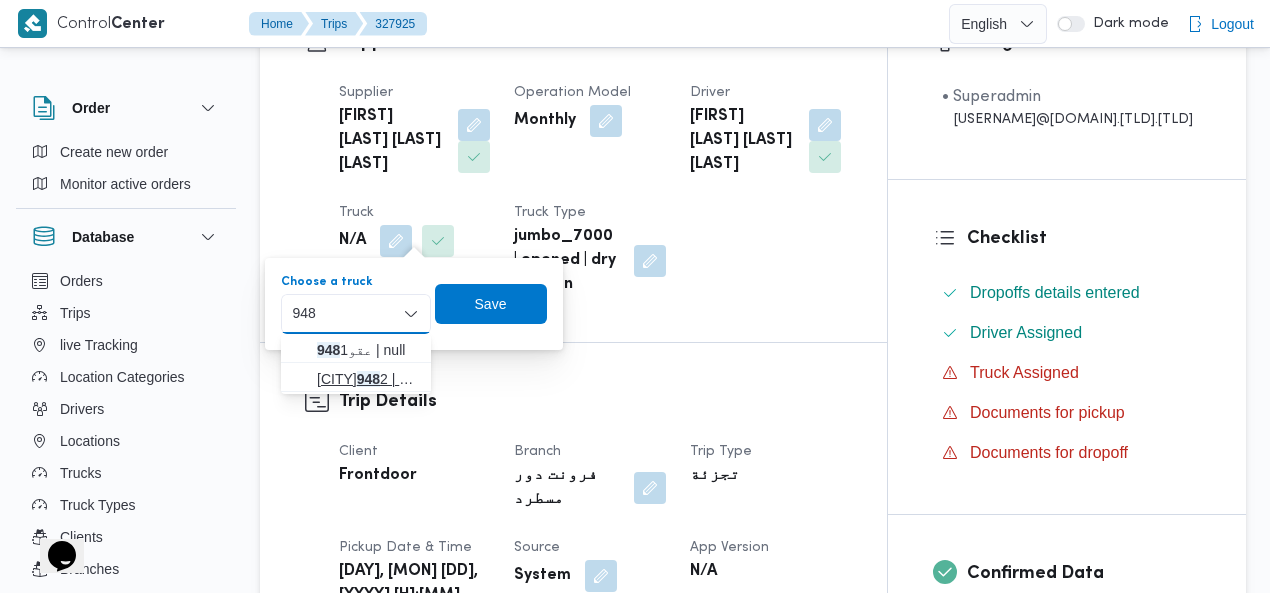 type on "948" 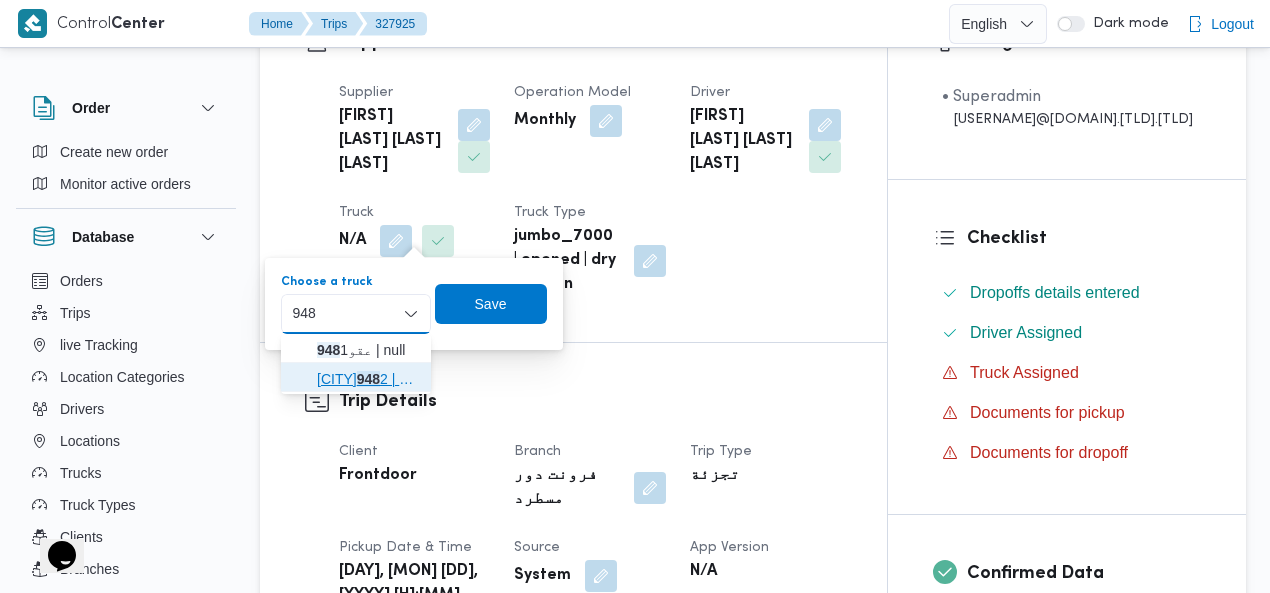 click on "نجف 948 2 | null" at bounding box center (368, 379) 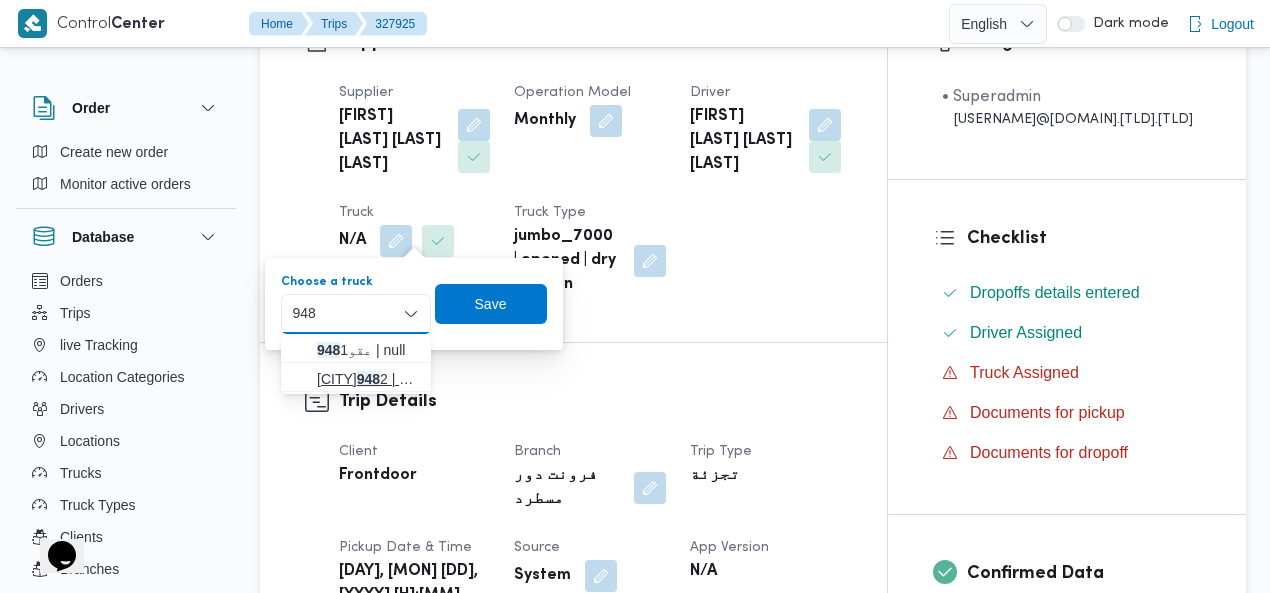 type 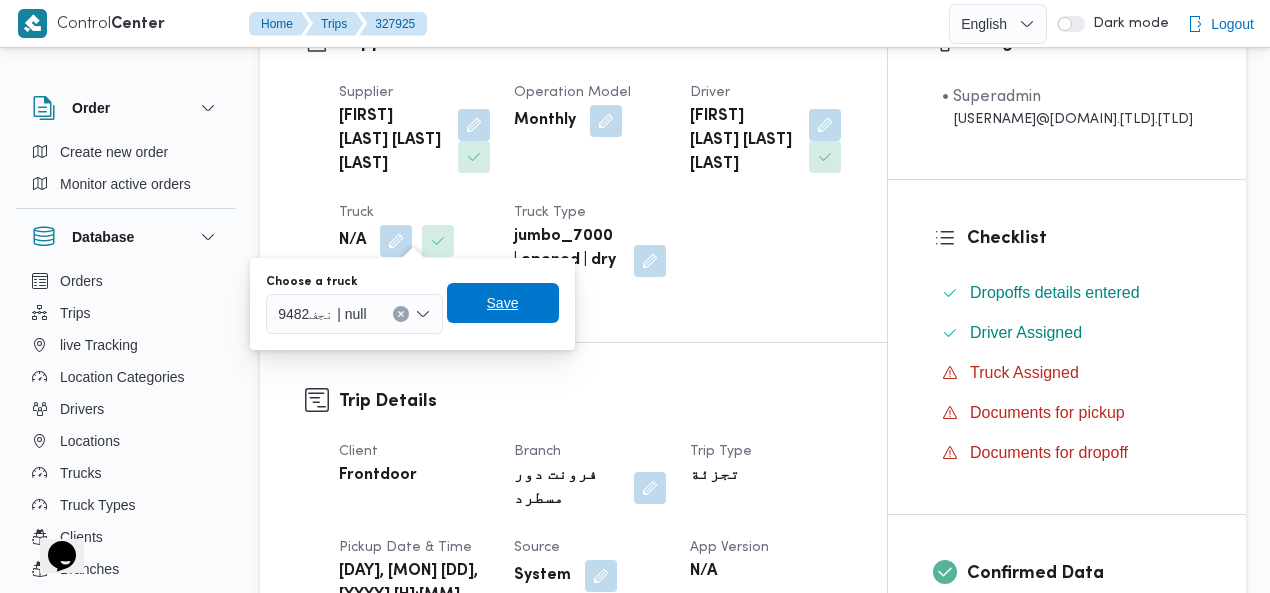 click on "Save" at bounding box center (503, 303) 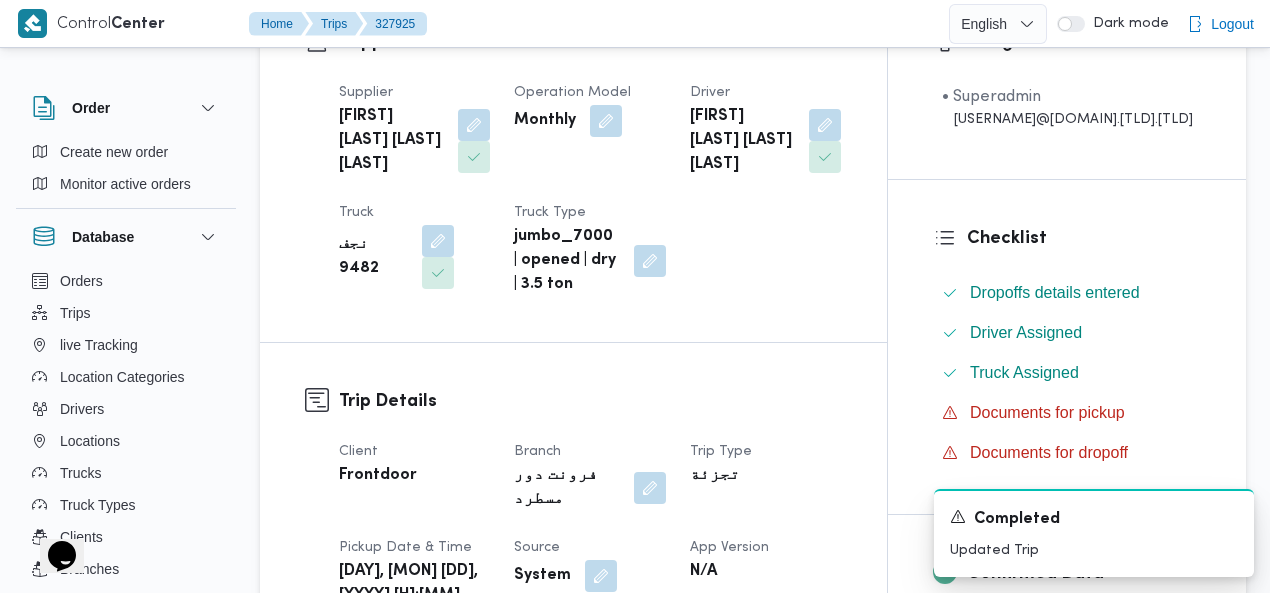 click on "Supplier Details" at bounding box center (590, 42) 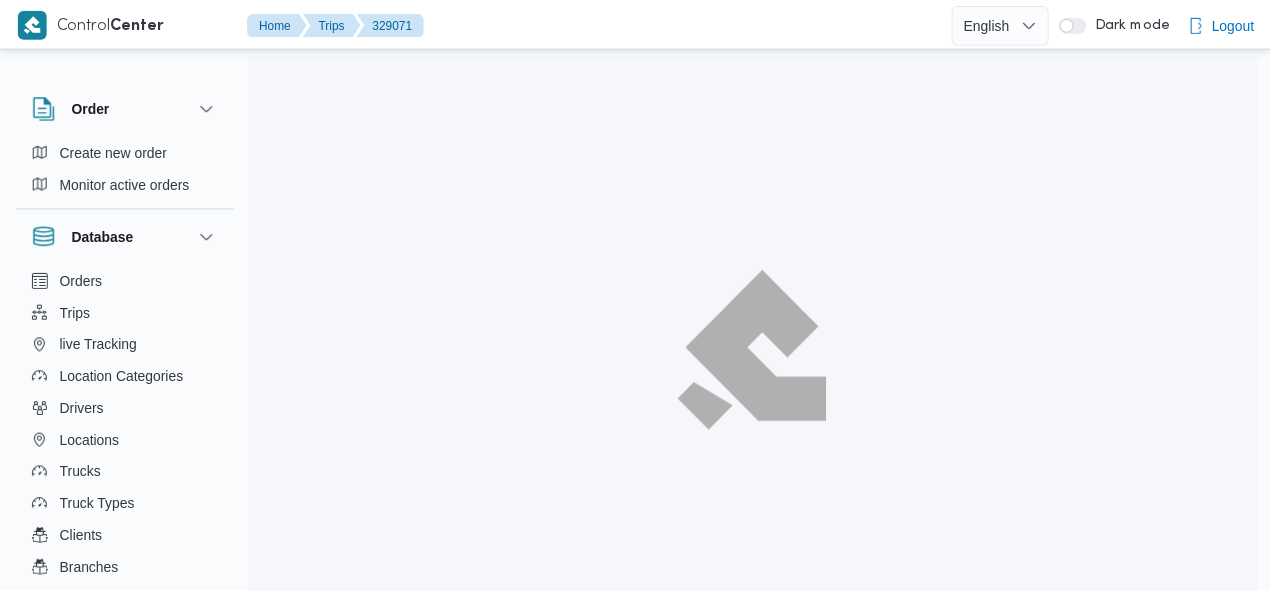 scroll, scrollTop: 0, scrollLeft: 0, axis: both 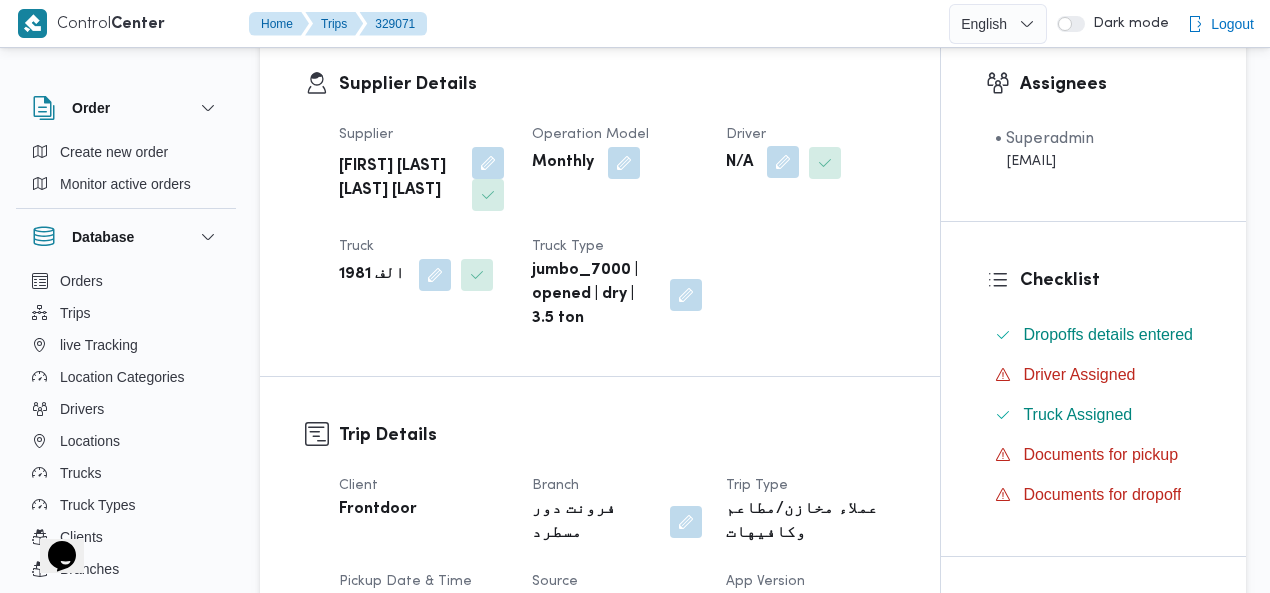 click at bounding box center (783, 162) 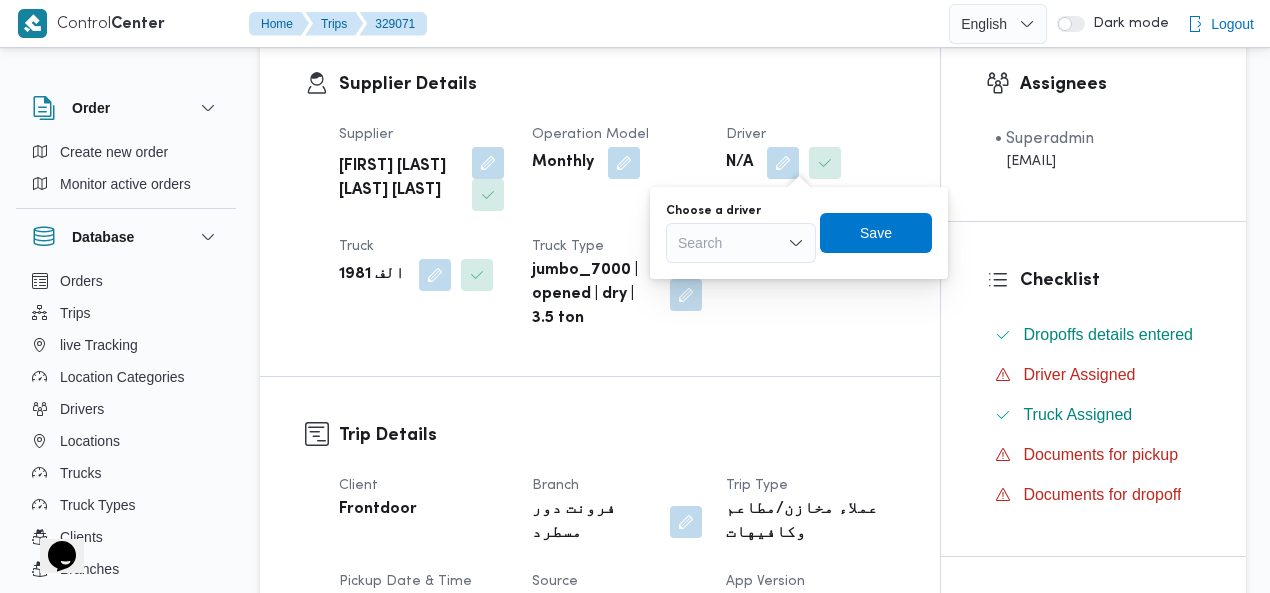 click on "Search" at bounding box center [741, 243] 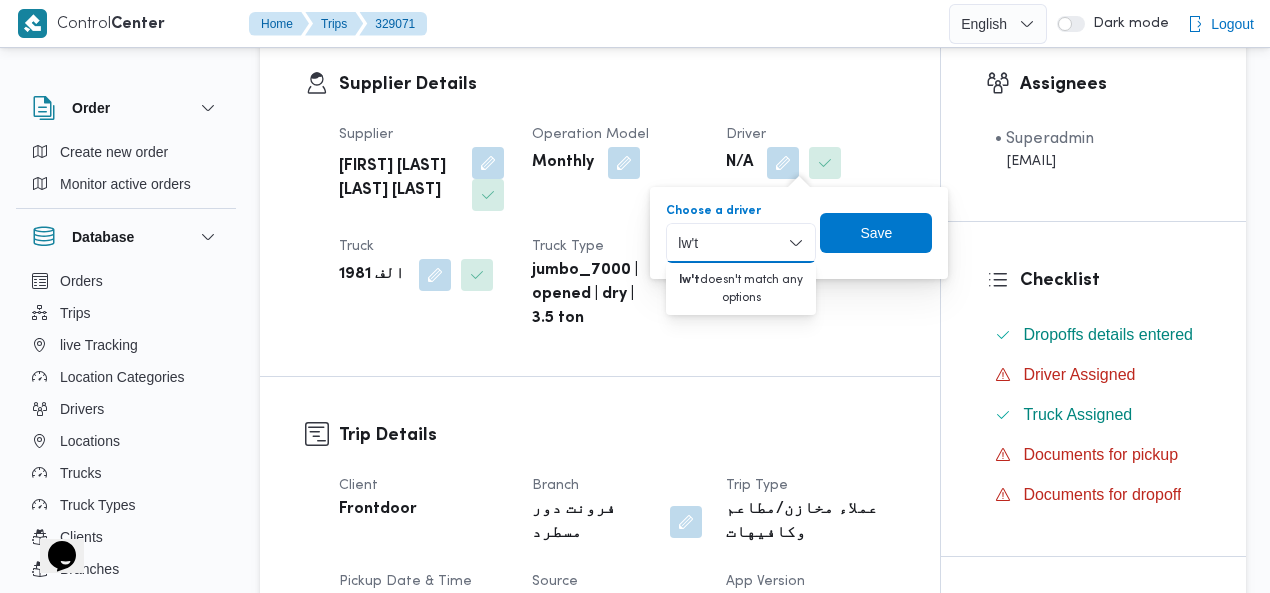 click on "lw't lw't" at bounding box center [689, 243] 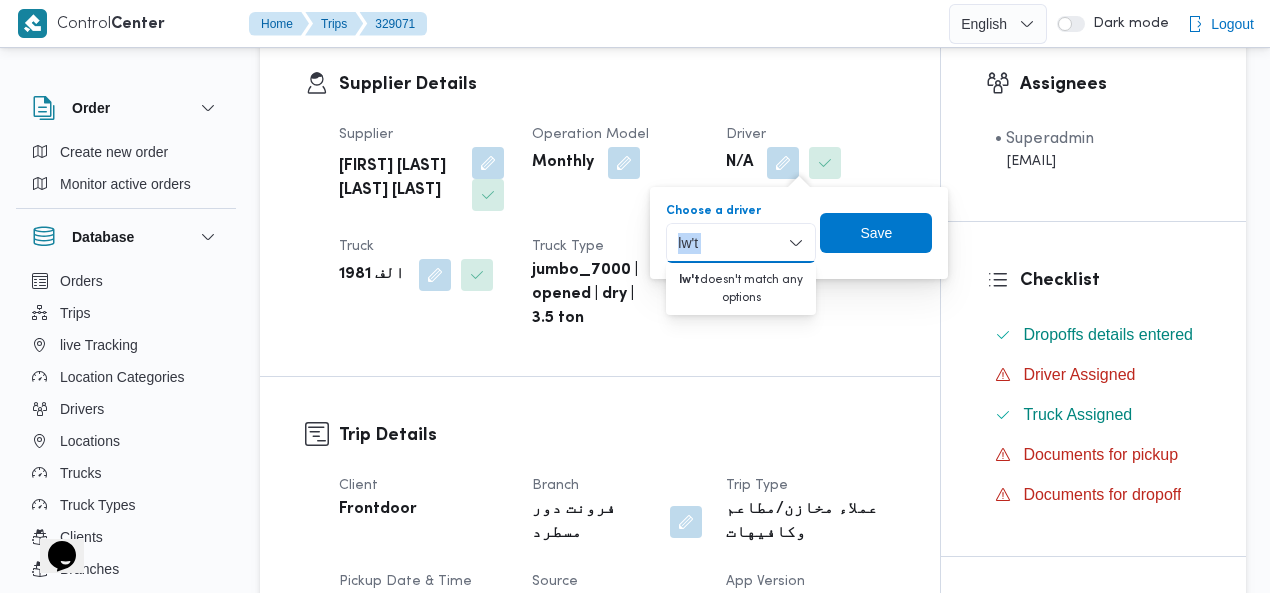 click on "lw't lw't" at bounding box center [689, 243] 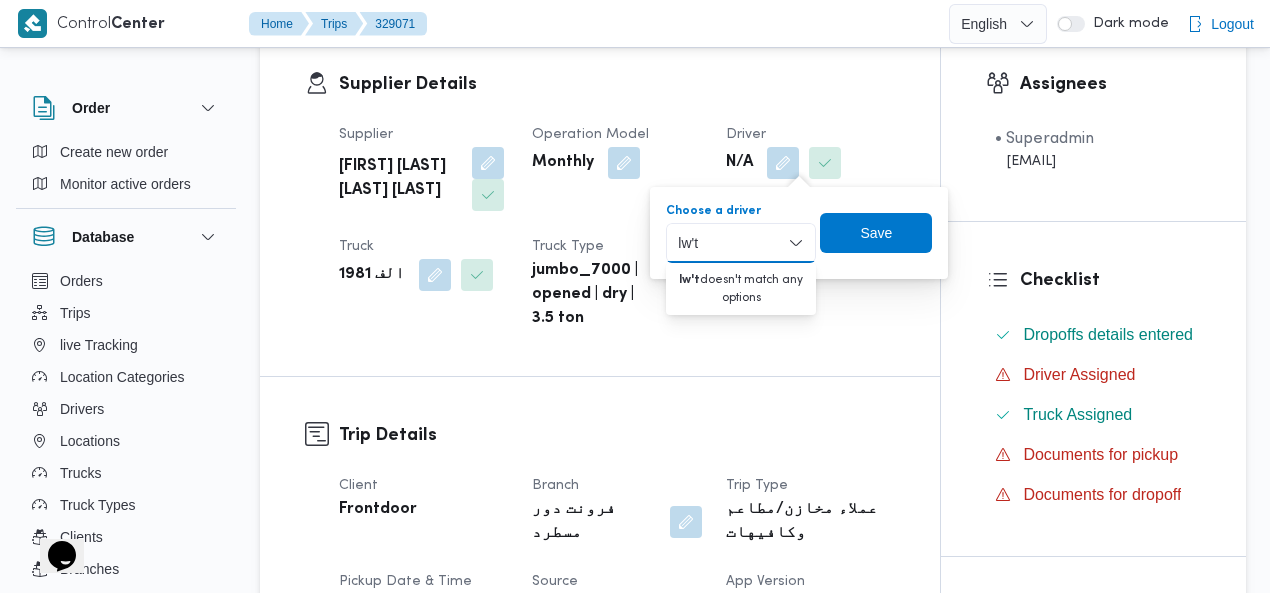 click on "lw't" at bounding box center (689, 243) 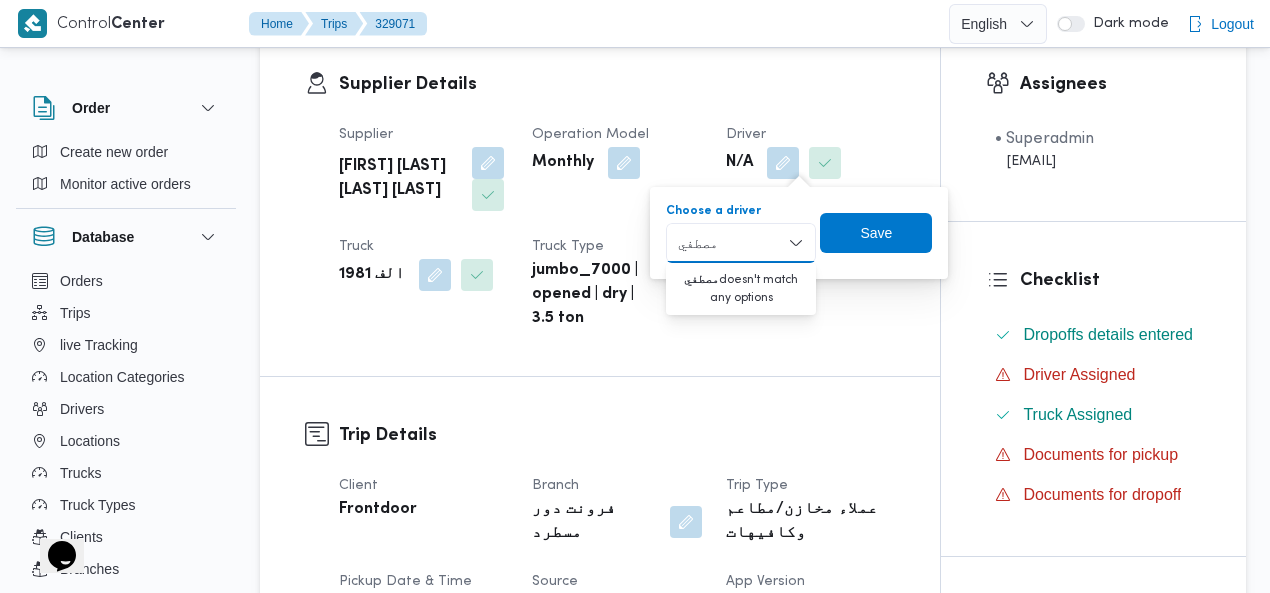 type on "مصطفي ع" 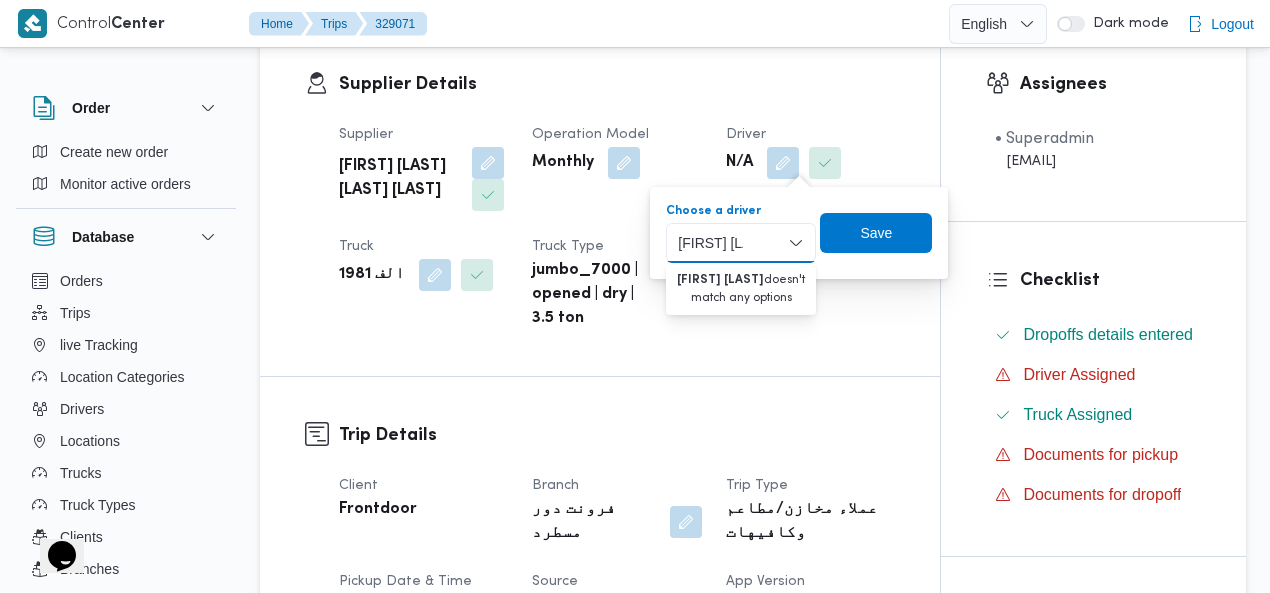 click on "مصطفي ع" at bounding box center [710, 243] 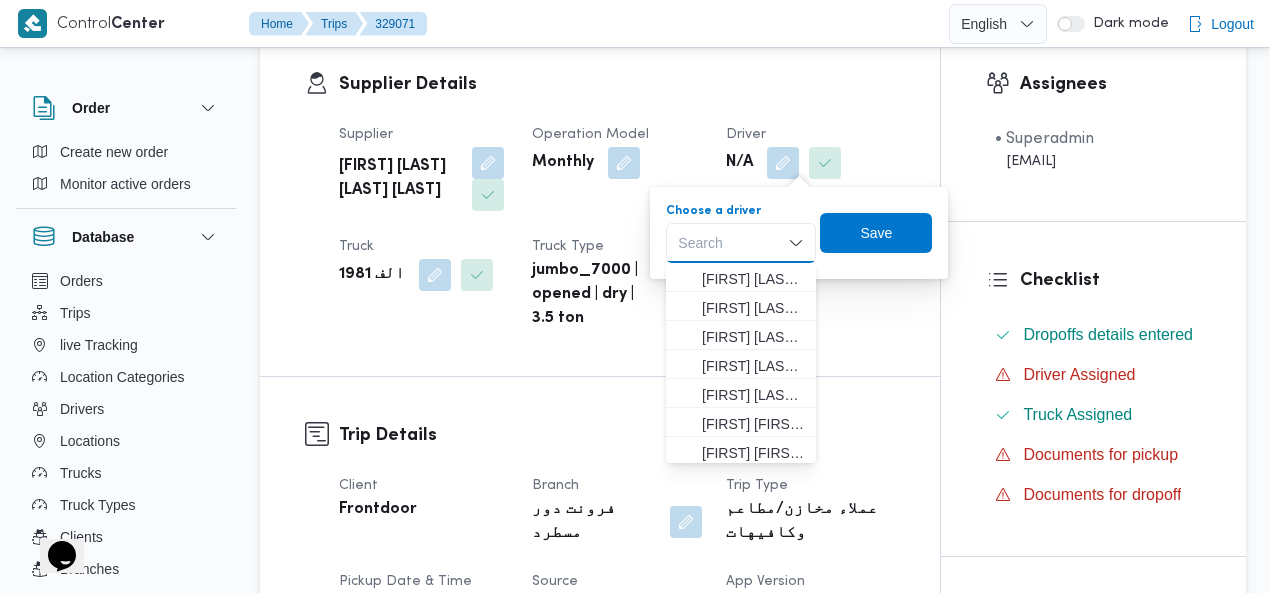 click on "Search" at bounding box center [741, 243] 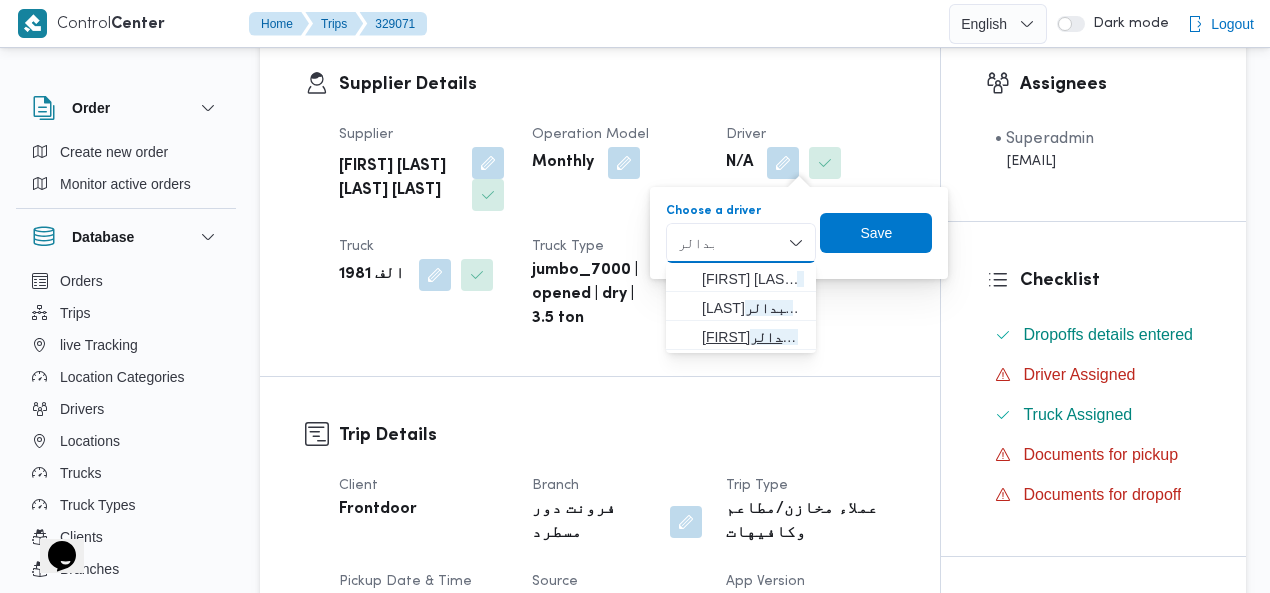 type on "عبدالر" 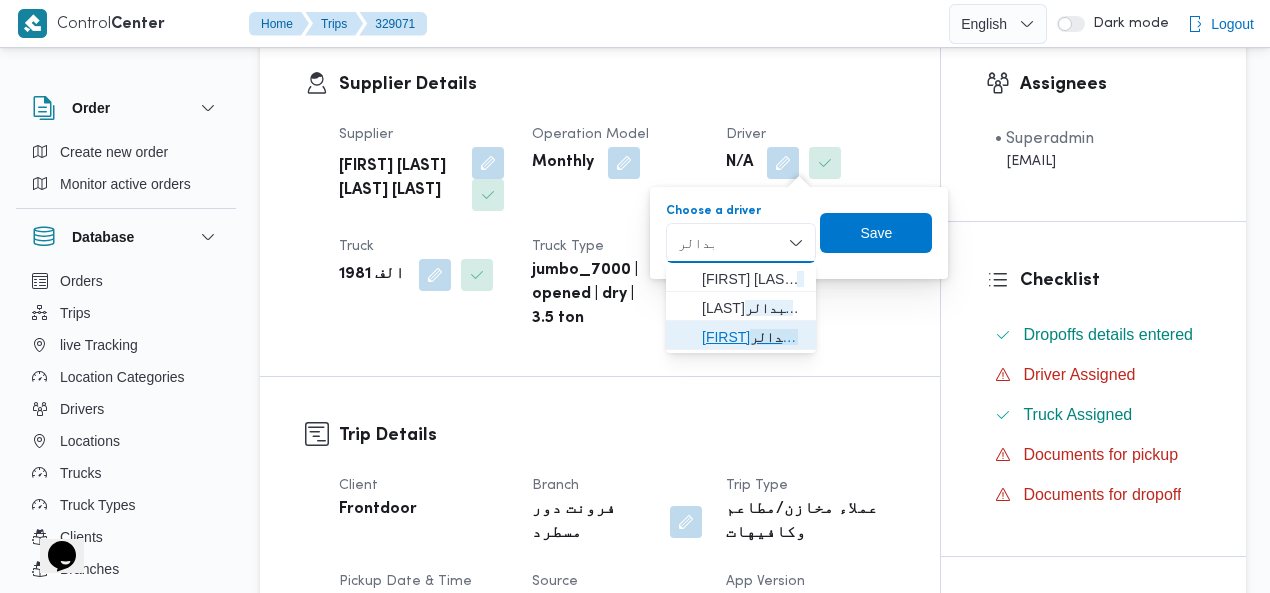 click on "مصطفى  عبدالر ؤف منصور محمد" at bounding box center [753, 337] 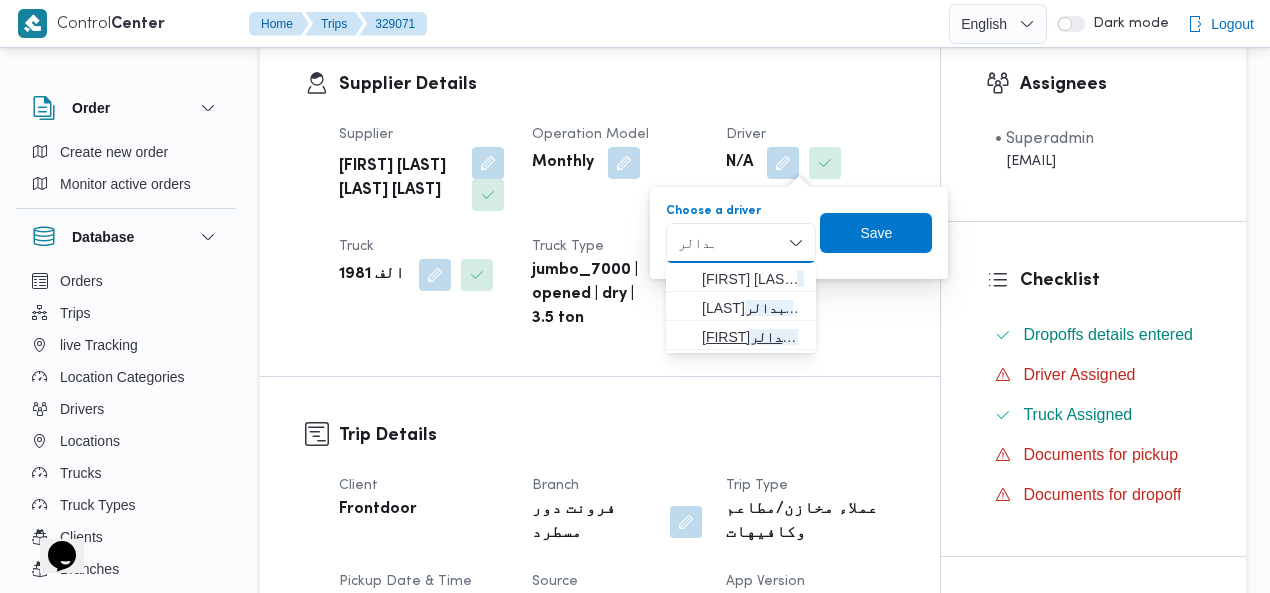 type 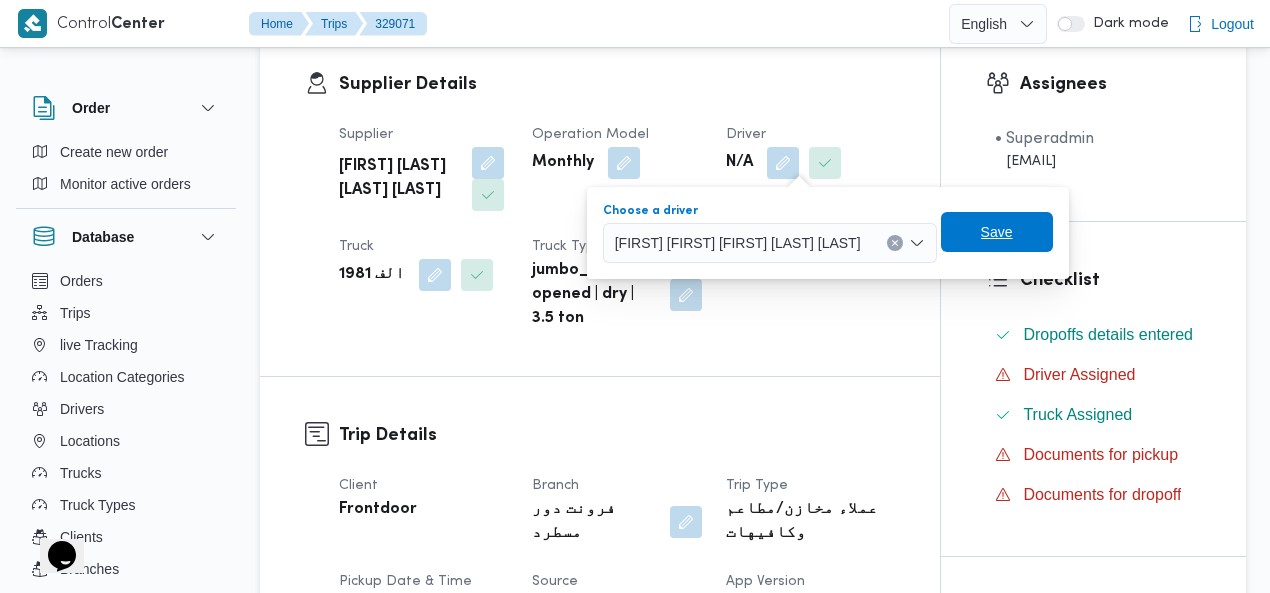 click on "Save" at bounding box center [997, 232] 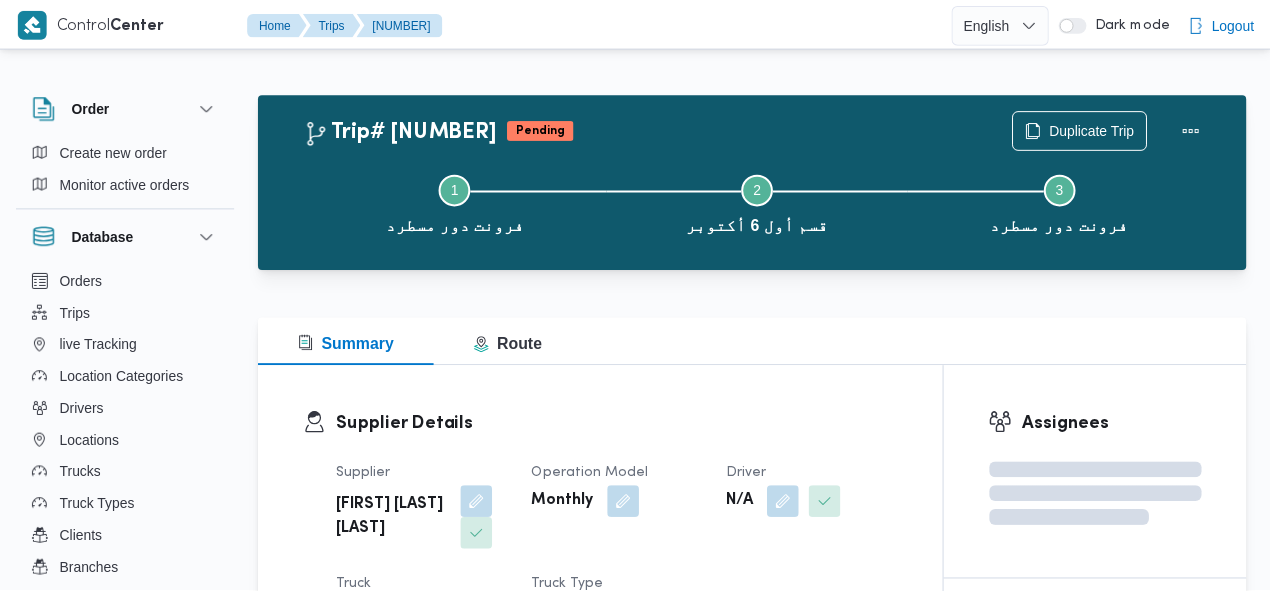 scroll, scrollTop: 0, scrollLeft: 0, axis: both 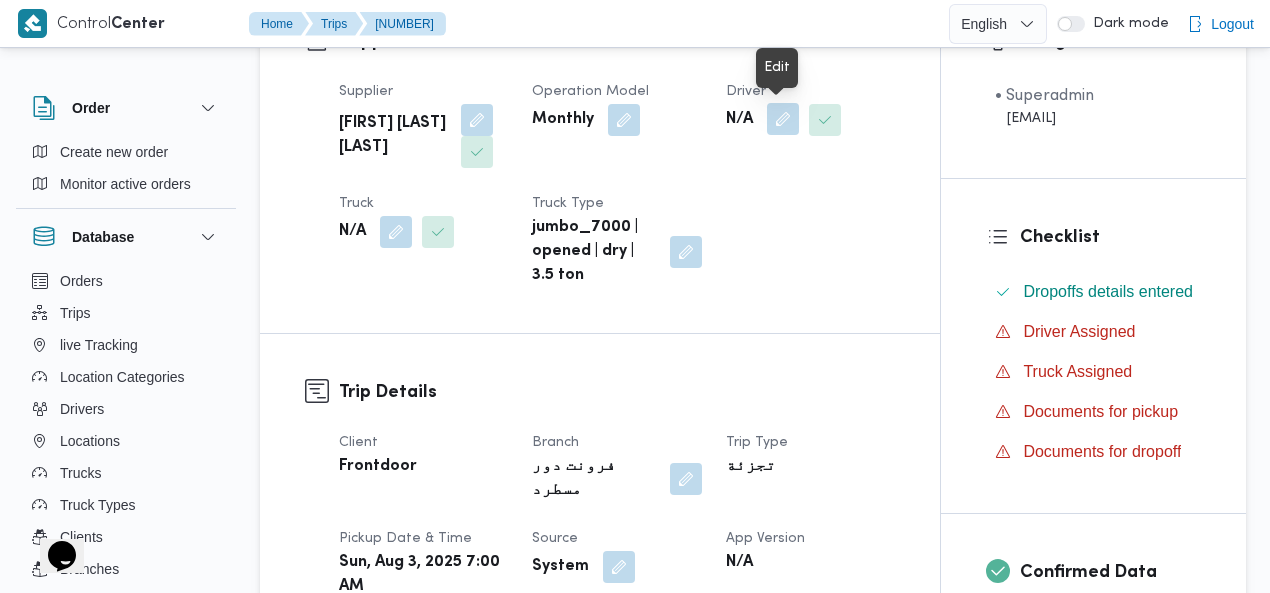 click at bounding box center (783, 119) 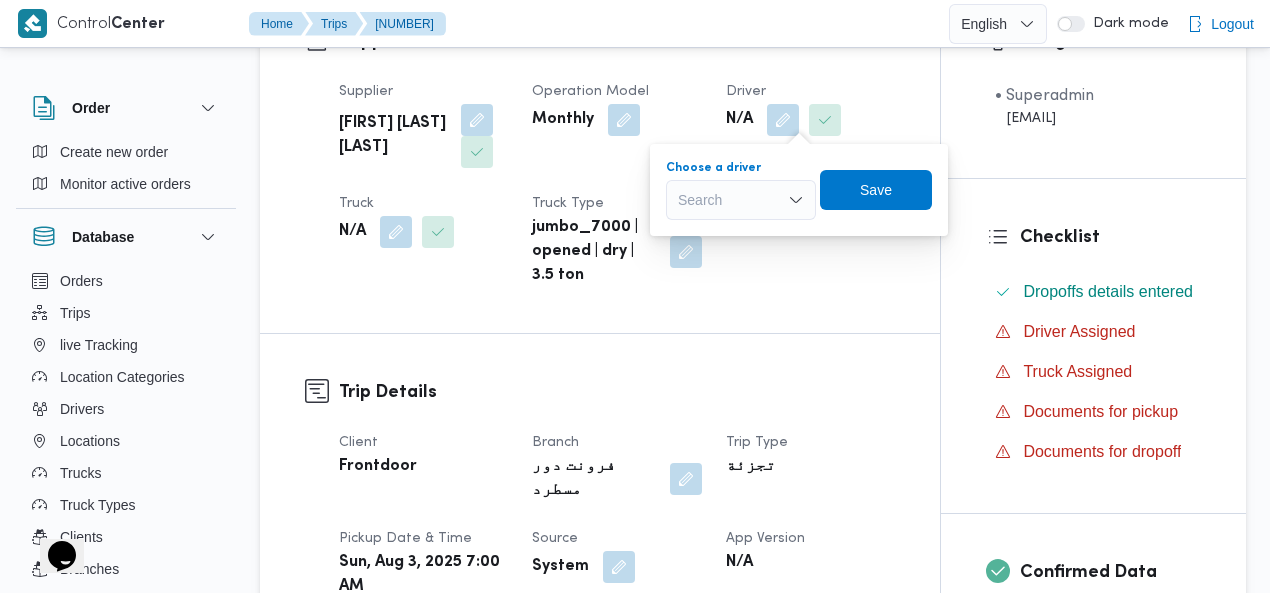 click on "Search" at bounding box center [741, 200] 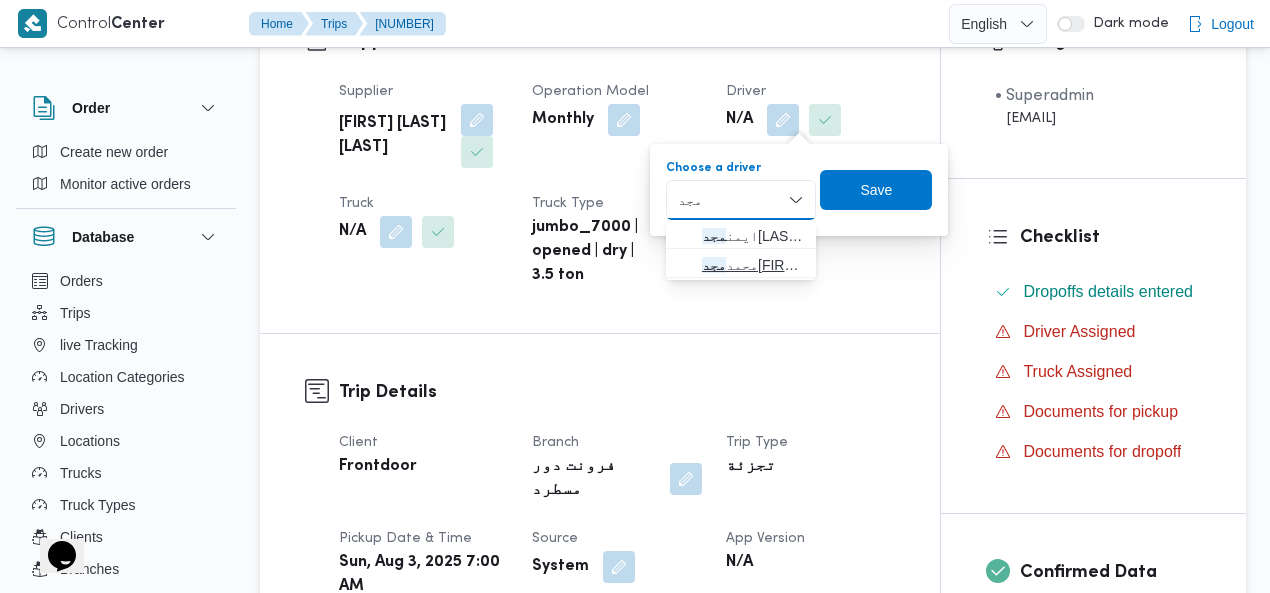 type on "مجد" 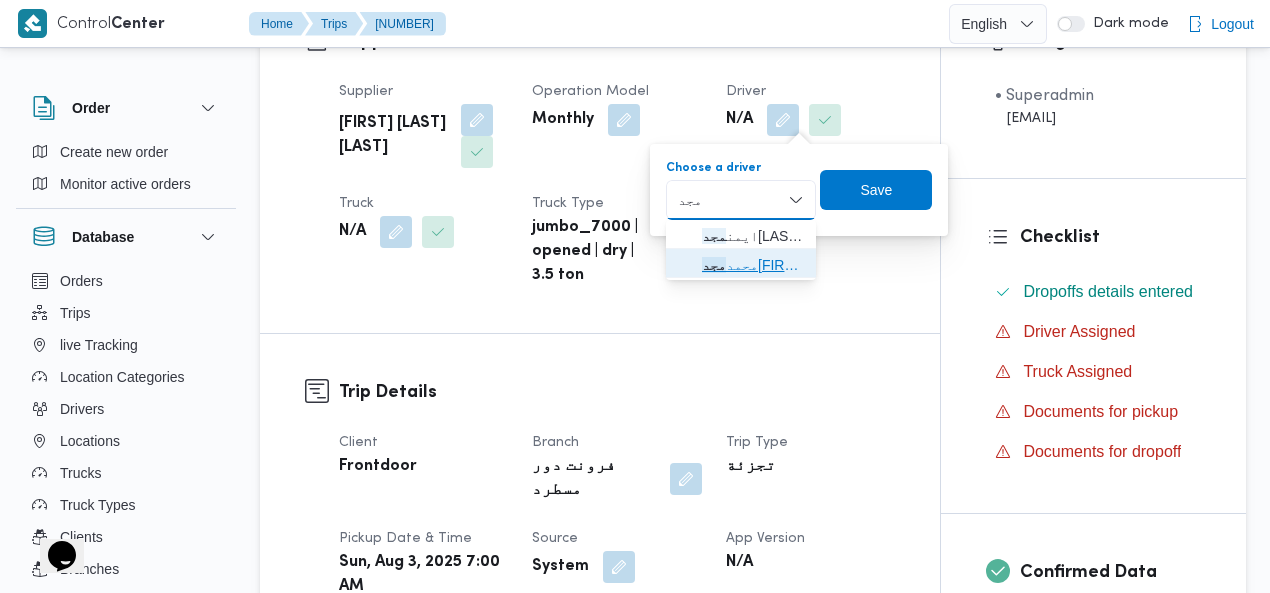 click on "محمد  مجد ى سعيد عبدالله" at bounding box center (753, 265) 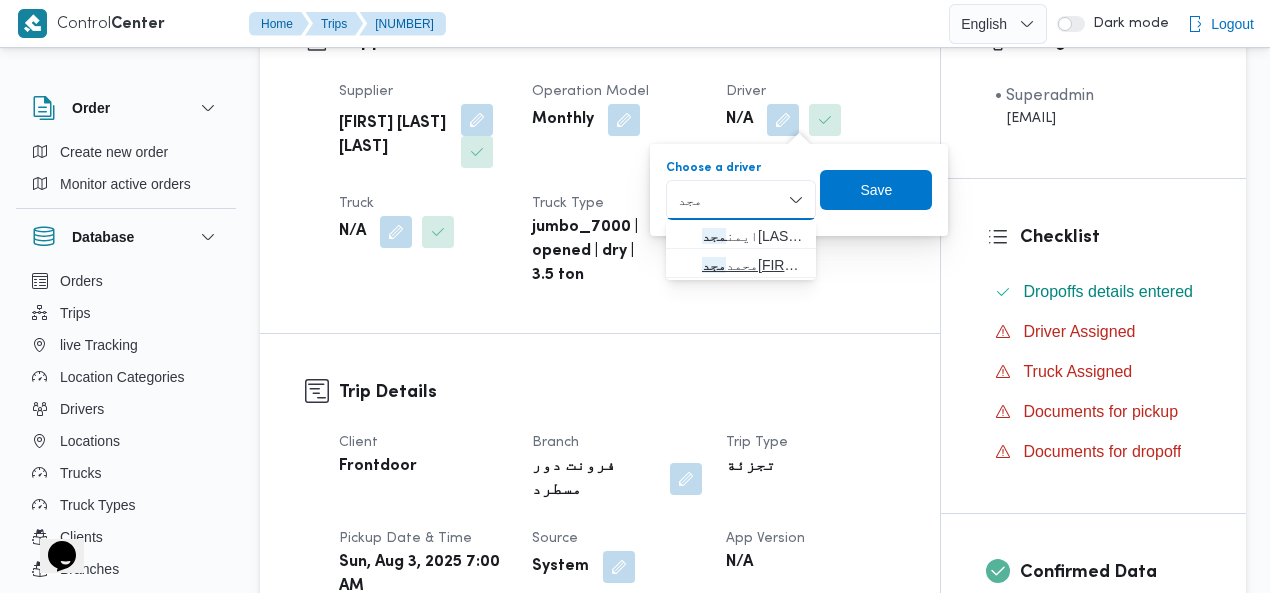 type 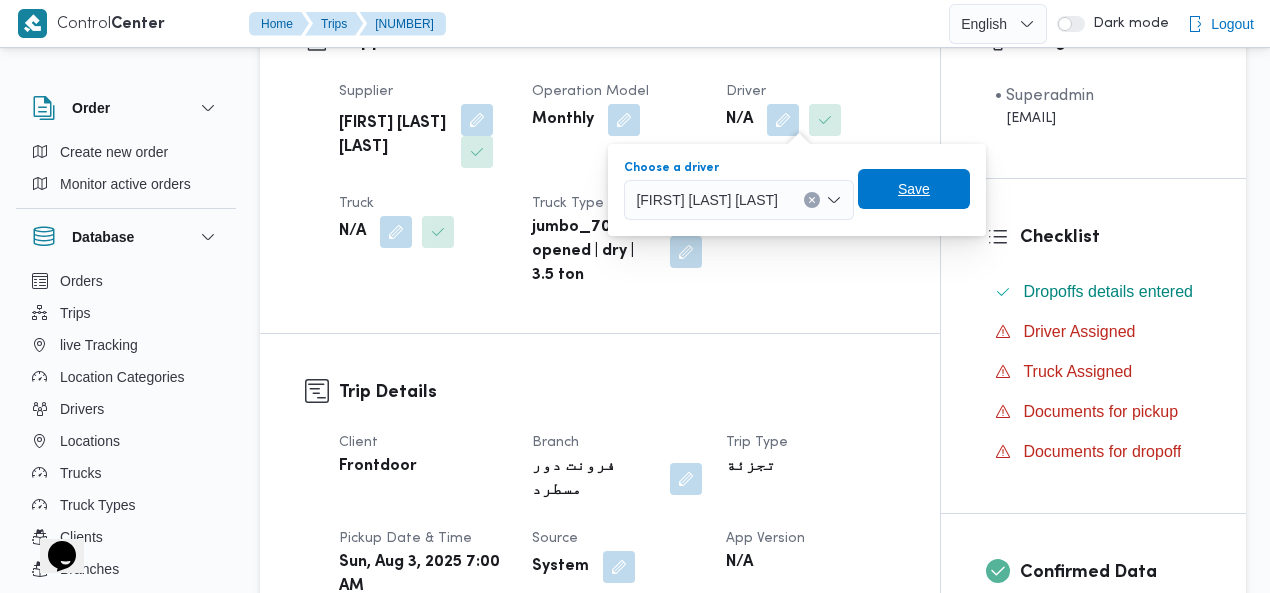 click on "Save" at bounding box center (914, 189) 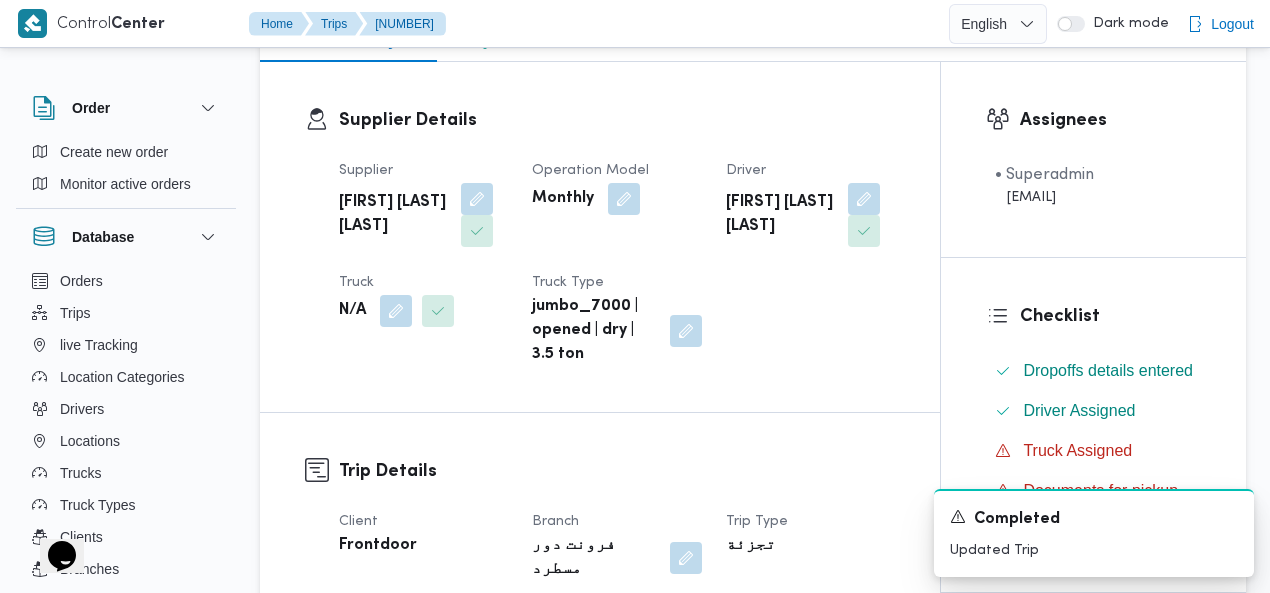 scroll, scrollTop: 327, scrollLeft: 0, axis: vertical 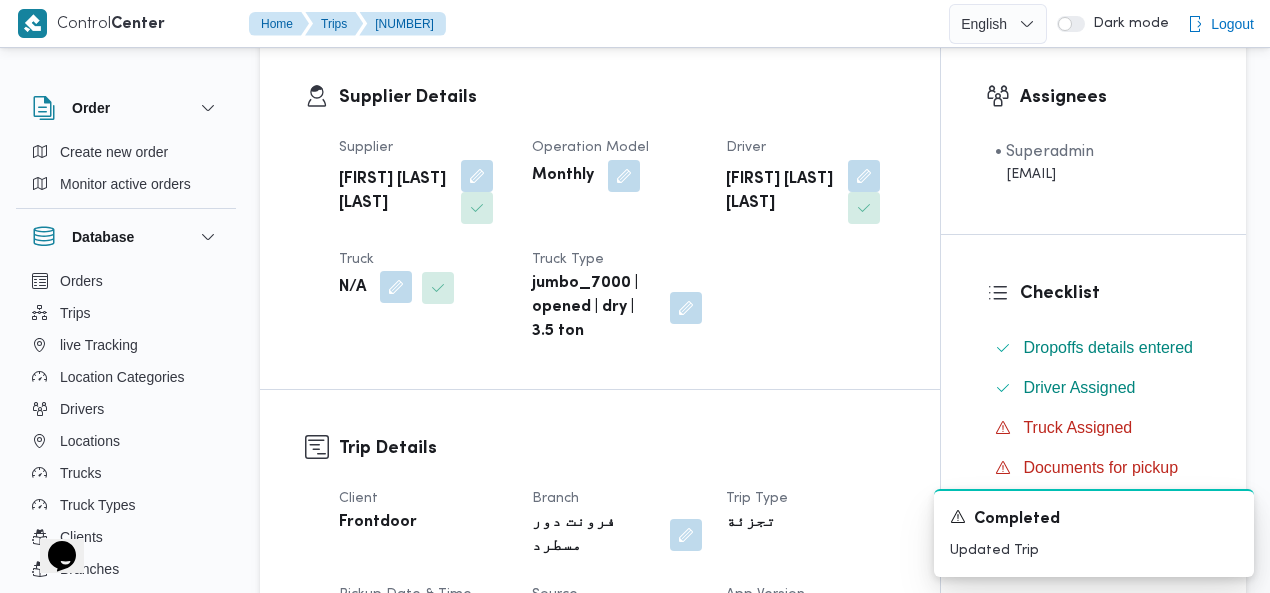 click at bounding box center (396, 287) 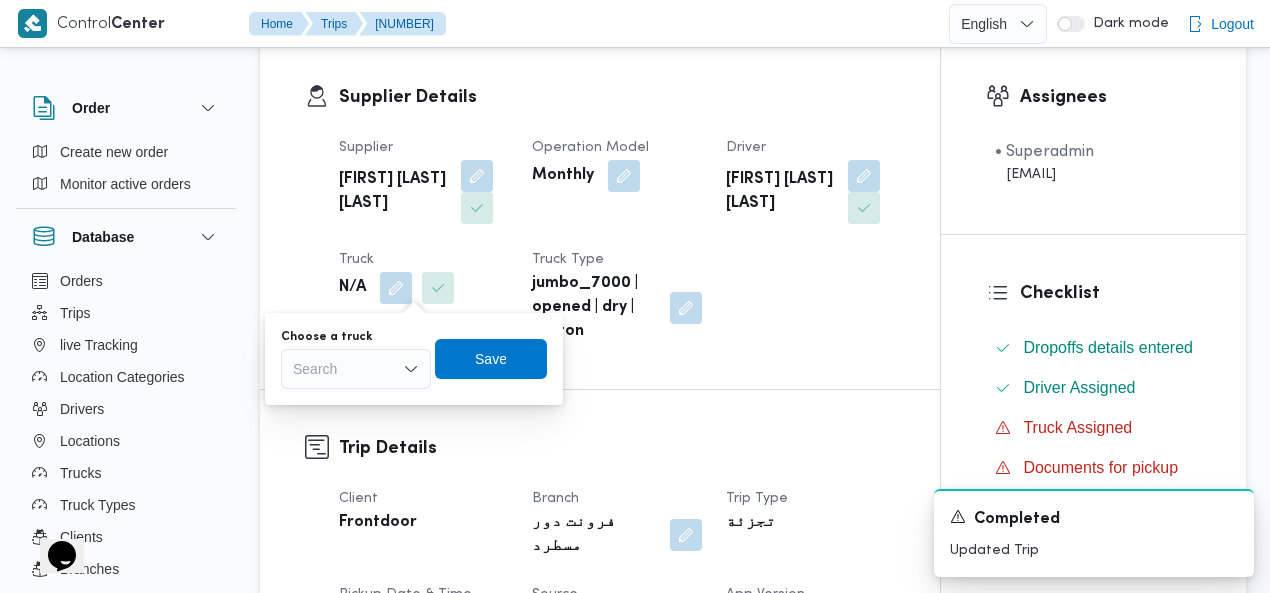 click on "Search" at bounding box center [356, 369] 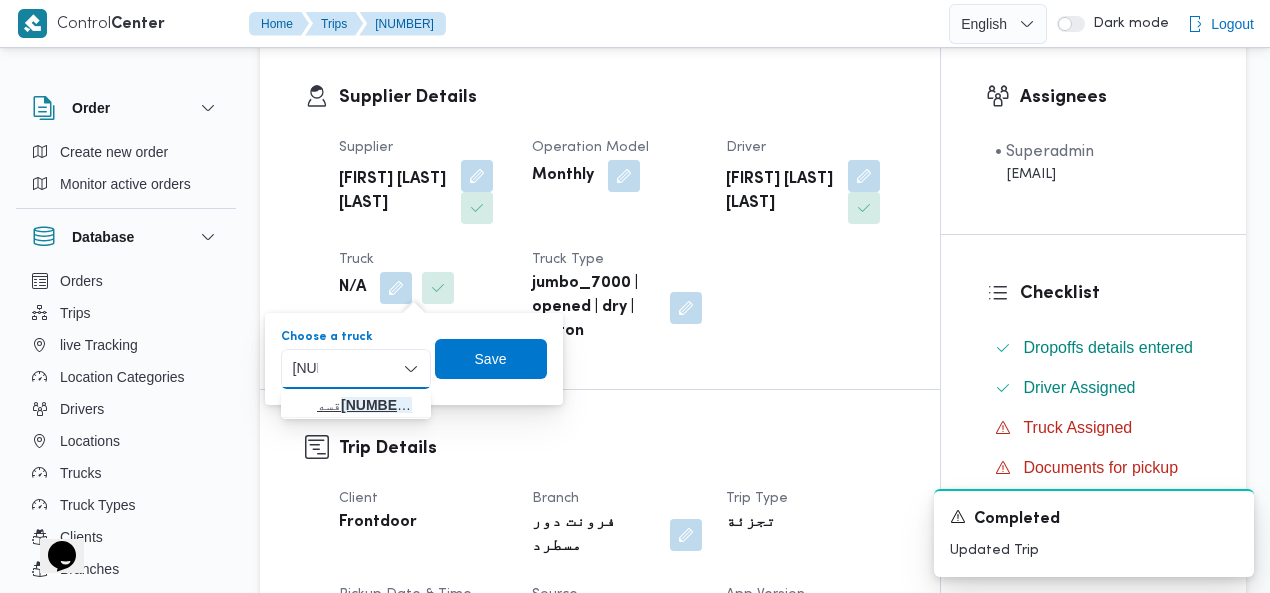 type on "817" 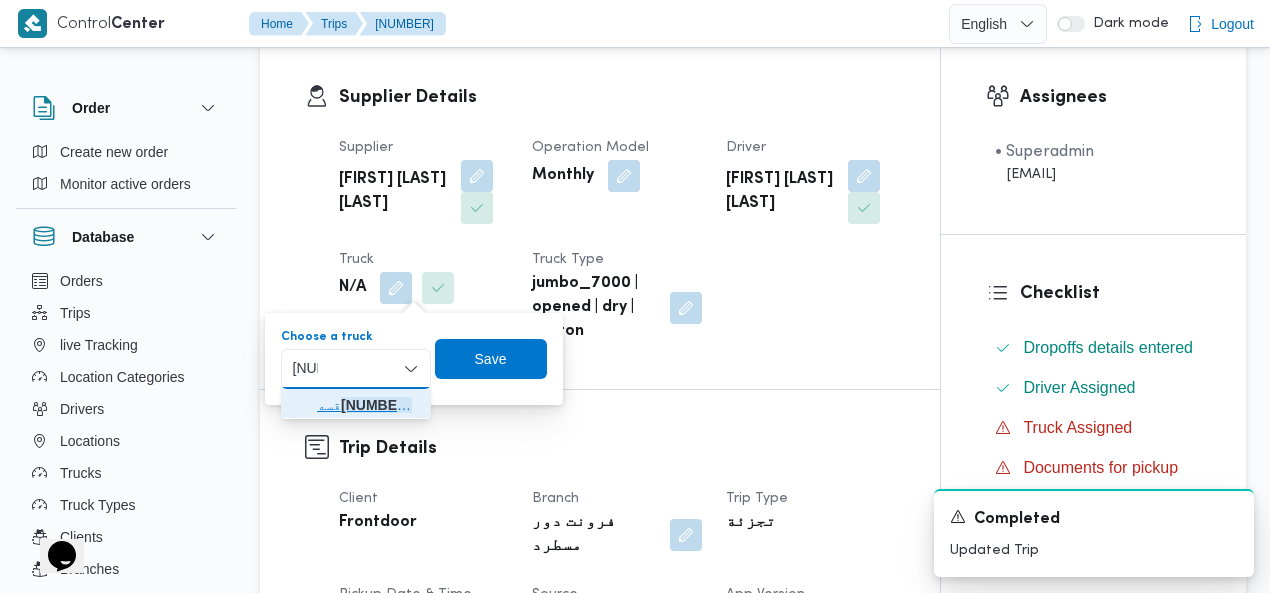 click on "قسه 817 3 | null" at bounding box center (368, 405) 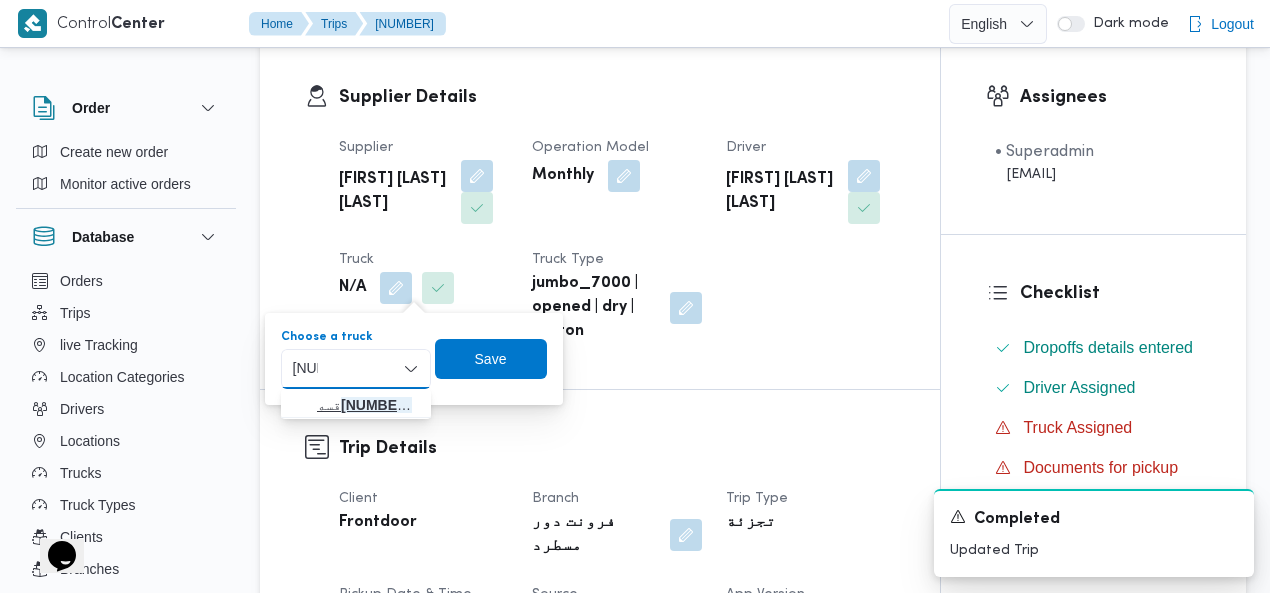 type 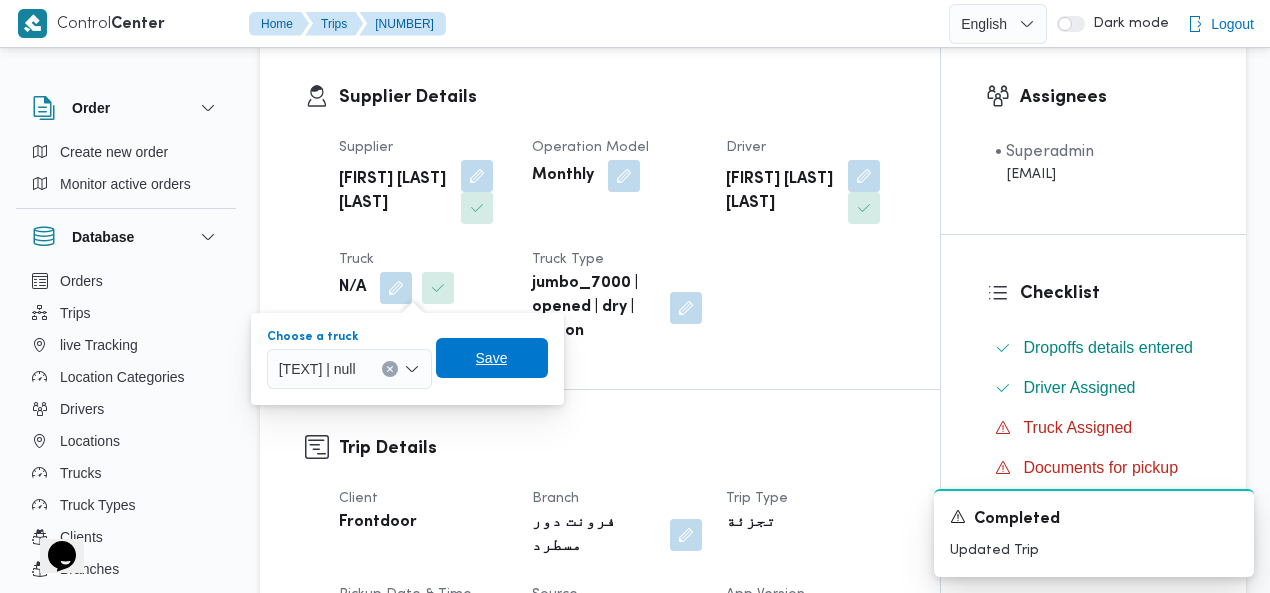 click on "Save" at bounding box center [492, 358] 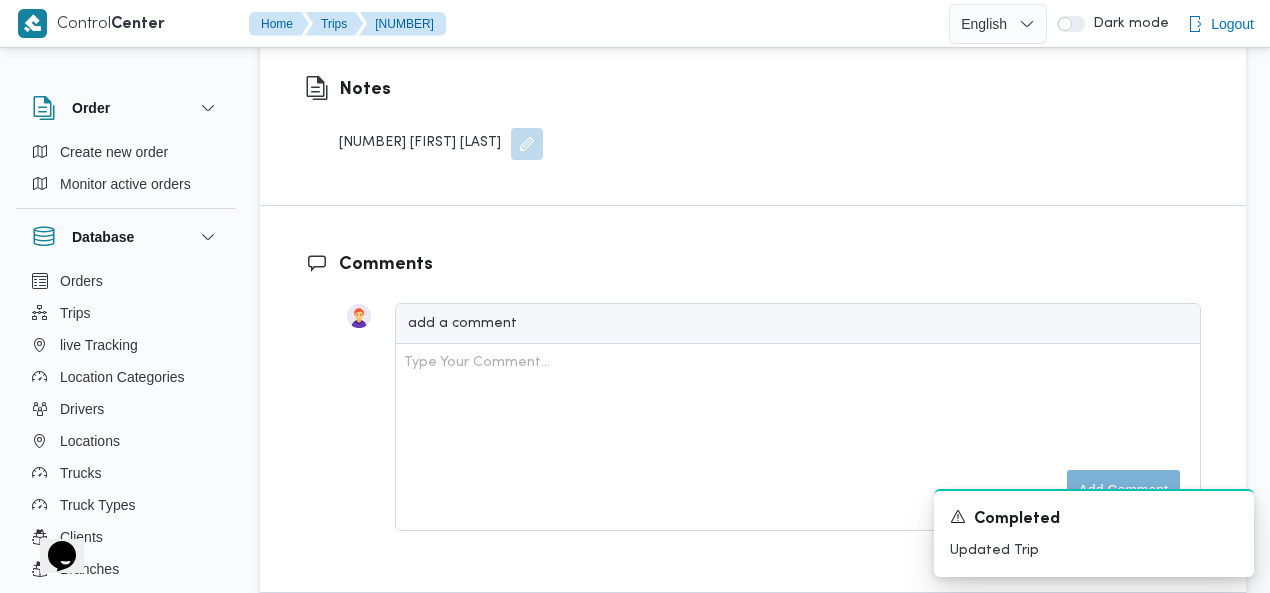 scroll, scrollTop: 2292, scrollLeft: 0, axis: vertical 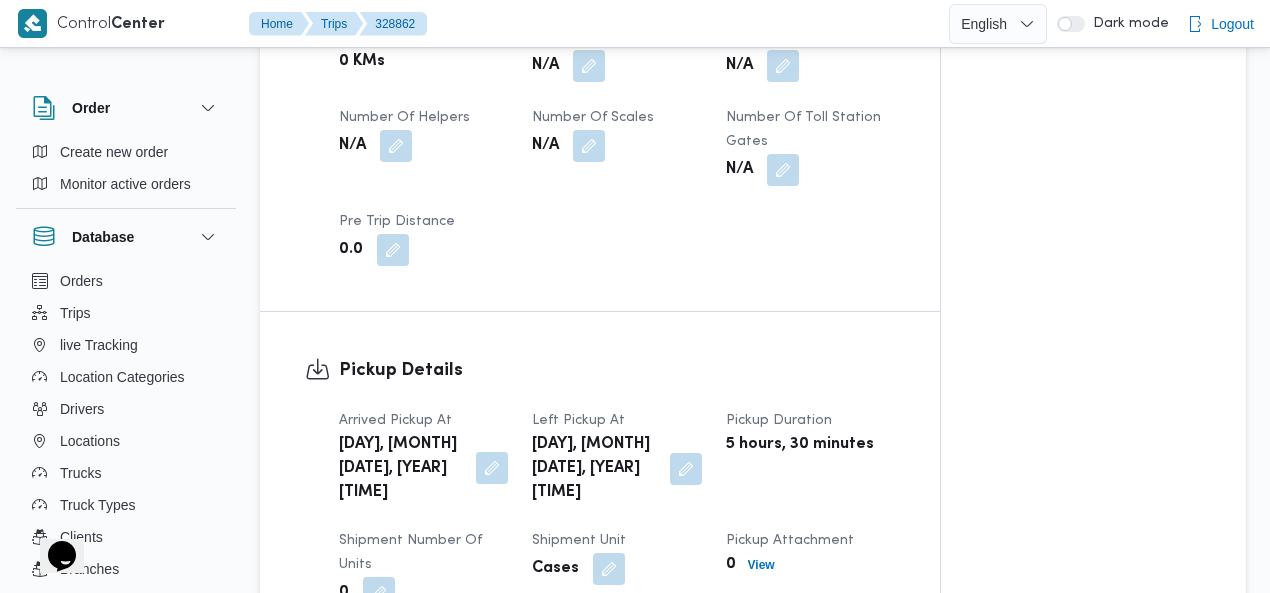 click at bounding box center [492, 468] 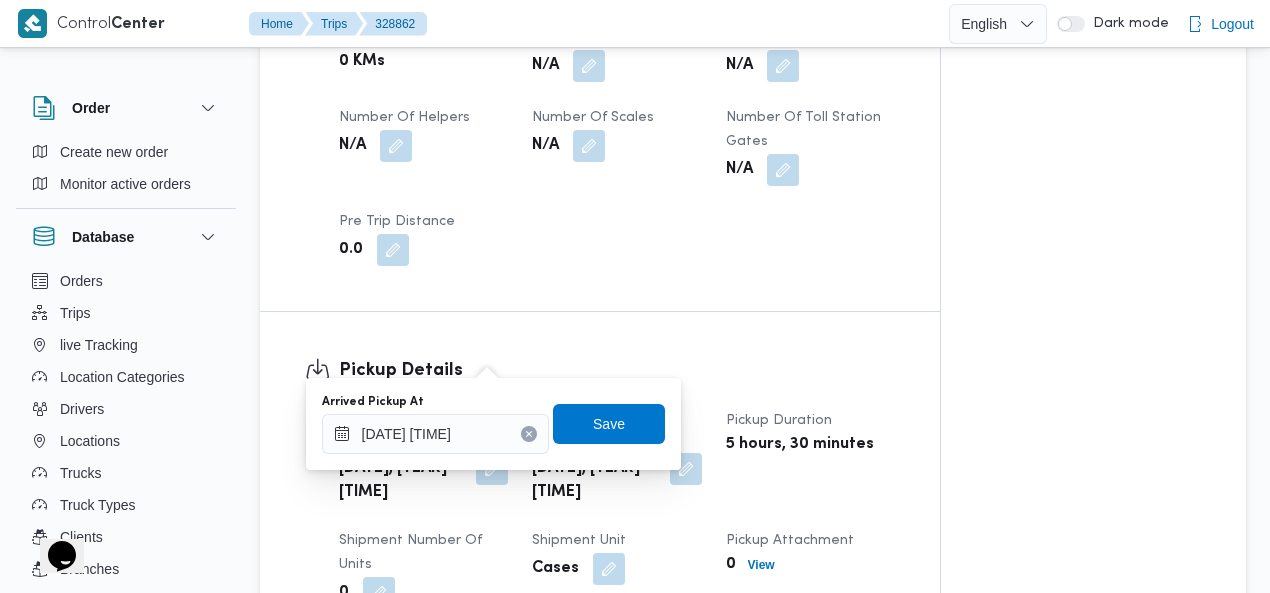 click 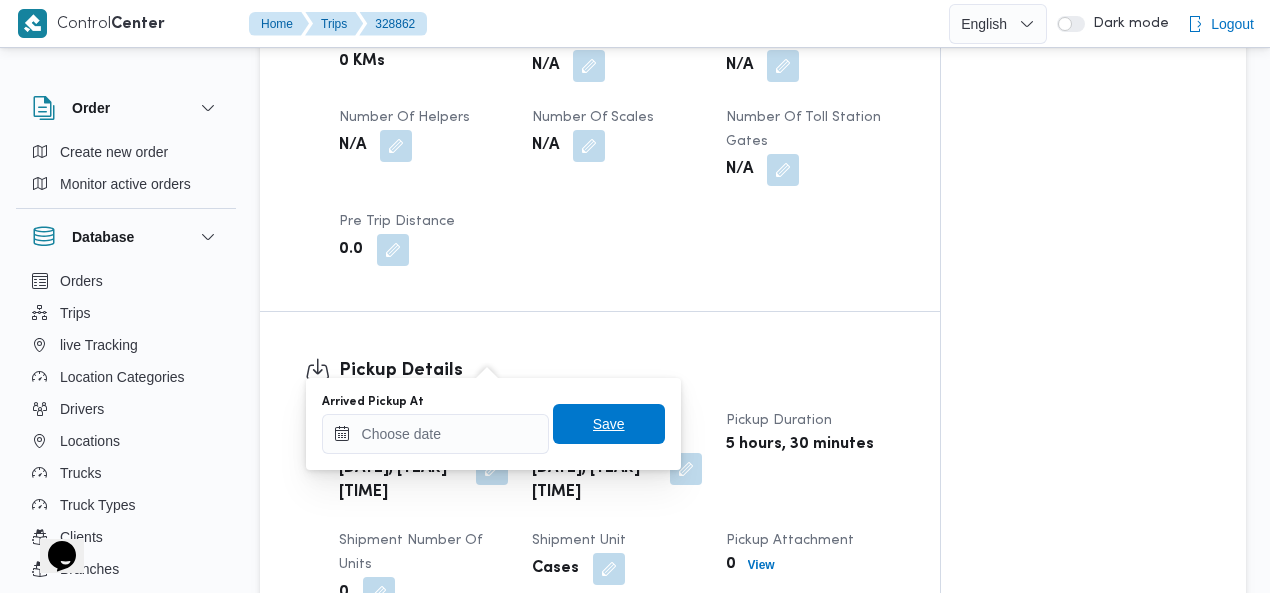 click on "Save" at bounding box center [609, 424] 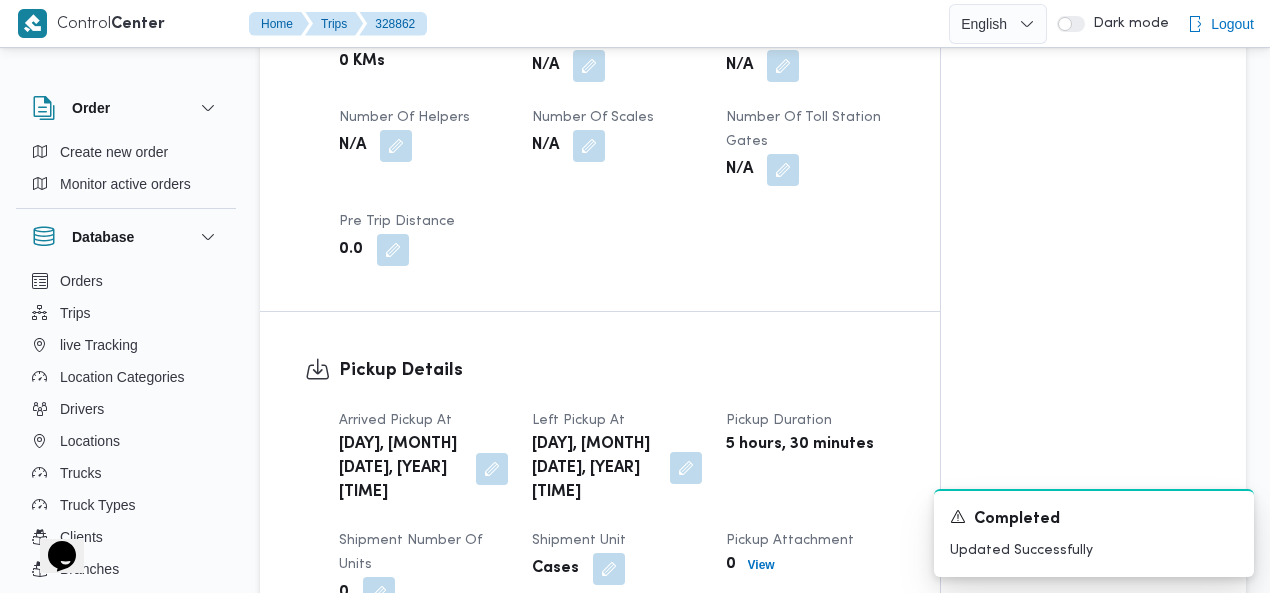 click at bounding box center (686, 468) 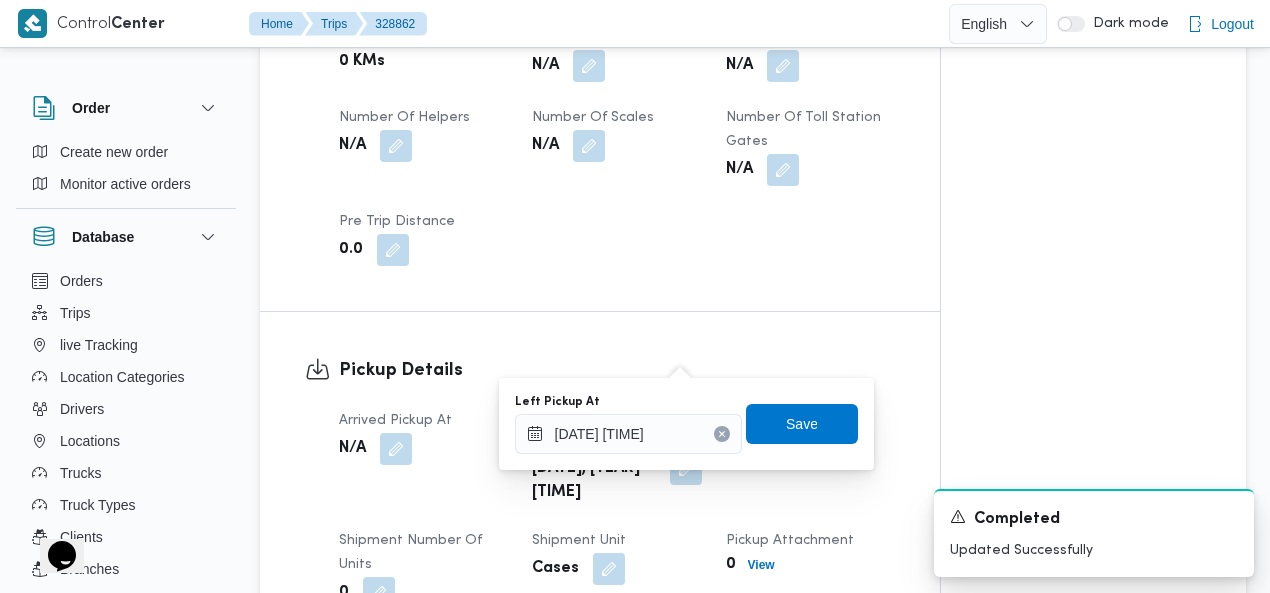 click at bounding box center [722, 434] 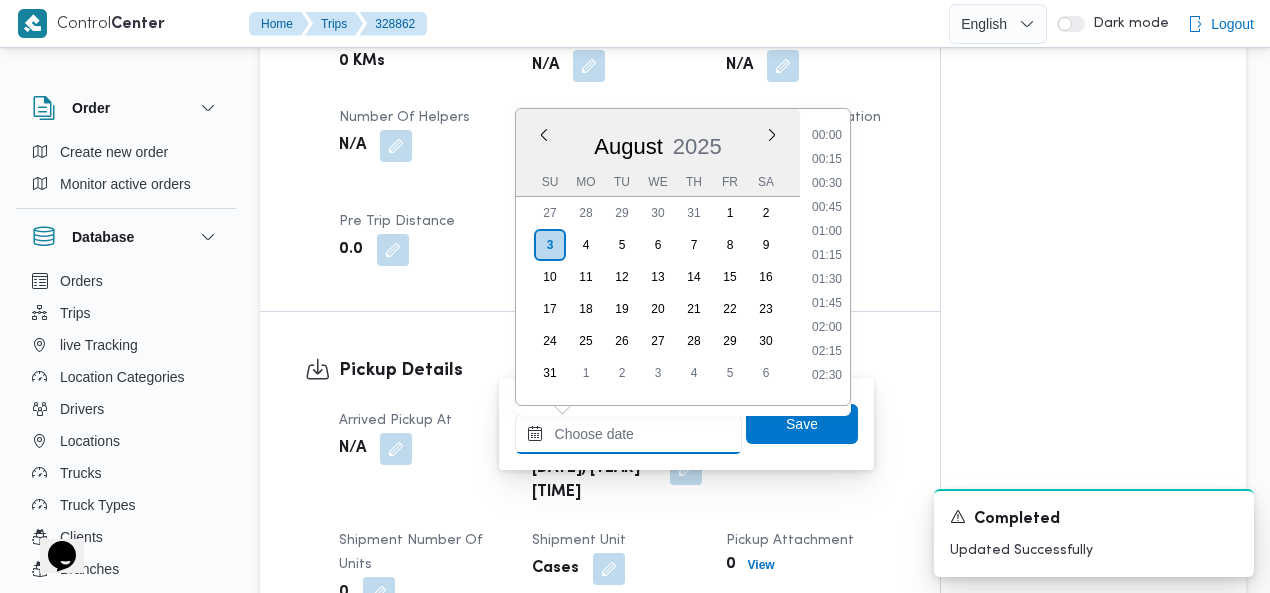 scroll, scrollTop: 1254, scrollLeft: 0, axis: vertical 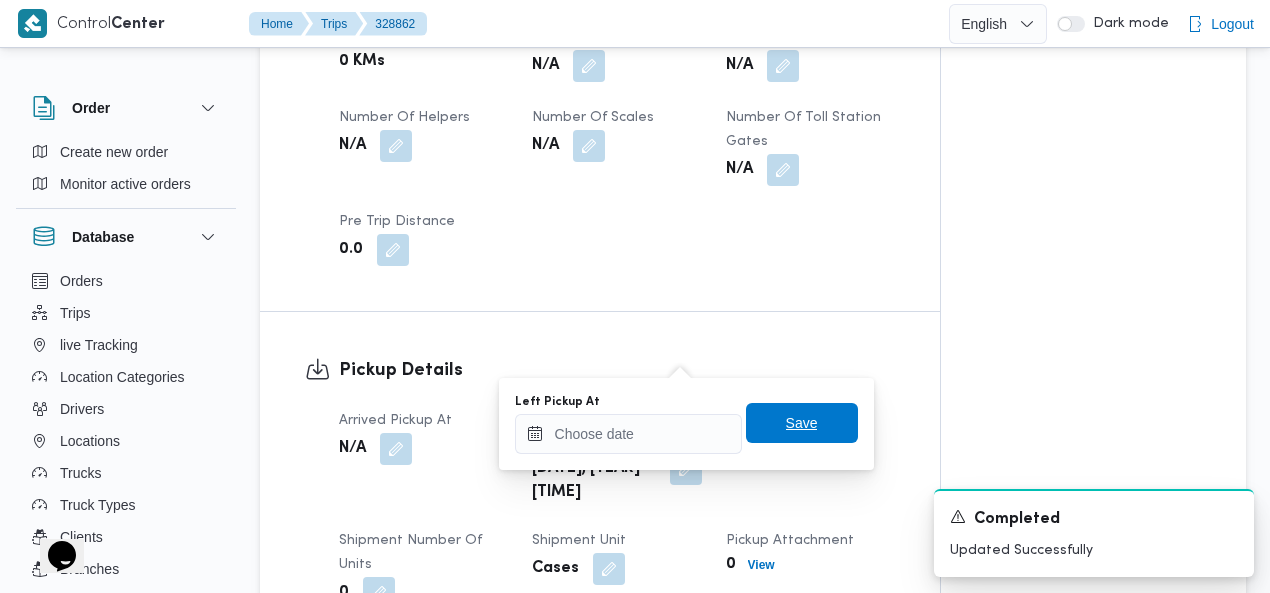 click on "Save" at bounding box center [802, 423] 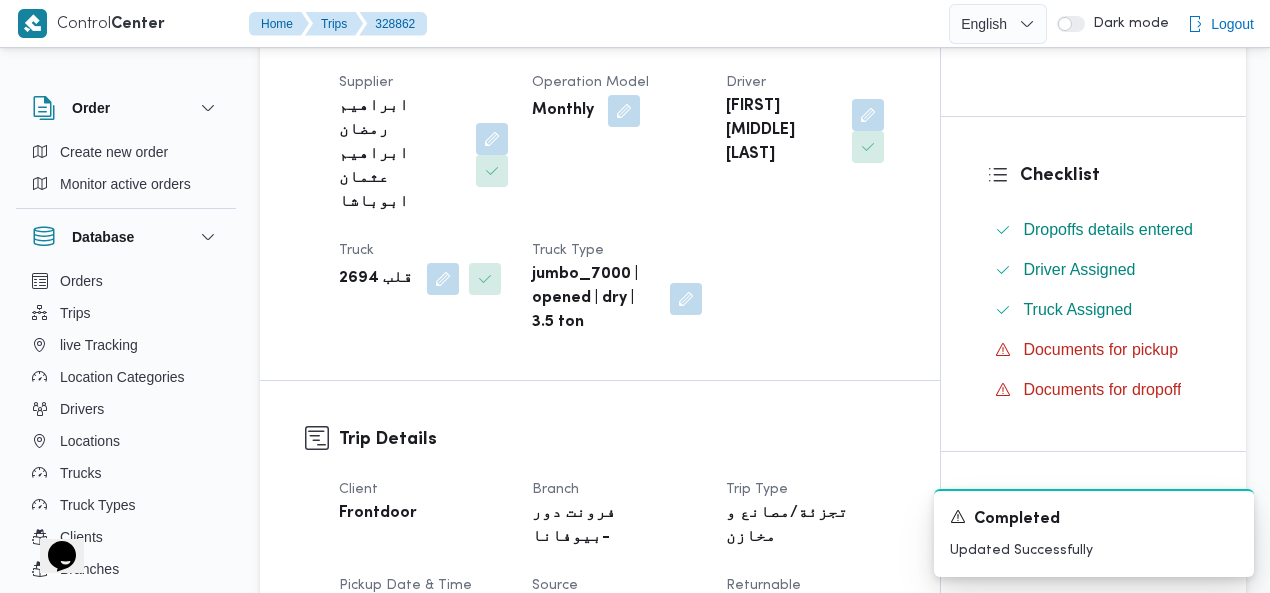 scroll, scrollTop: 0, scrollLeft: 0, axis: both 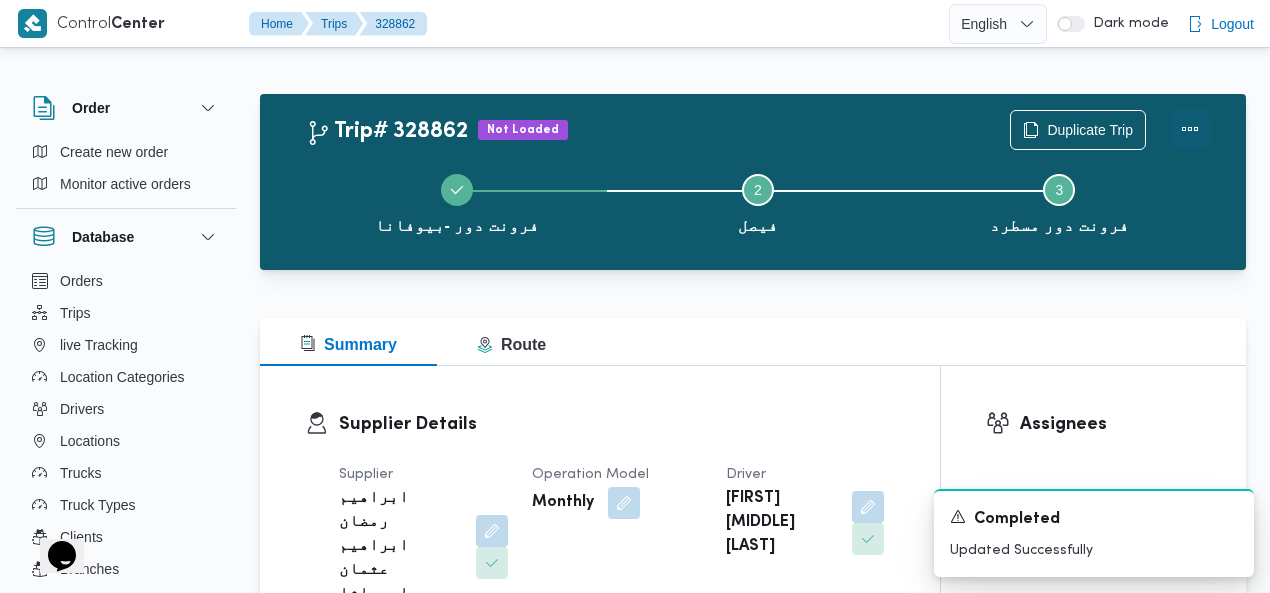 click at bounding box center [1190, 129] 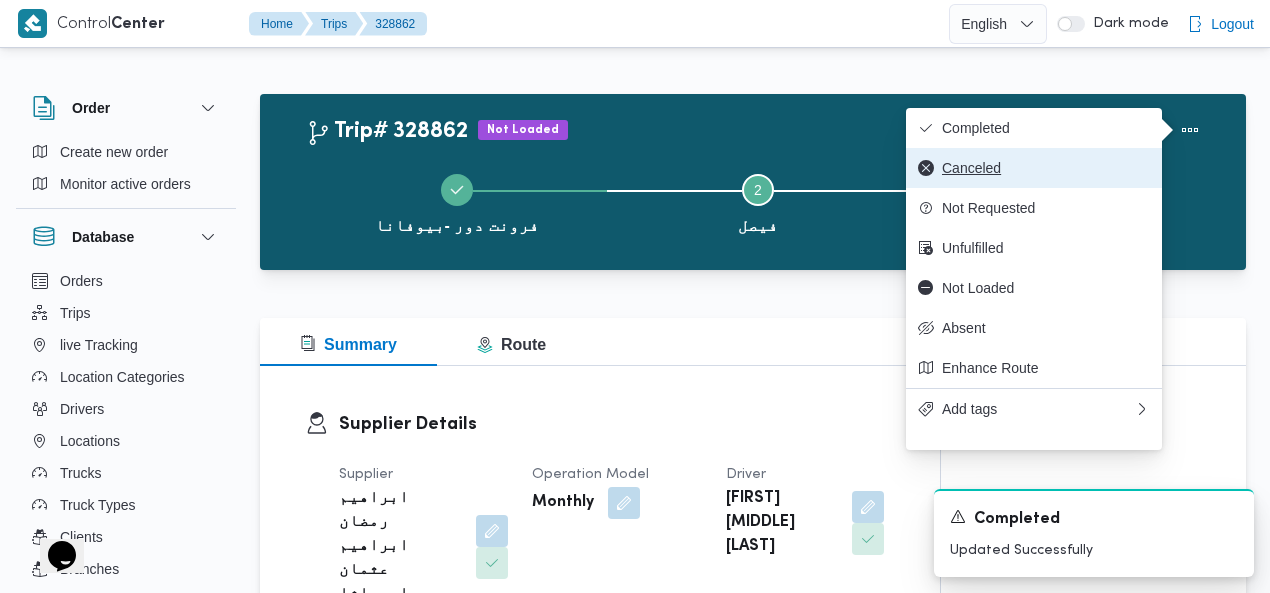 click on "Canceled" at bounding box center [1046, 168] 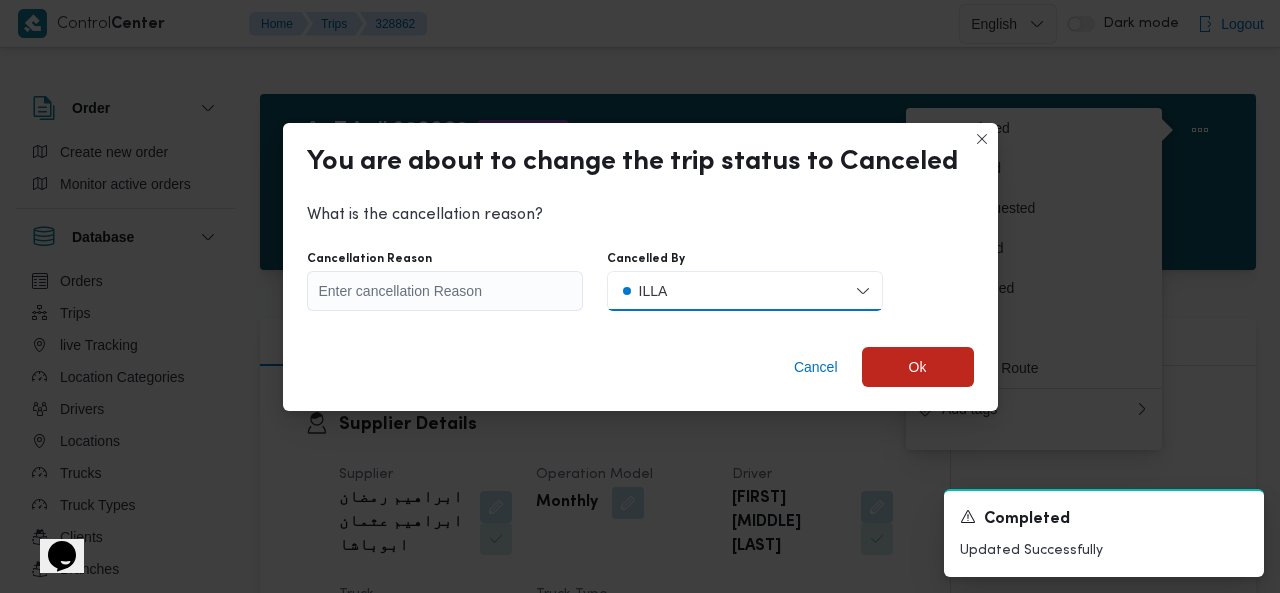 click on "ILLA" at bounding box center (745, 291) 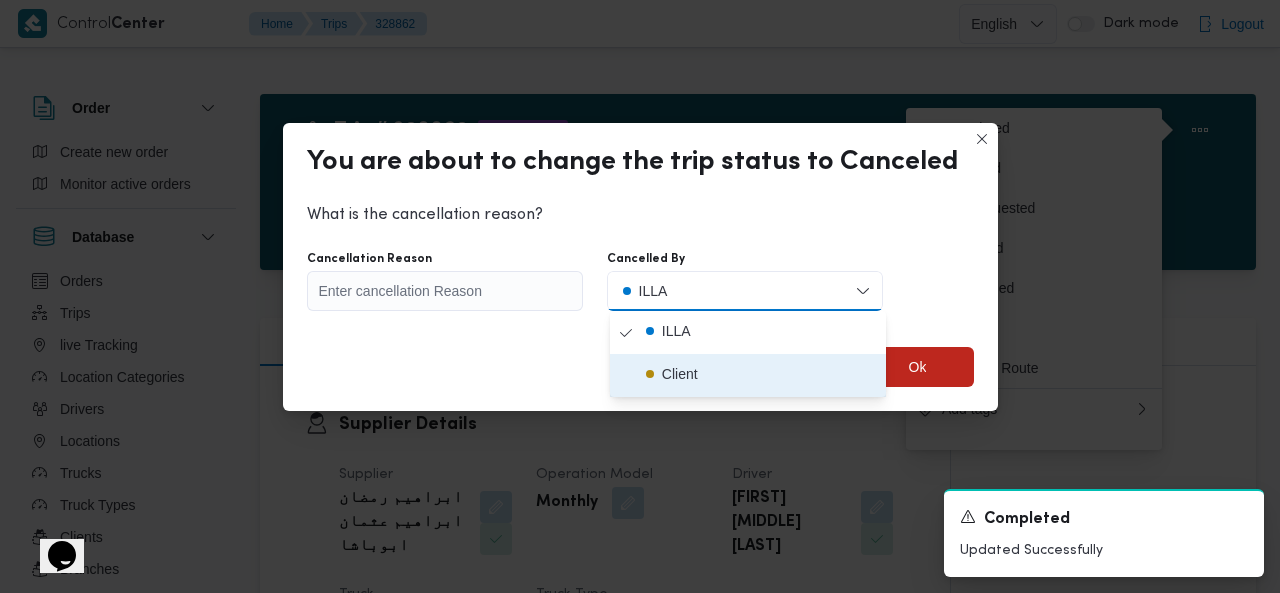 click on "Client" at bounding box center [680, 374] 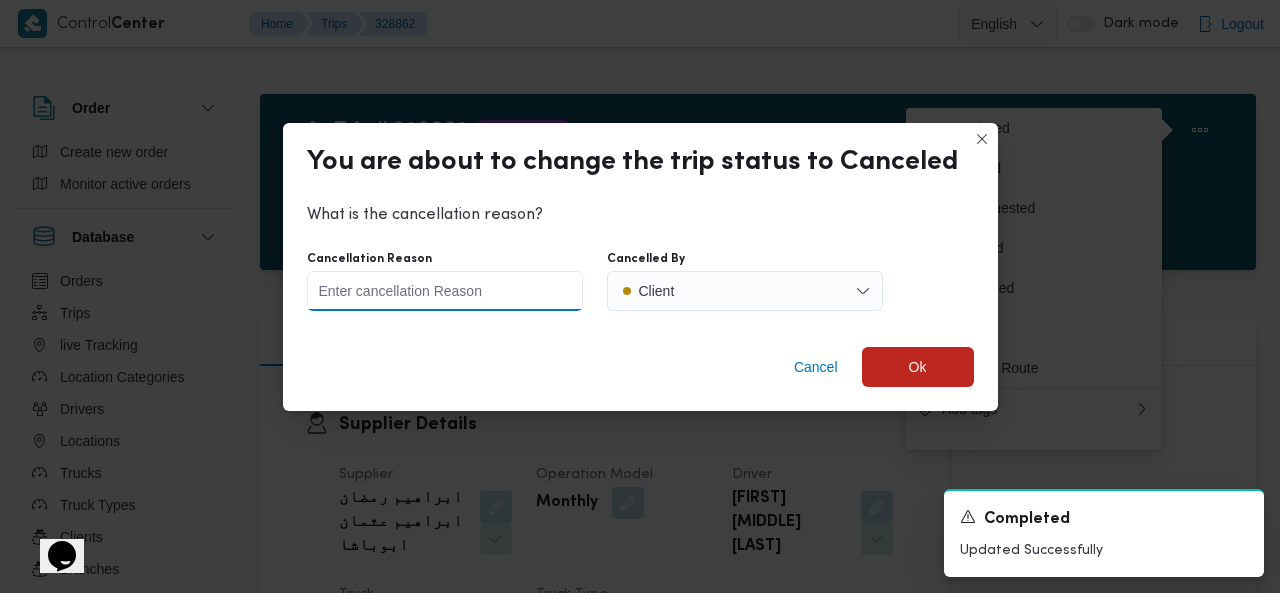 click on "Cancellation Reason" at bounding box center (445, 291) 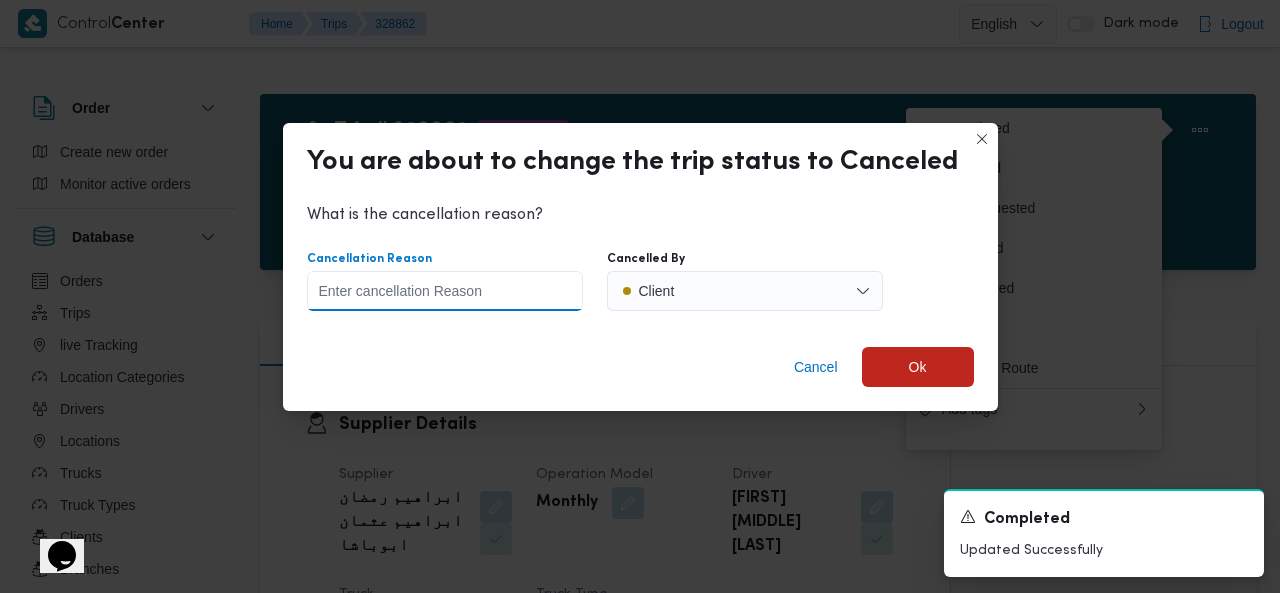 type on "تم الغاء العربيه" 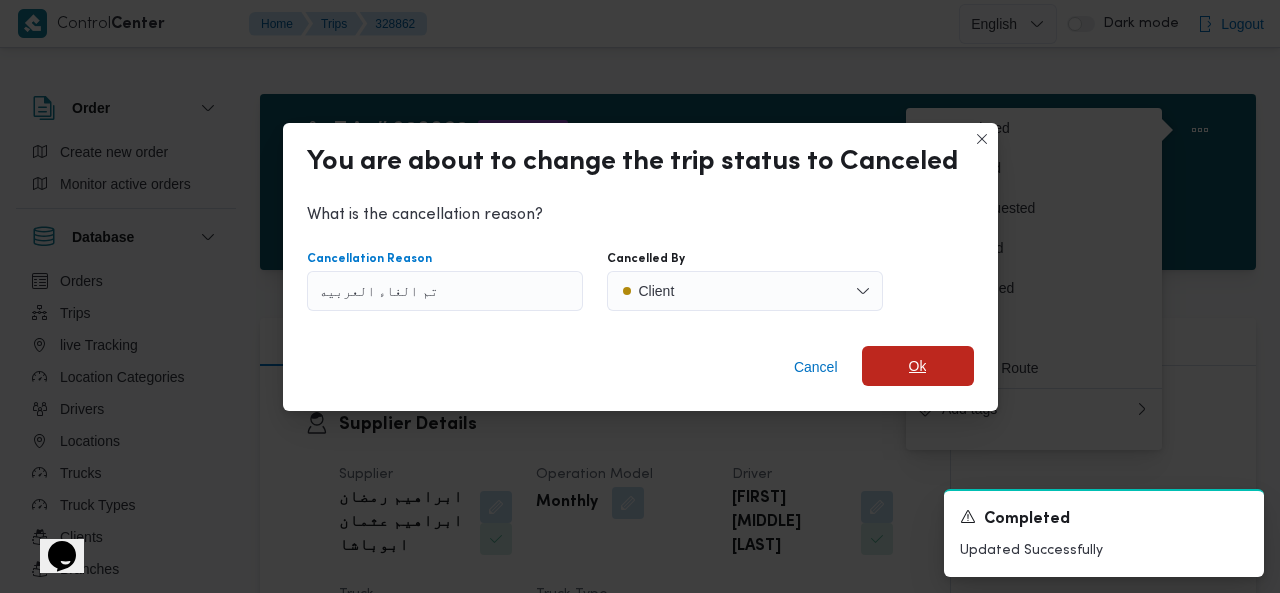 click on "Ok" at bounding box center [918, 366] 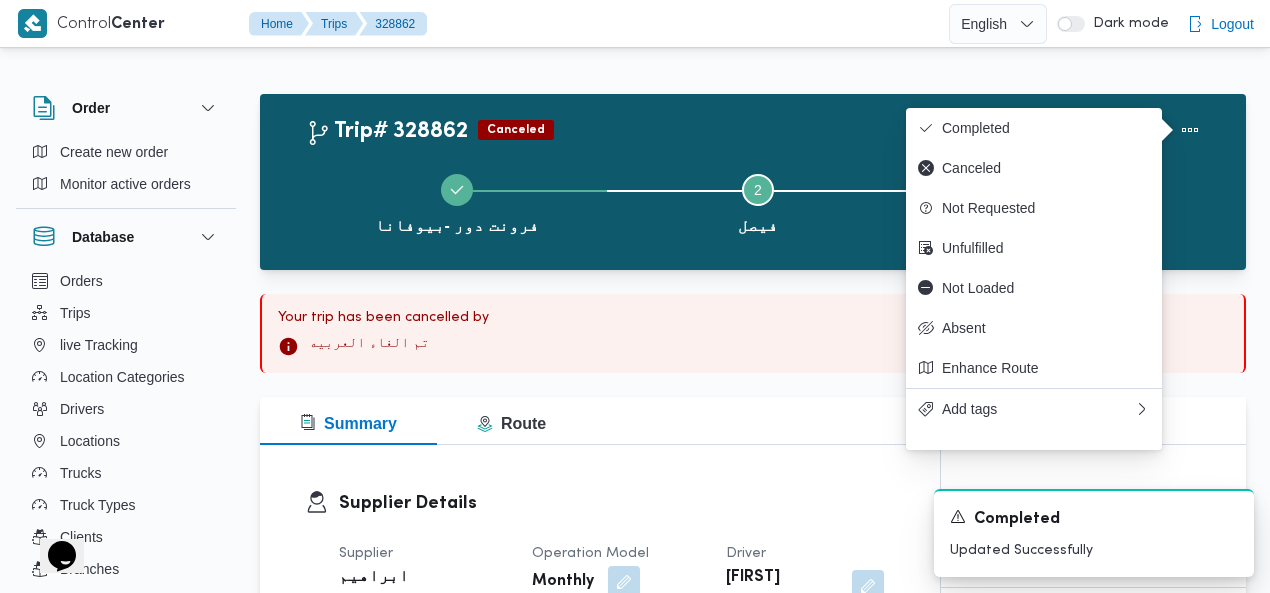 click on "تم الغاء العربيه" at bounding box center (753, 346) 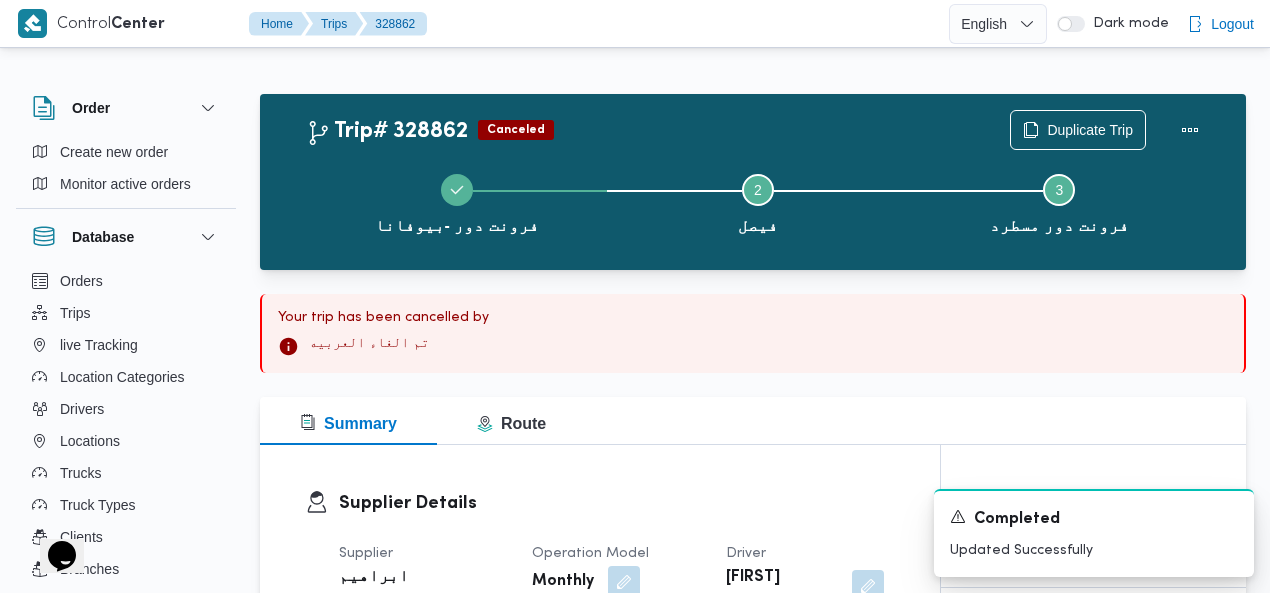 click on "تم الغاء العربيه" at bounding box center [753, 346] 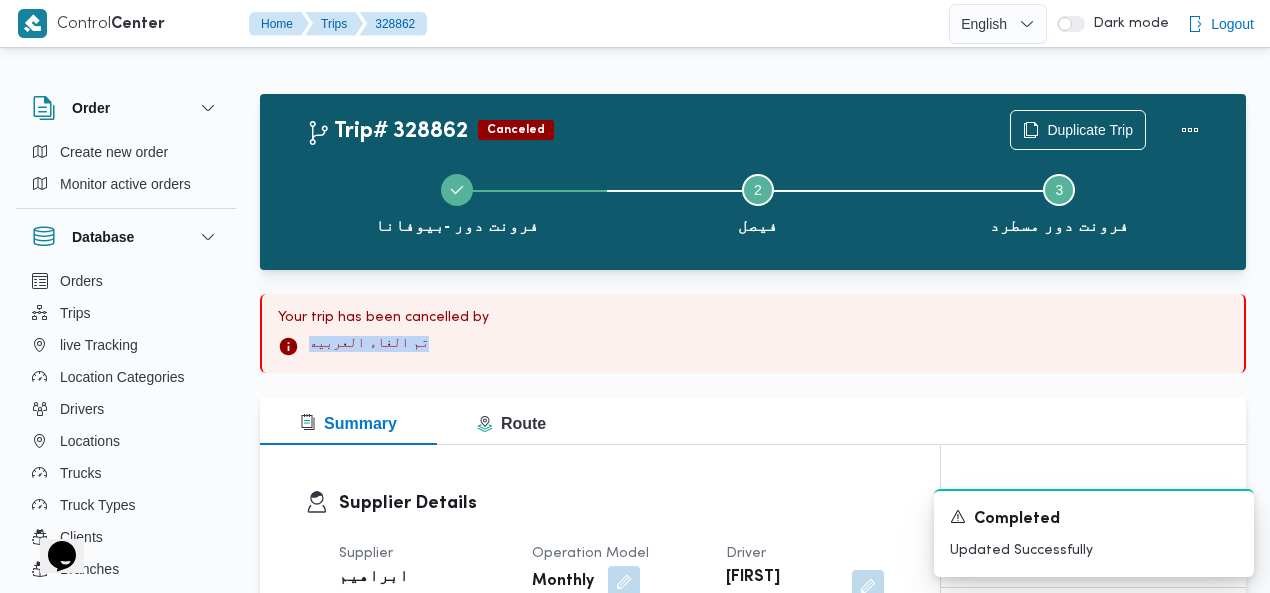click on "تم الغاء العربيه" at bounding box center (753, 346) 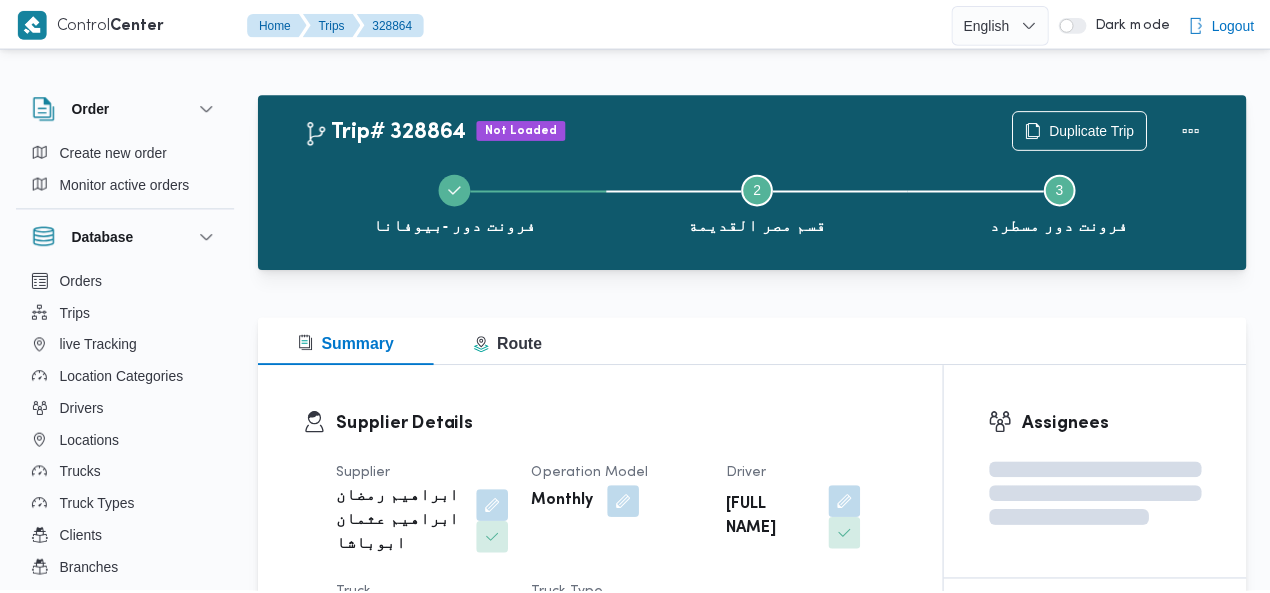scroll, scrollTop: 0, scrollLeft: 0, axis: both 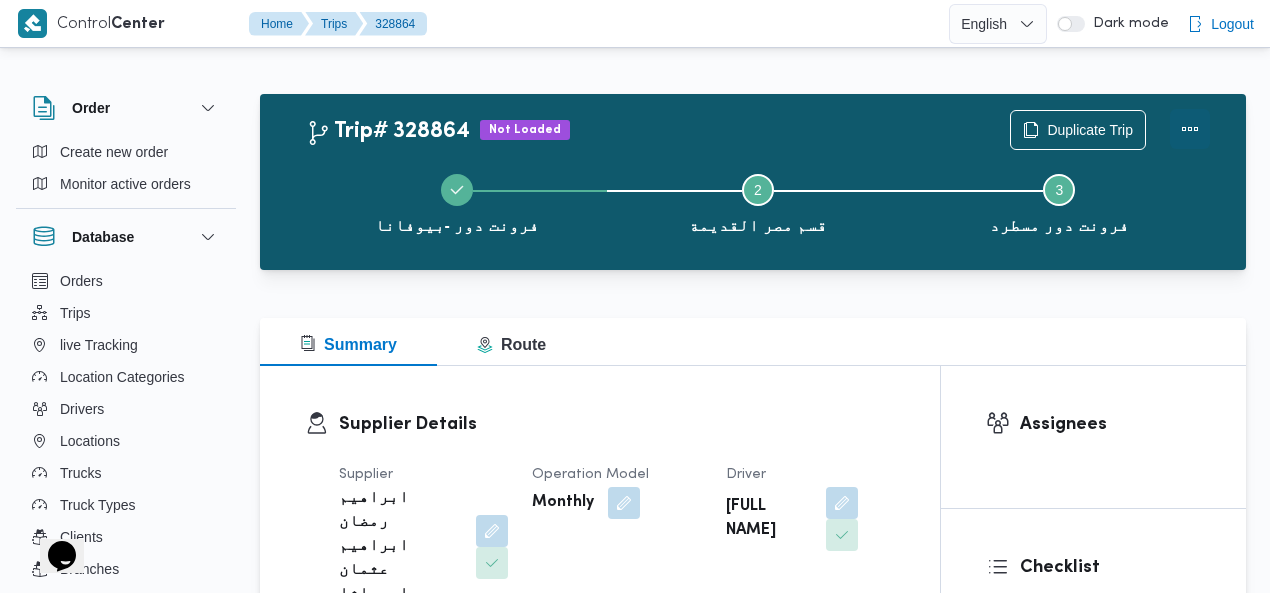 click at bounding box center [1190, 129] 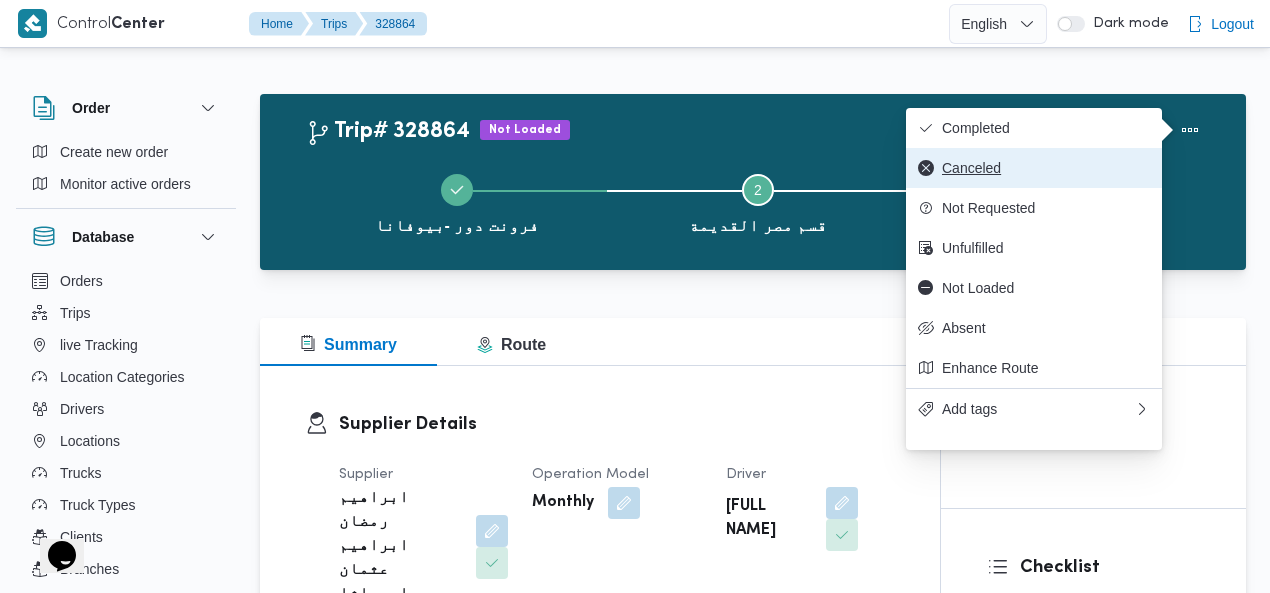 click on "Canceled" at bounding box center (1046, 168) 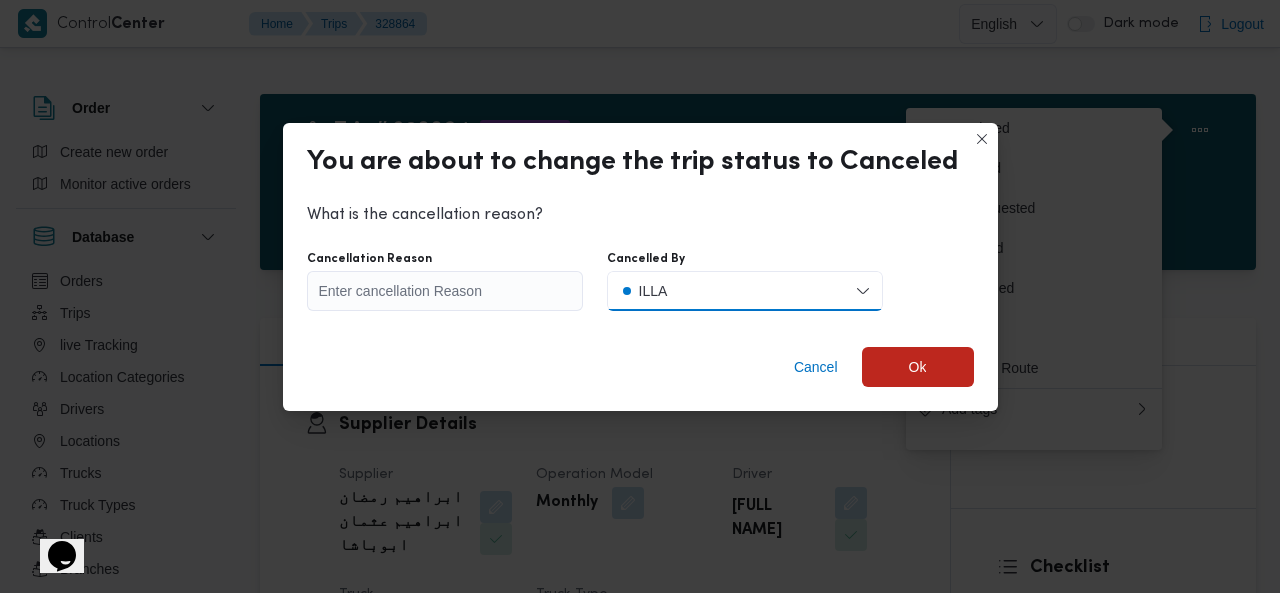click on "ILLA" at bounding box center (653, 291) 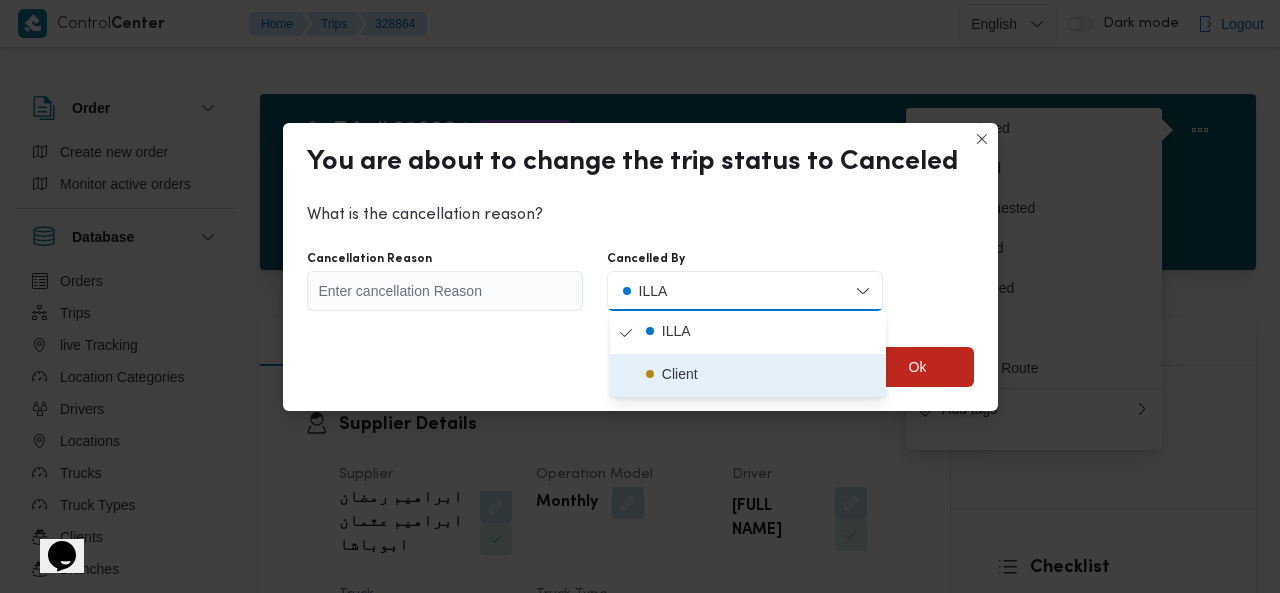 click on "Client" at bounding box center [680, 374] 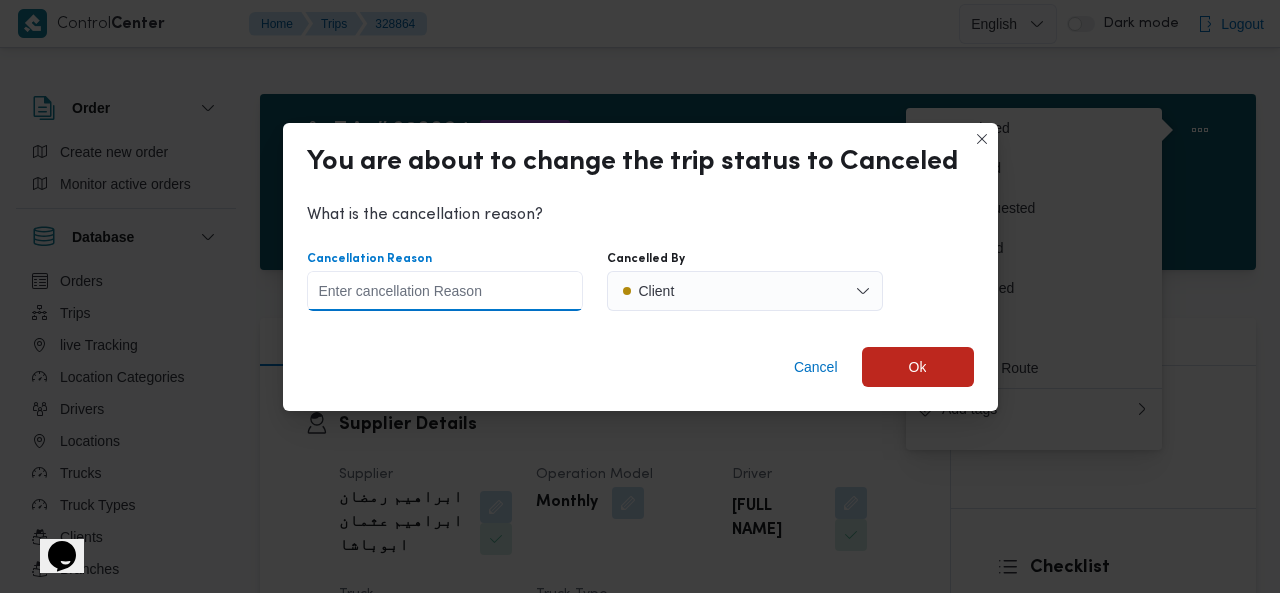 click on "Cancellation Reason" at bounding box center [445, 291] 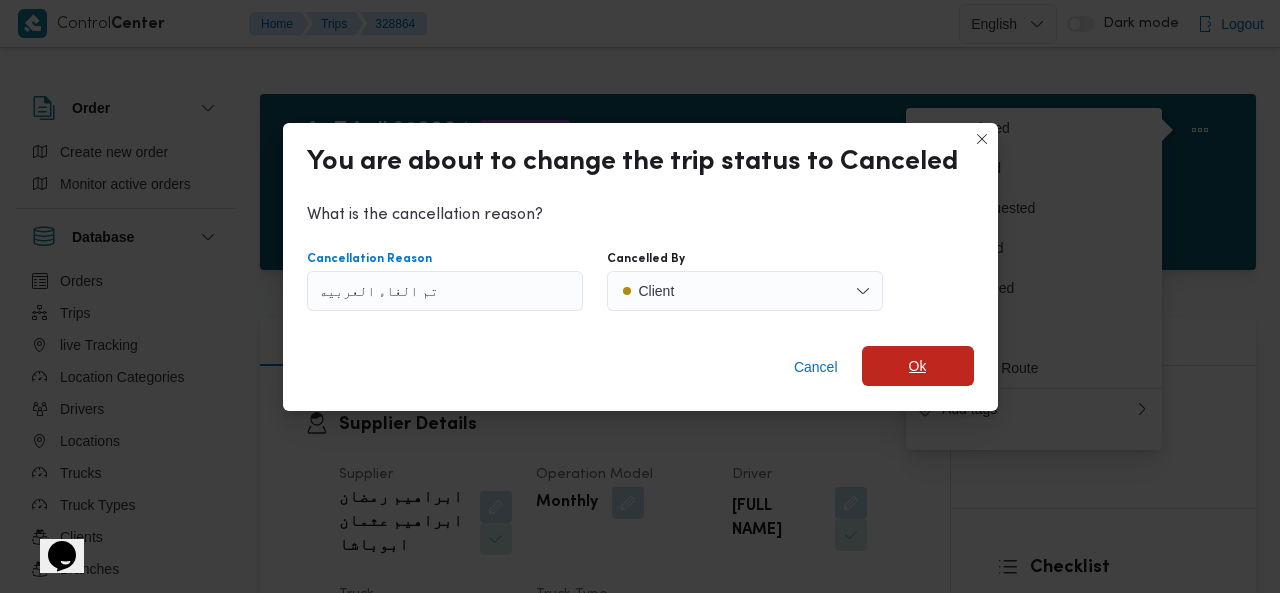 click on "Ok" at bounding box center [918, 366] 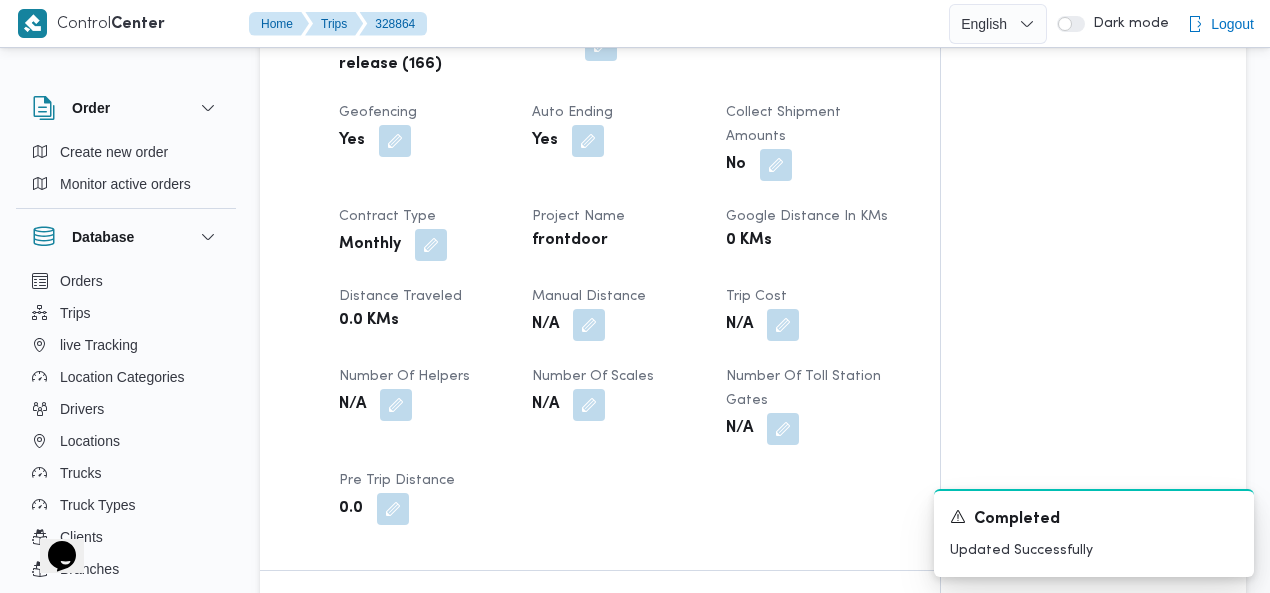 scroll, scrollTop: 1258, scrollLeft: 0, axis: vertical 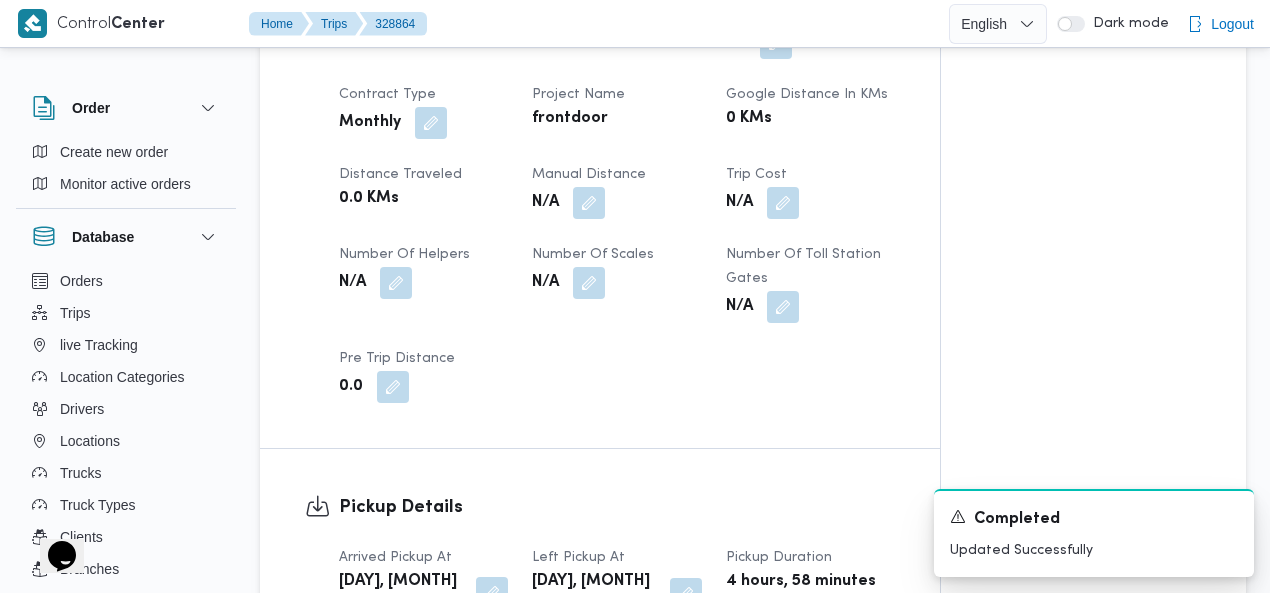 click at bounding box center [492, 593] 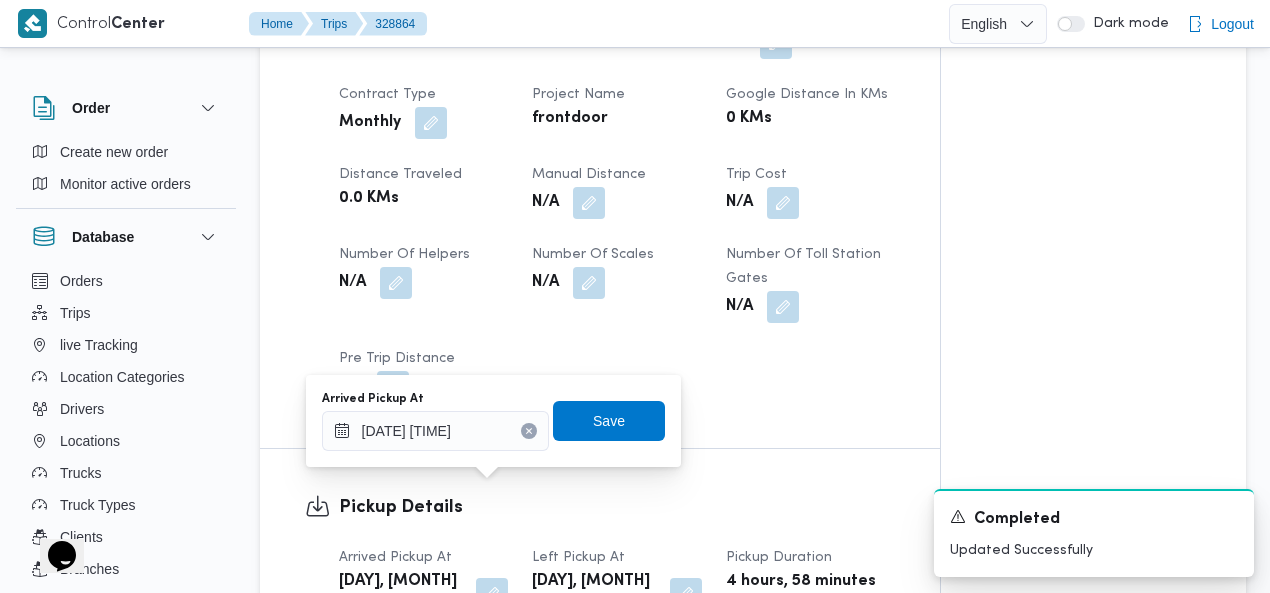 click 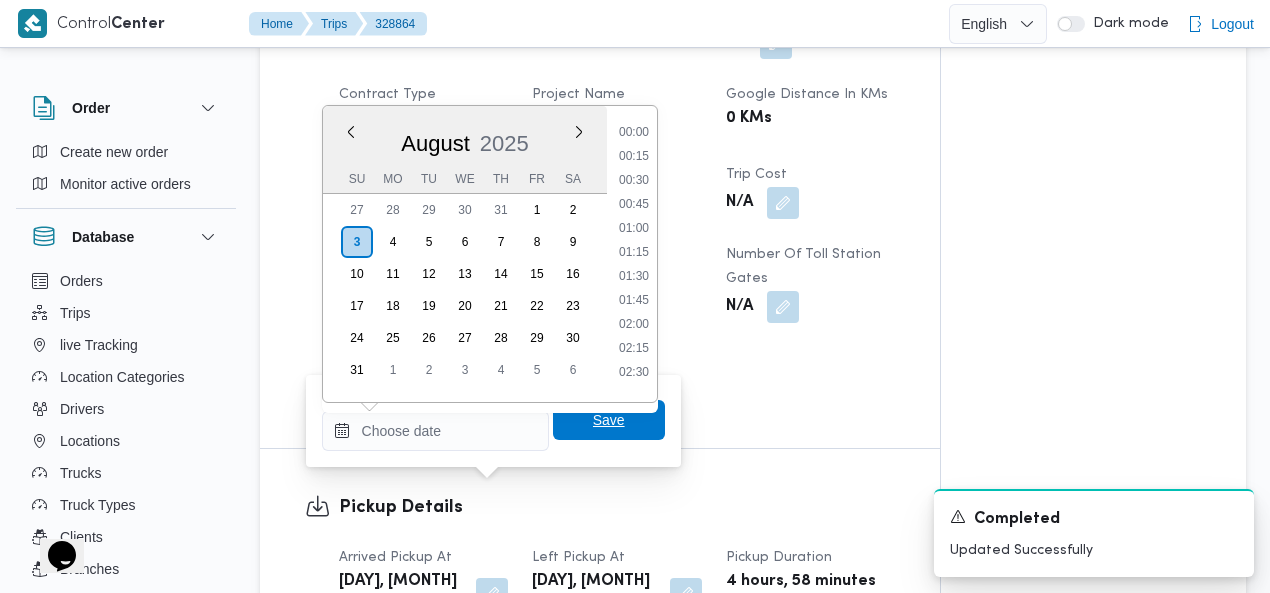 scroll, scrollTop: 0, scrollLeft: 0, axis: both 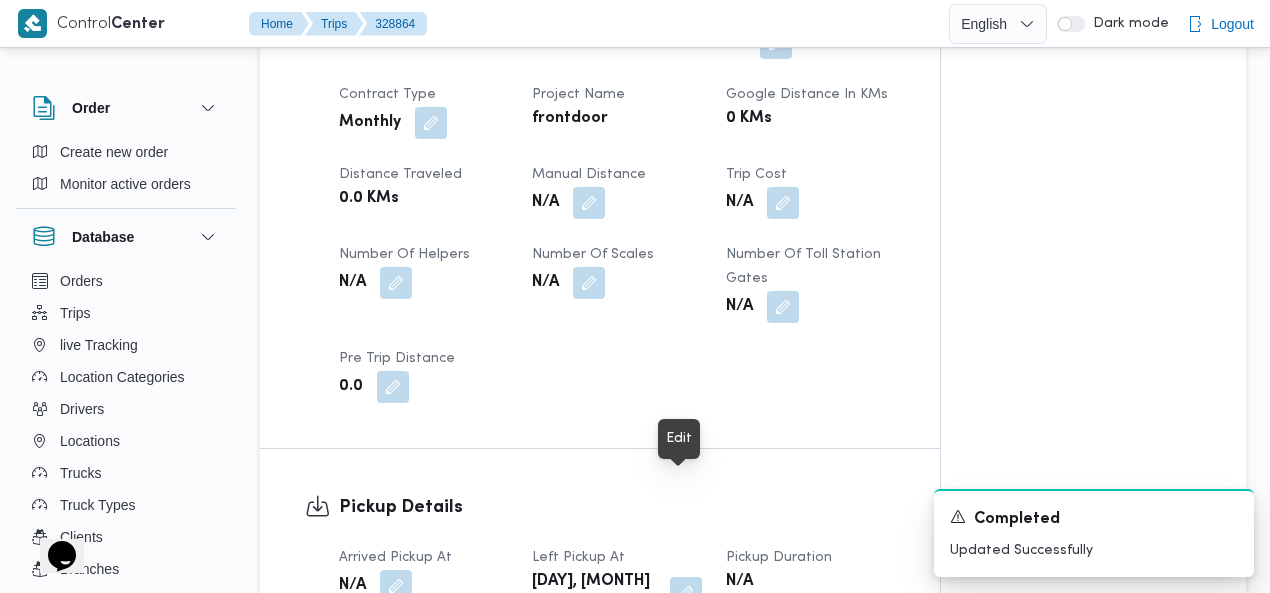 click at bounding box center [686, 593] 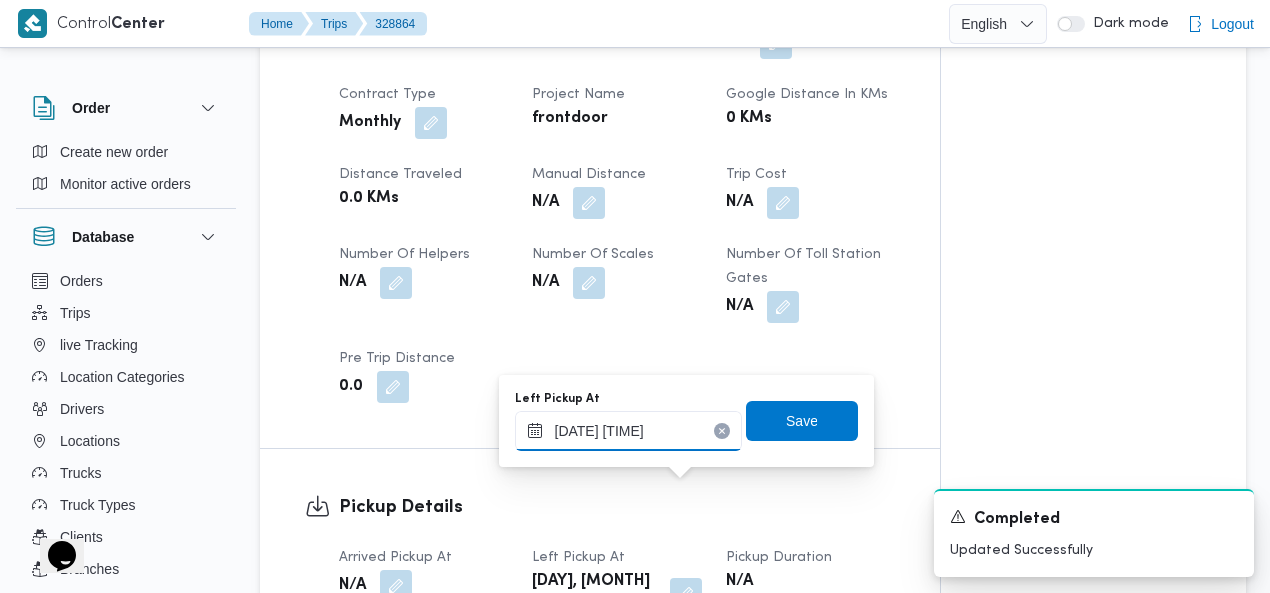 click on "[DATE] [TIME]" at bounding box center (628, 431) 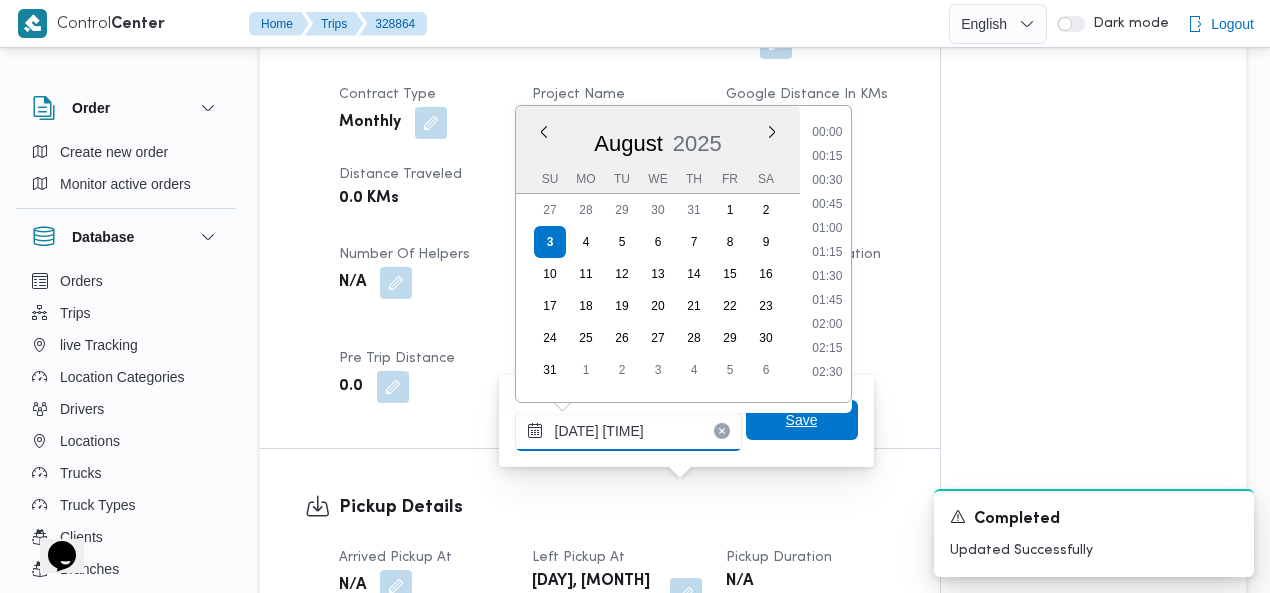 scroll, scrollTop: 1206, scrollLeft: 0, axis: vertical 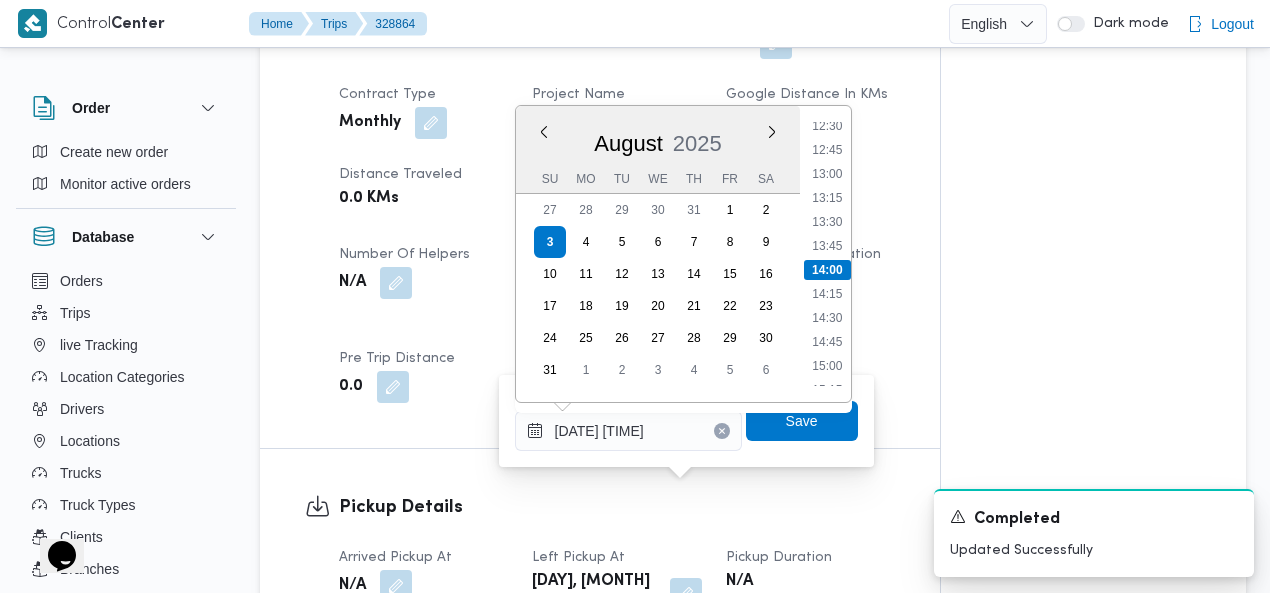 click 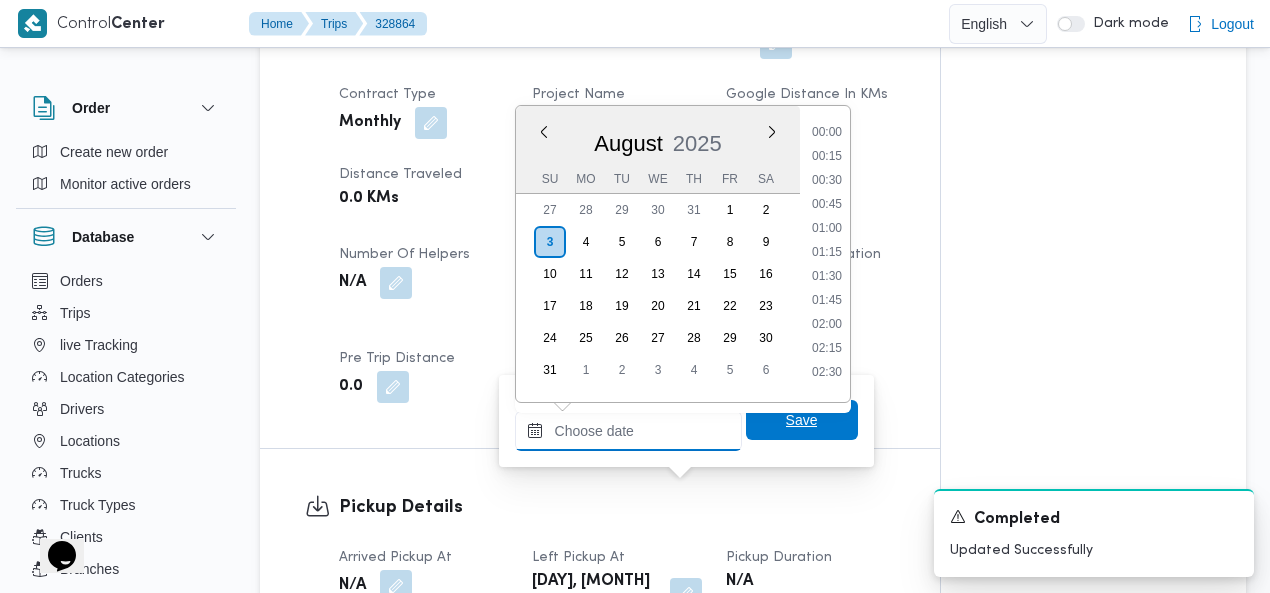scroll, scrollTop: 1254, scrollLeft: 0, axis: vertical 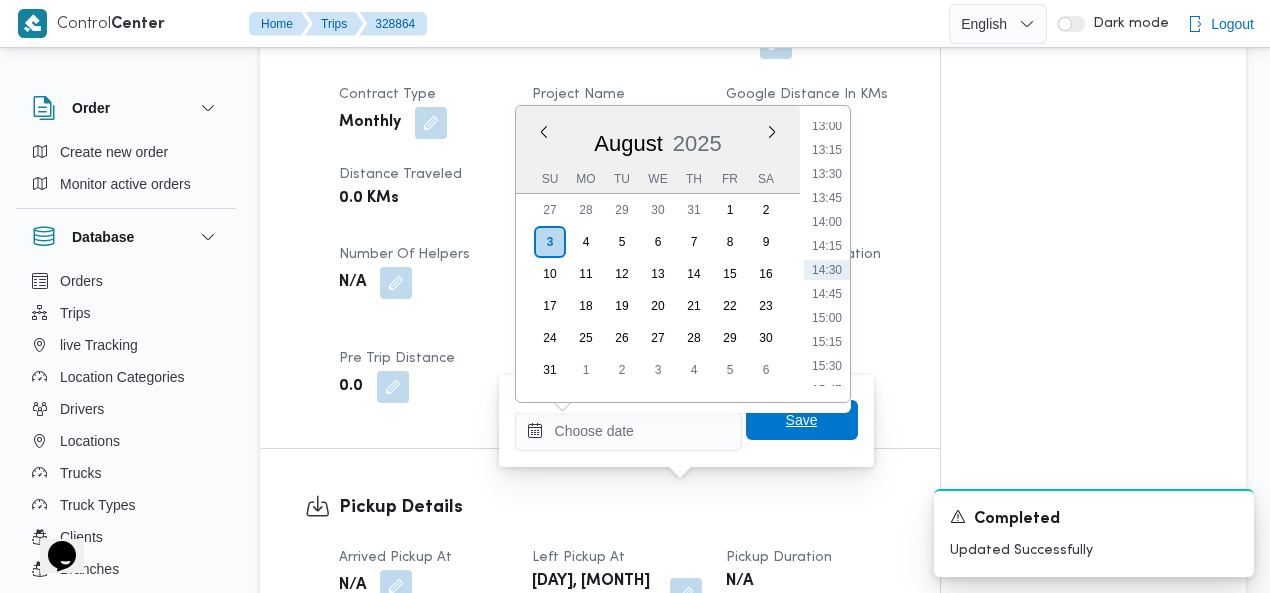 click on "Save" at bounding box center [802, 420] 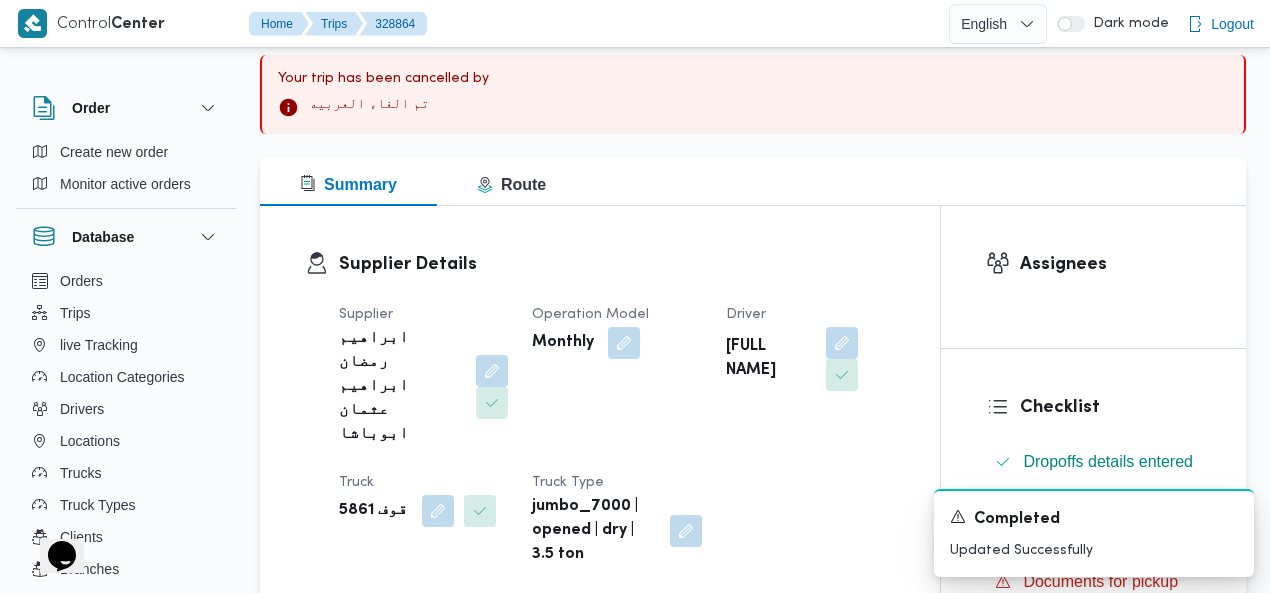 scroll, scrollTop: 0, scrollLeft: 0, axis: both 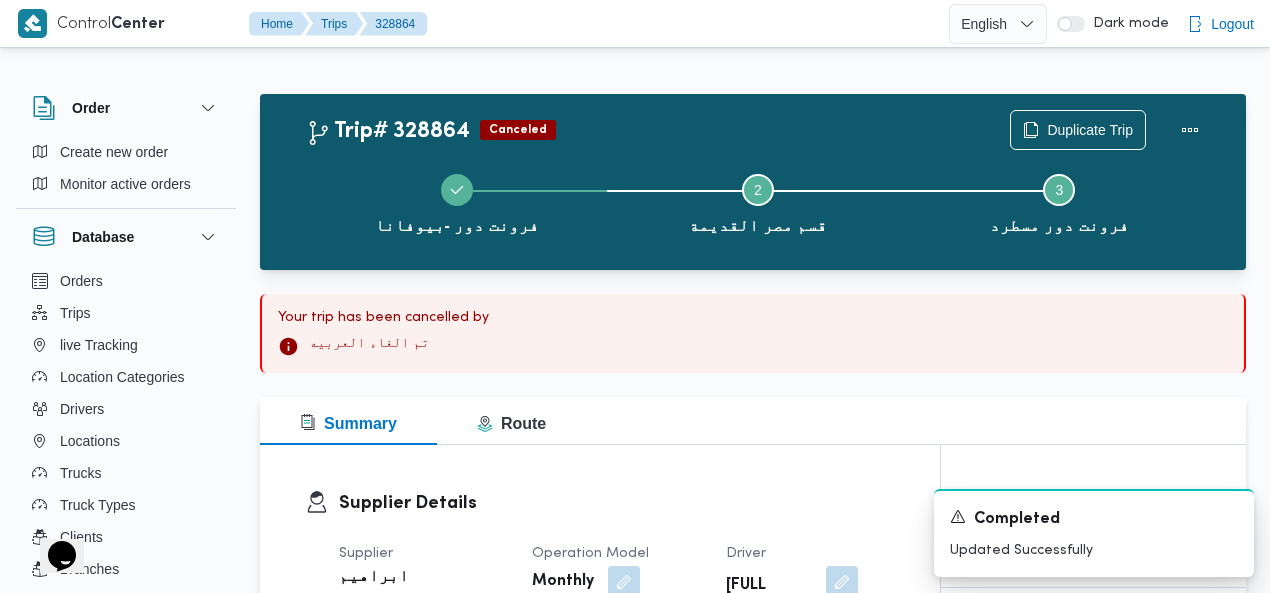 click on "Trip# 328864 Canceled Duplicate Trip   فرونت دور -بيوفانا  Step 2 is incomplete 2 قسم مصر القديمة Step 3 is incomplete 3 فرونت دور مسطرد Your trip has been cancelled by    تم الغاء العربيه Summary Route Supplier Details Supplier ابراهيم رمضان ابراهيم عثمان ابوباشا Operation Model Monthly Driver عبدالله عبدالسميع احمد بيومي نجدى Truck قوف 5861 Truck Type jumbo_7000 | opened | dry | 3.5 ton Trip Details Client Frontdoor Branch فرونت دور -بيوفانا  Trip Type تجزئة/مصانع و مخازن Pickup date & time Sun, Aug 3, 2025 7:00 AM Source System App Version 3.8.6.production.driver-release (166) Returnable No Geofencing Yes Auto Ending Yes Collect Shipment Amounts No Contract Type Monthly Project Name frontdoor Google distance in KMs 0 KMs Distance Traveled 0.0 KMs Manual Distance N/A Trip Cost N/A Number of Helpers N/A Number of Scales N/A Number of Toll Station Gates N/A 0.0 0" at bounding box center (753, 1976) 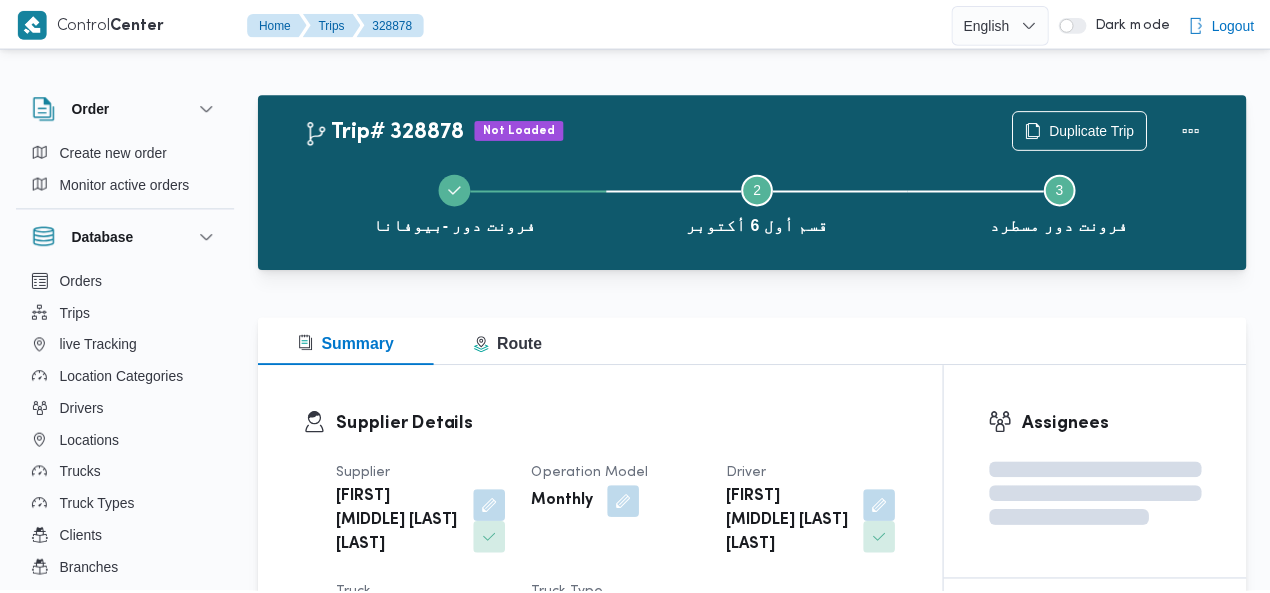 scroll, scrollTop: 0, scrollLeft: 0, axis: both 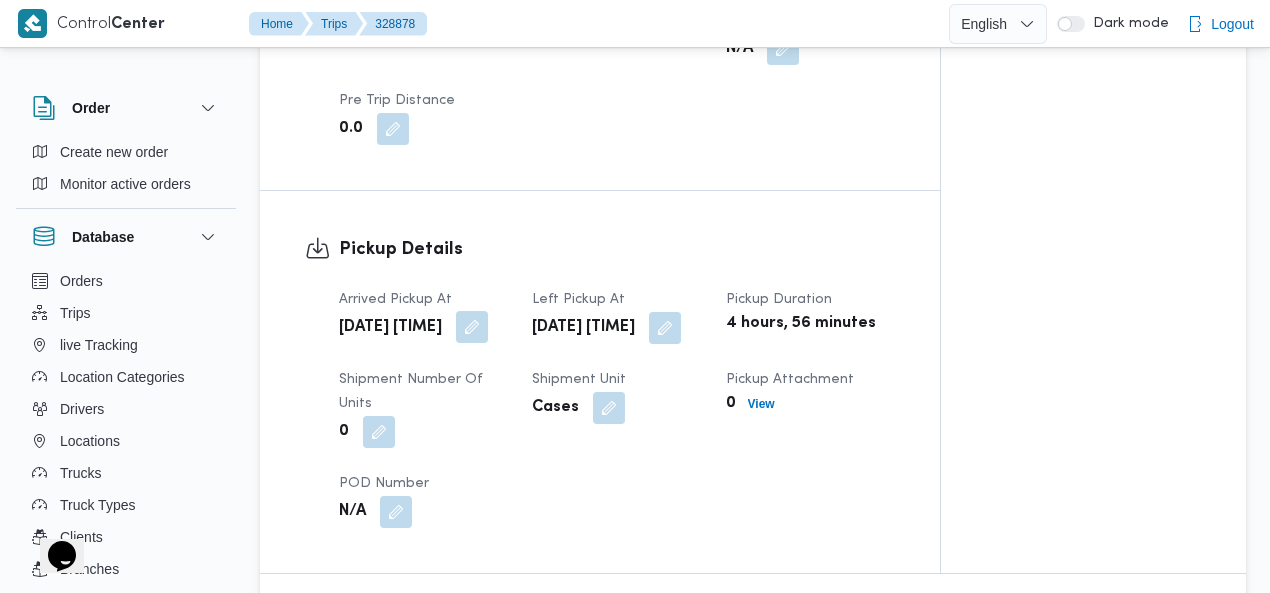 click at bounding box center [472, 327] 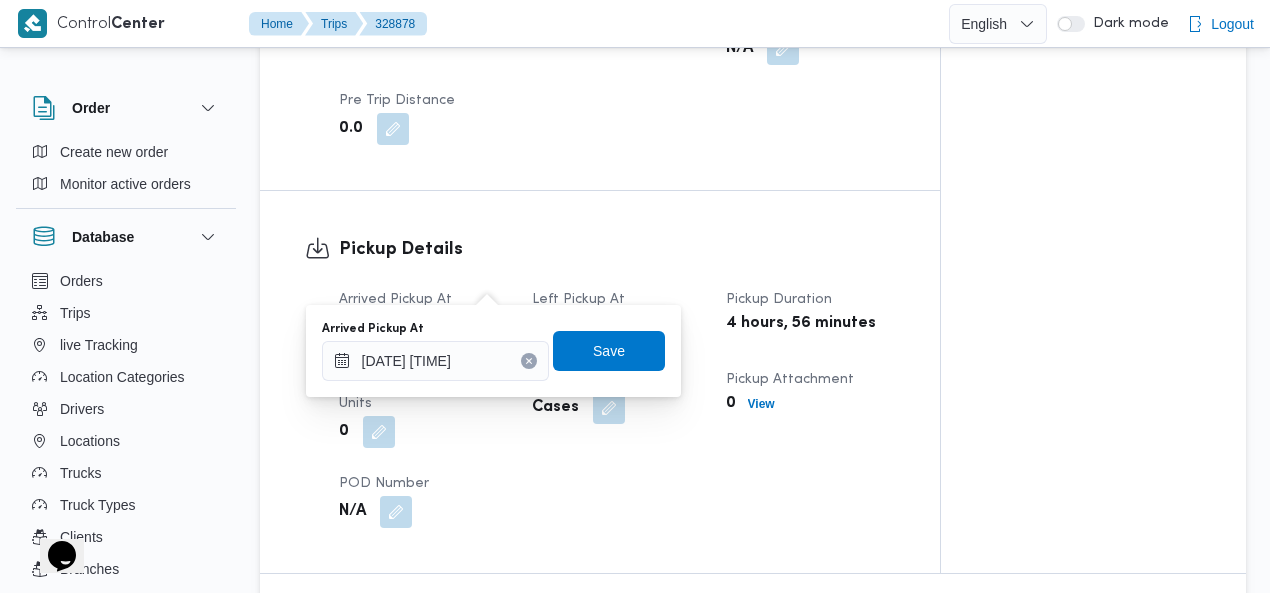 click 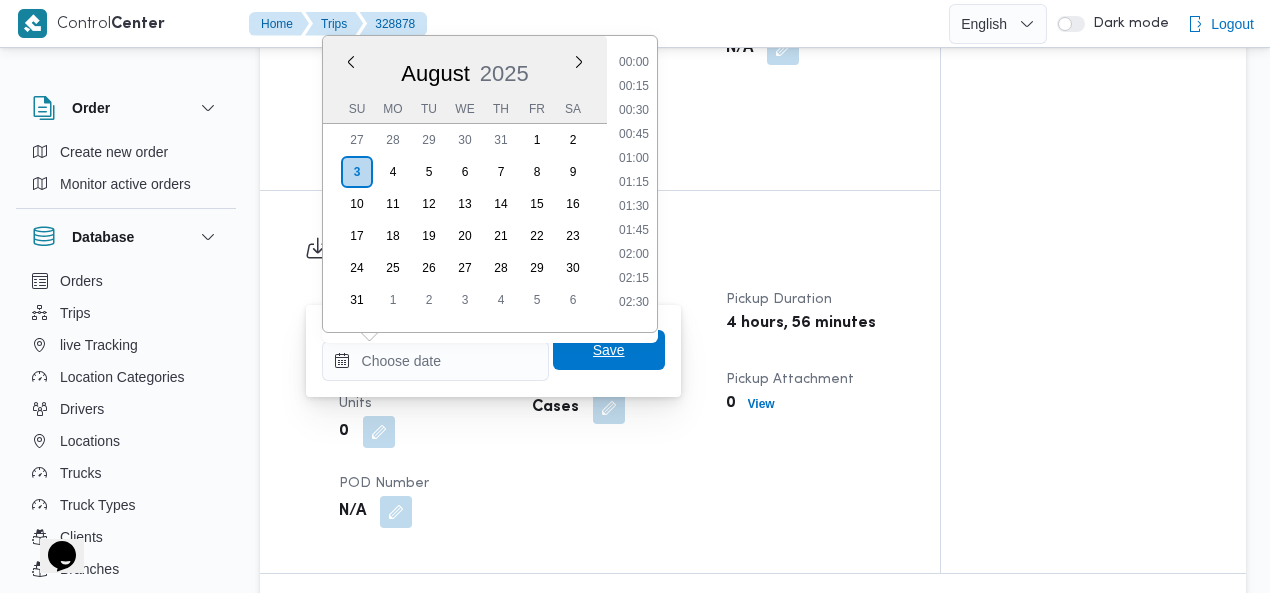 scroll, scrollTop: 0, scrollLeft: 0, axis: both 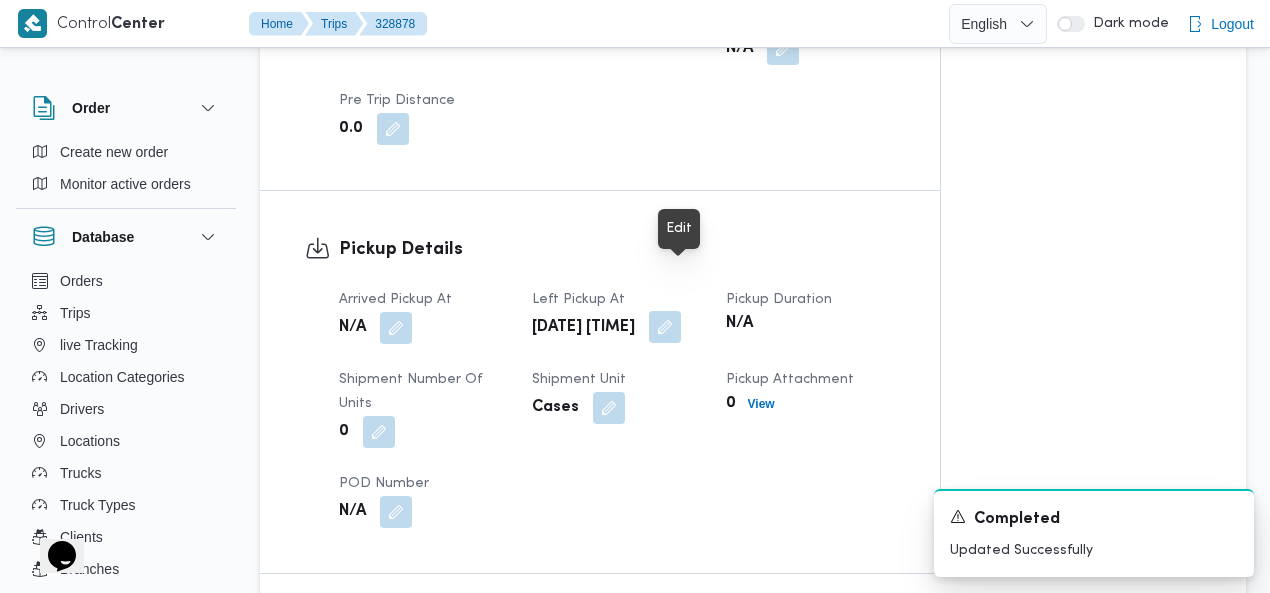 click at bounding box center [665, 327] 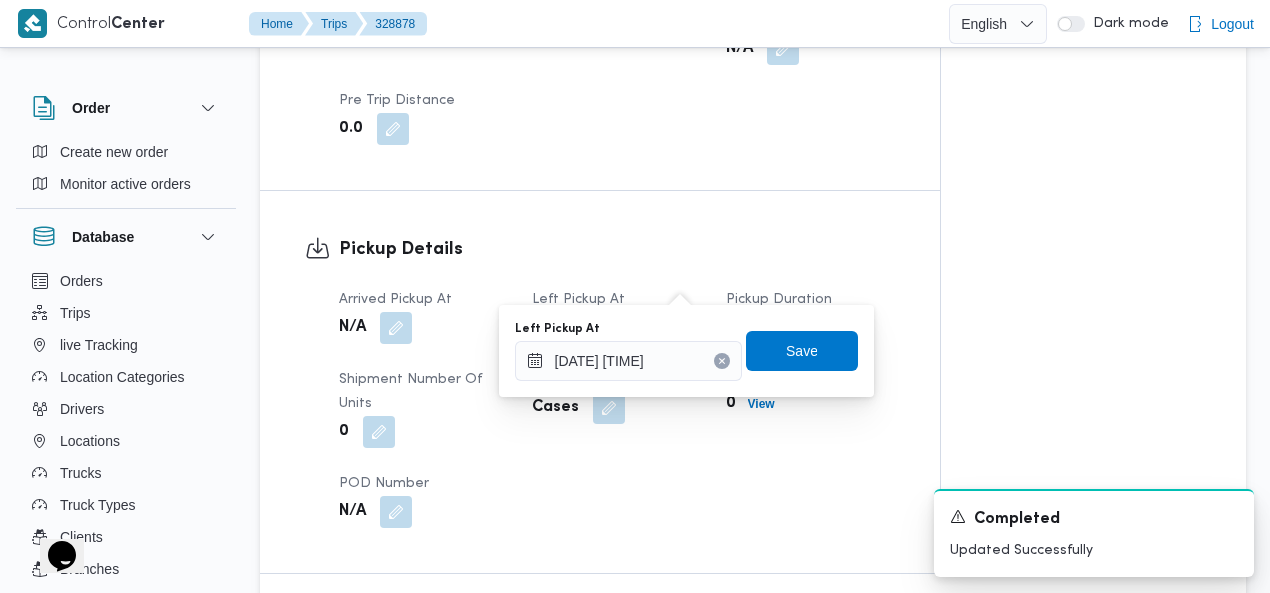 click at bounding box center (722, 361) 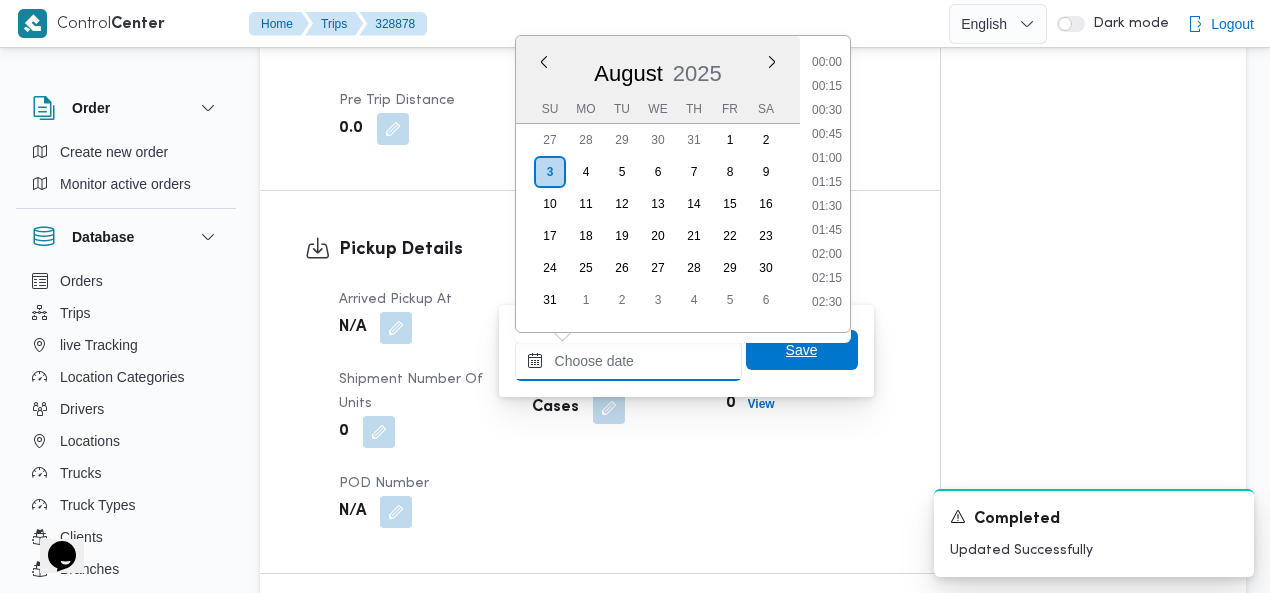scroll, scrollTop: 1254, scrollLeft: 0, axis: vertical 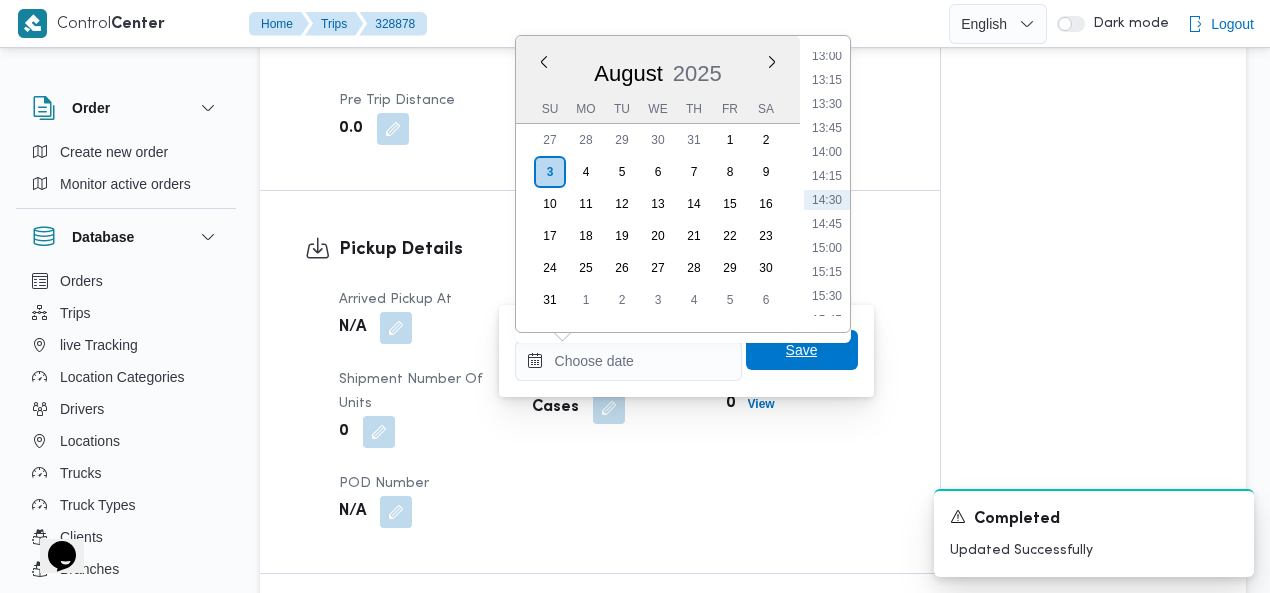 click on "Save" at bounding box center (802, 350) 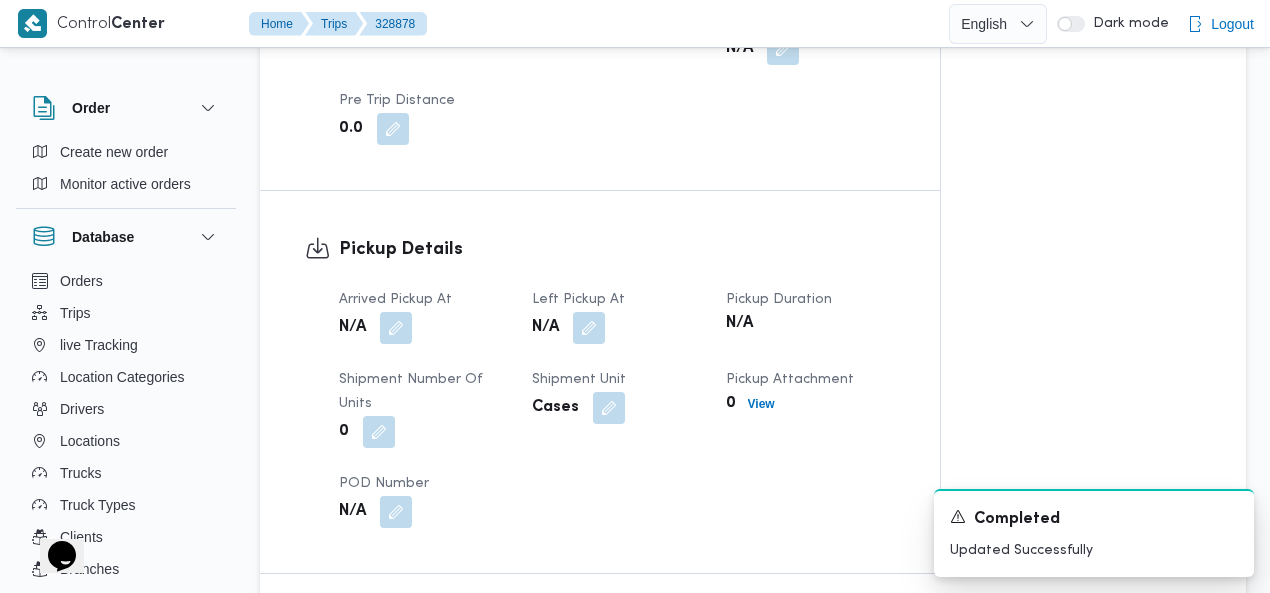 scroll, scrollTop: 0, scrollLeft: 0, axis: both 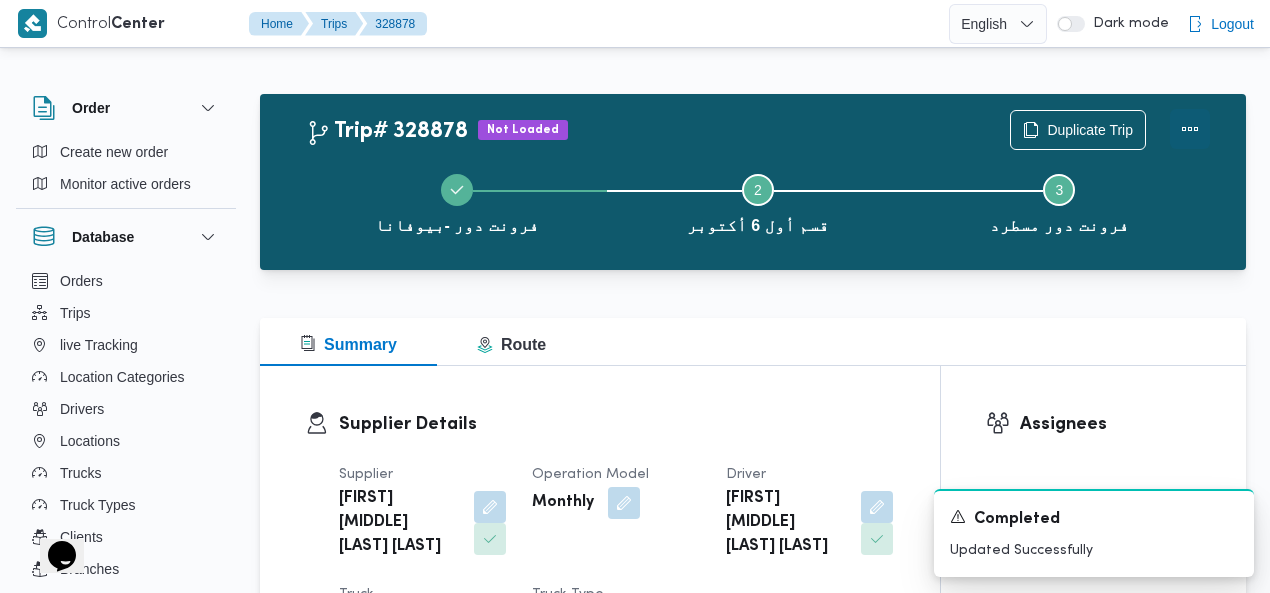 click at bounding box center [1190, 129] 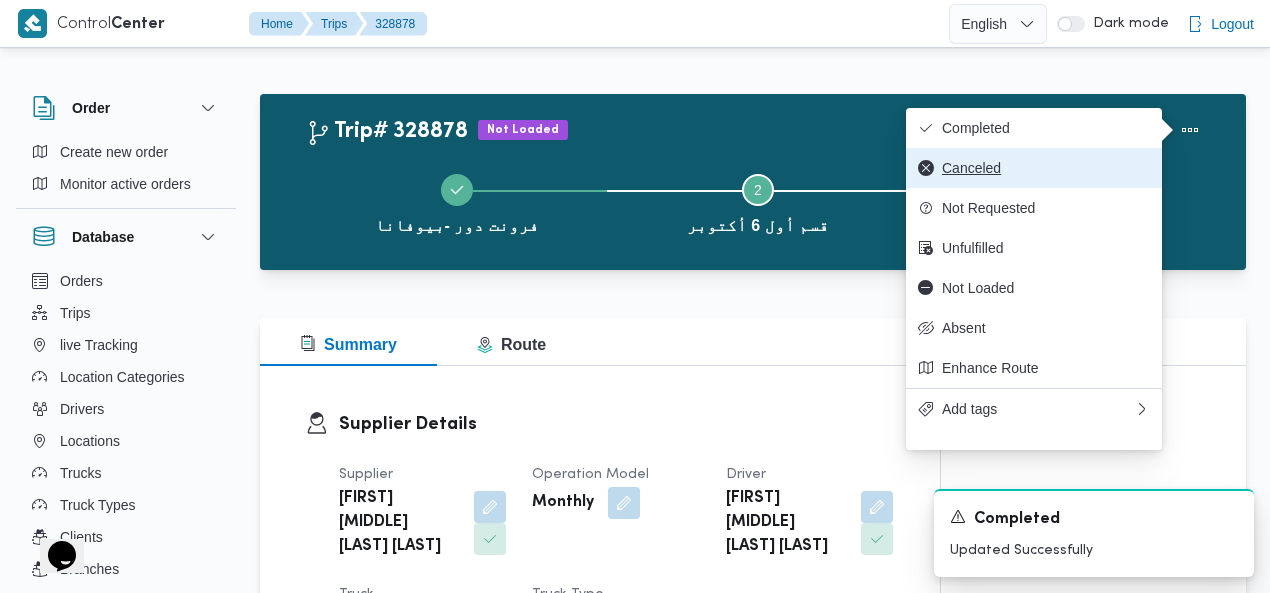 click on "Canceled" at bounding box center [1046, 168] 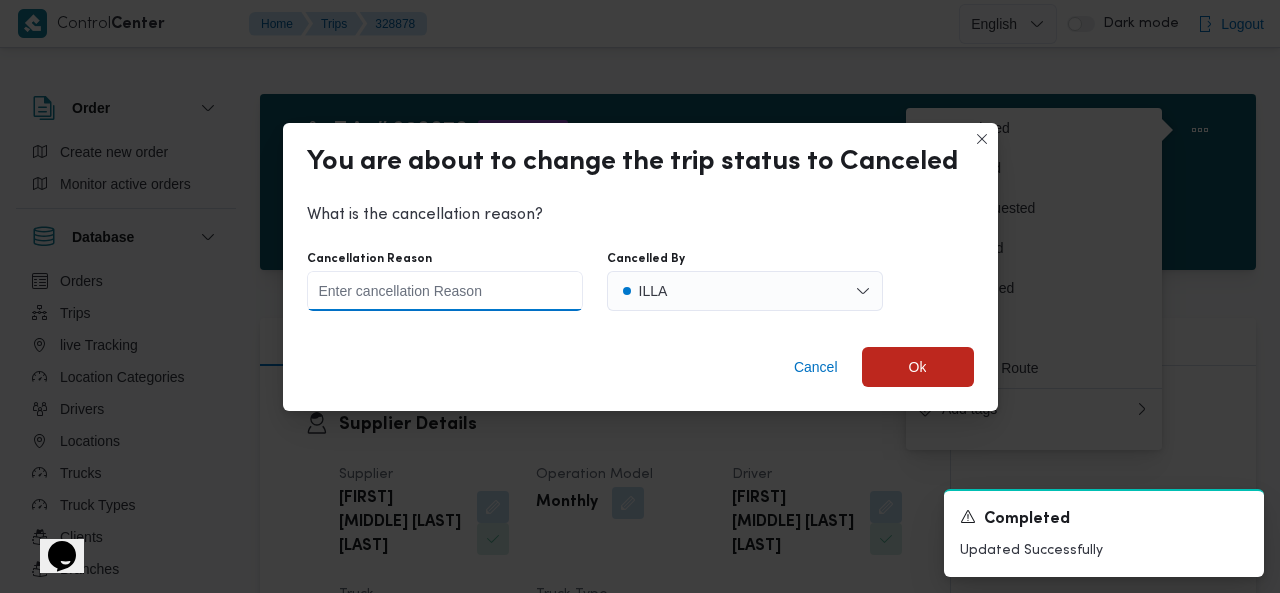 click on "Cancellation Reason" at bounding box center (445, 291) 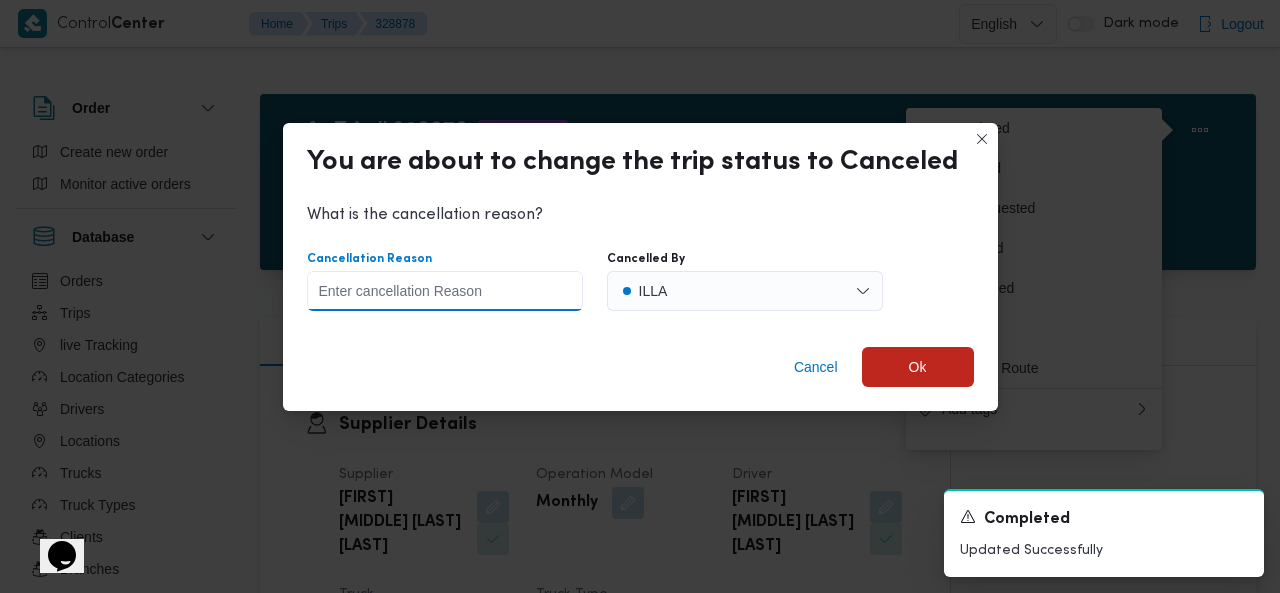 paste on "تم الغاء العربيه" 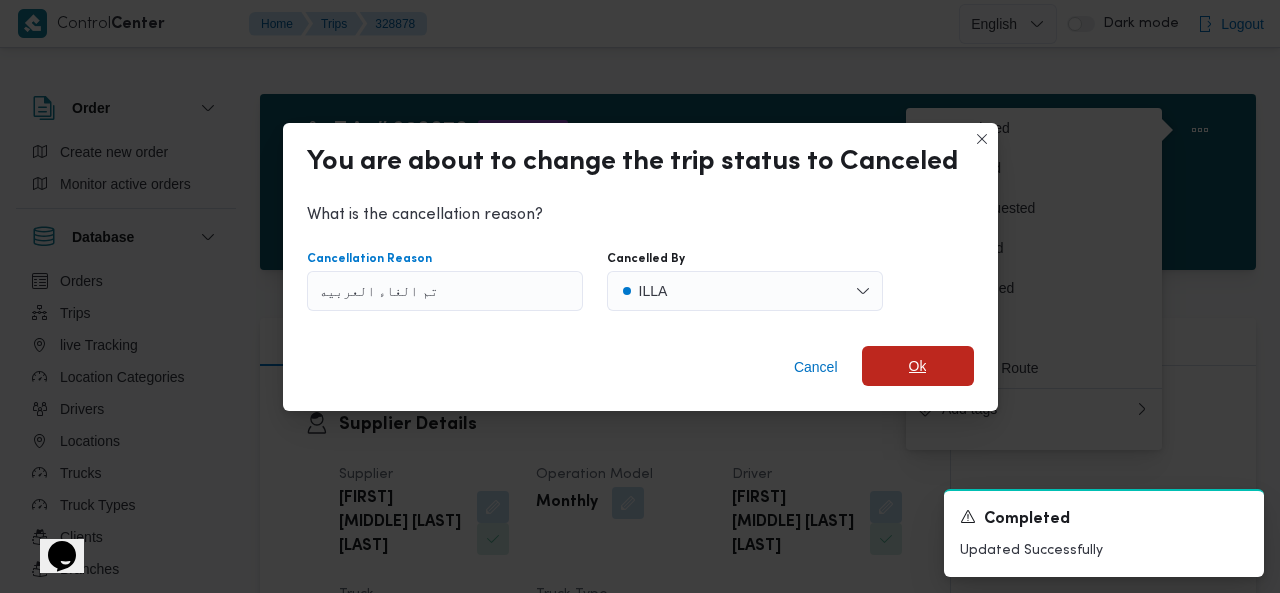 click on "Ok" at bounding box center [918, 366] 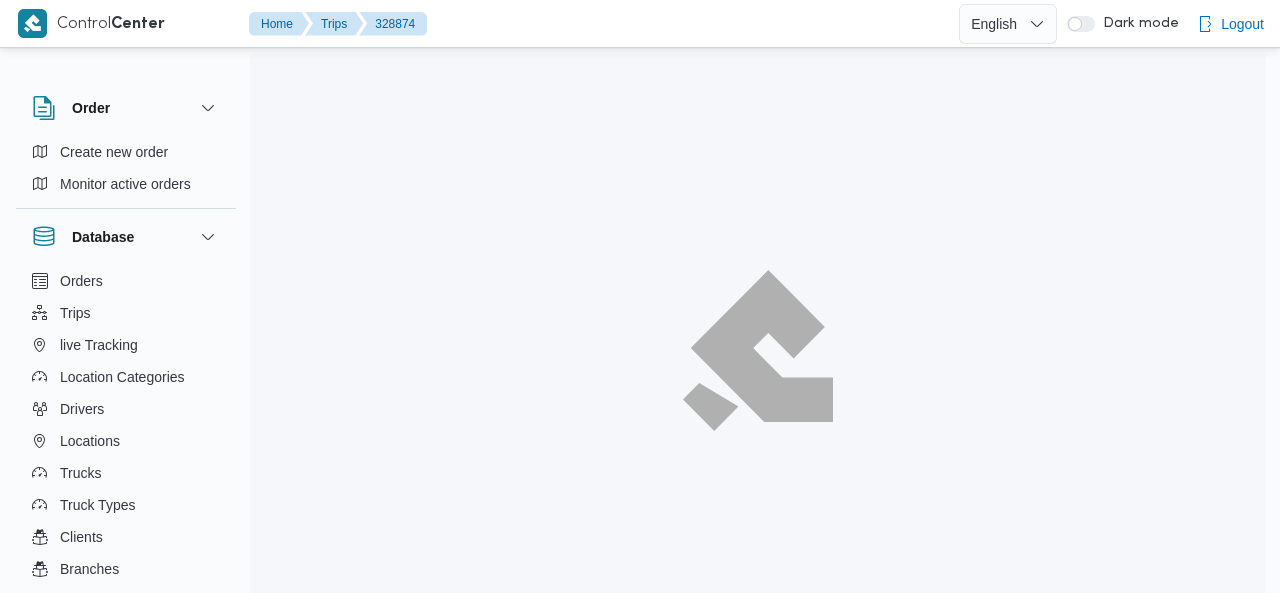 scroll, scrollTop: 0, scrollLeft: 0, axis: both 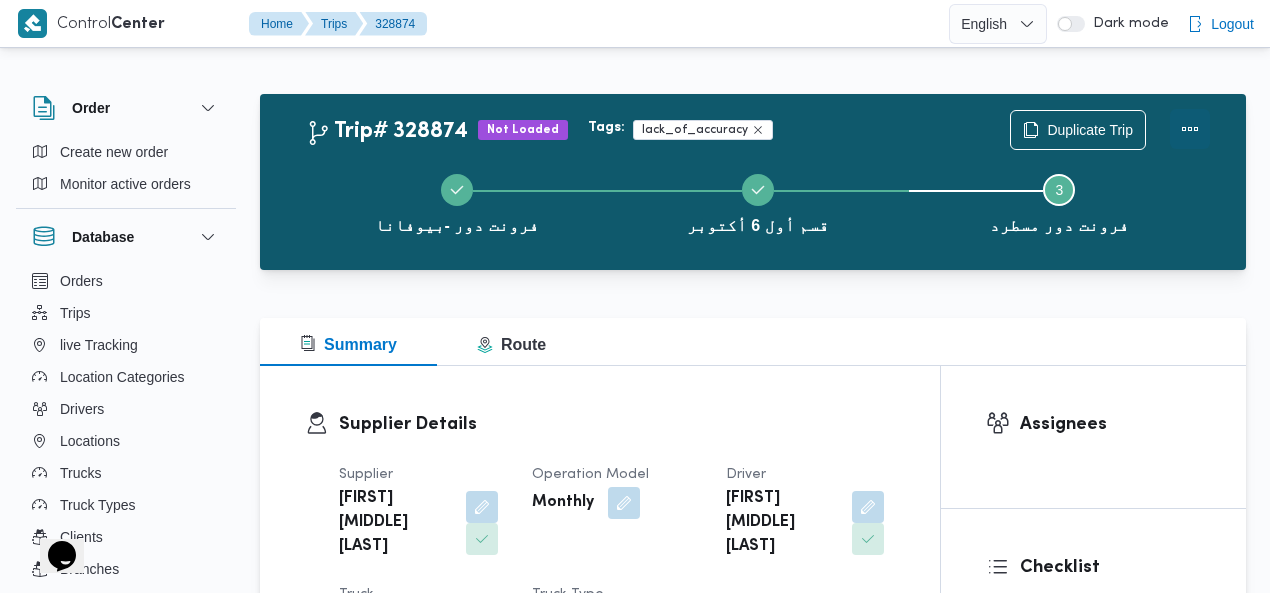 click at bounding box center (1190, 129) 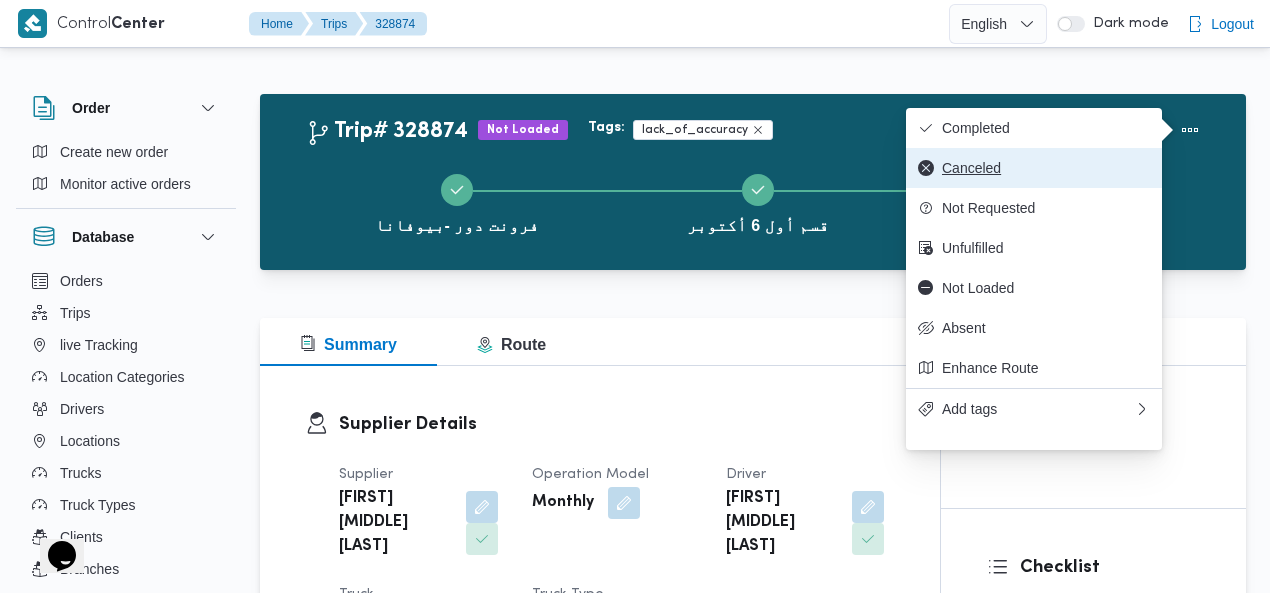 click on "Canceled" at bounding box center (1046, 168) 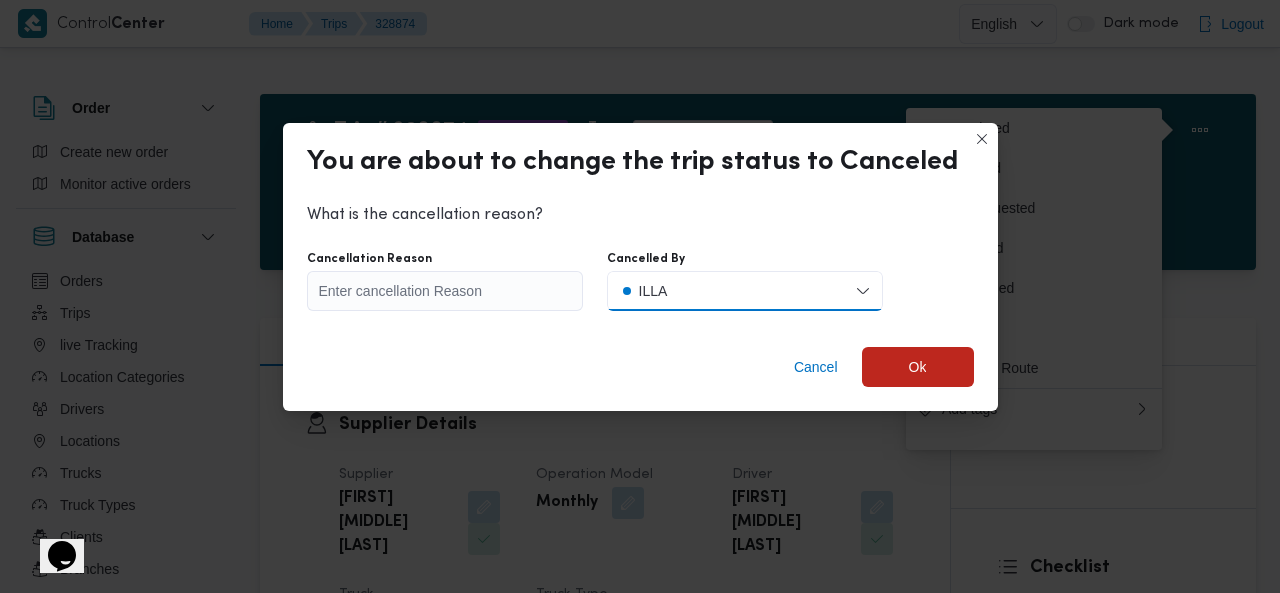 click on "ILLA" at bounding box center (745, 291) 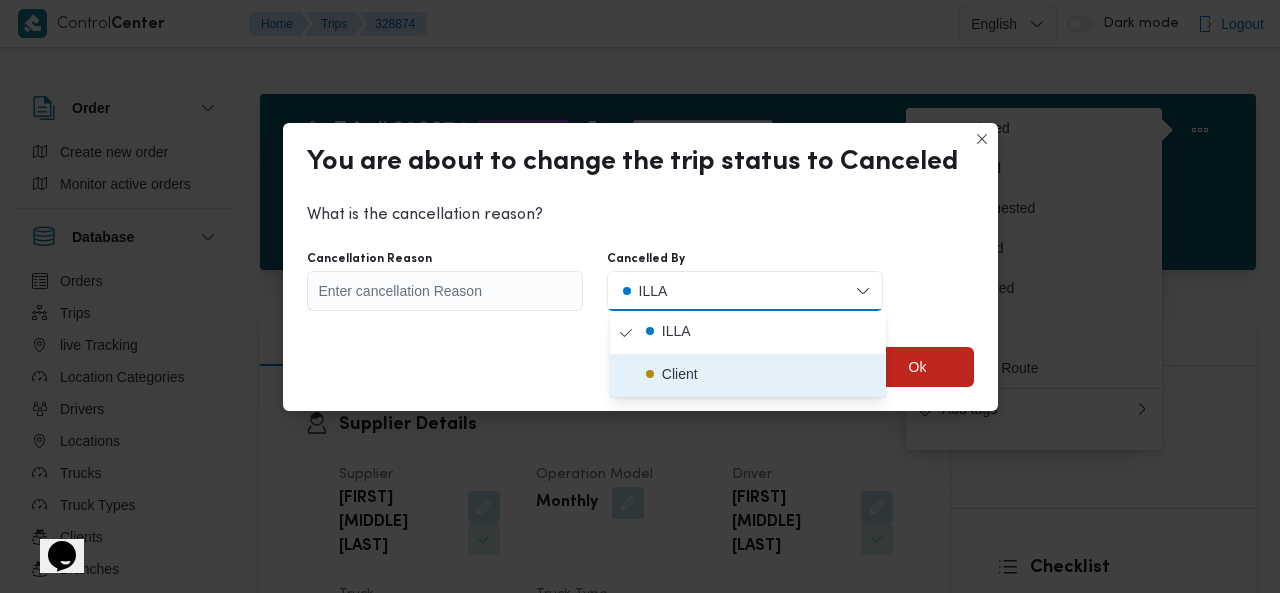 click on "Client" at bounding box center [680, 374] 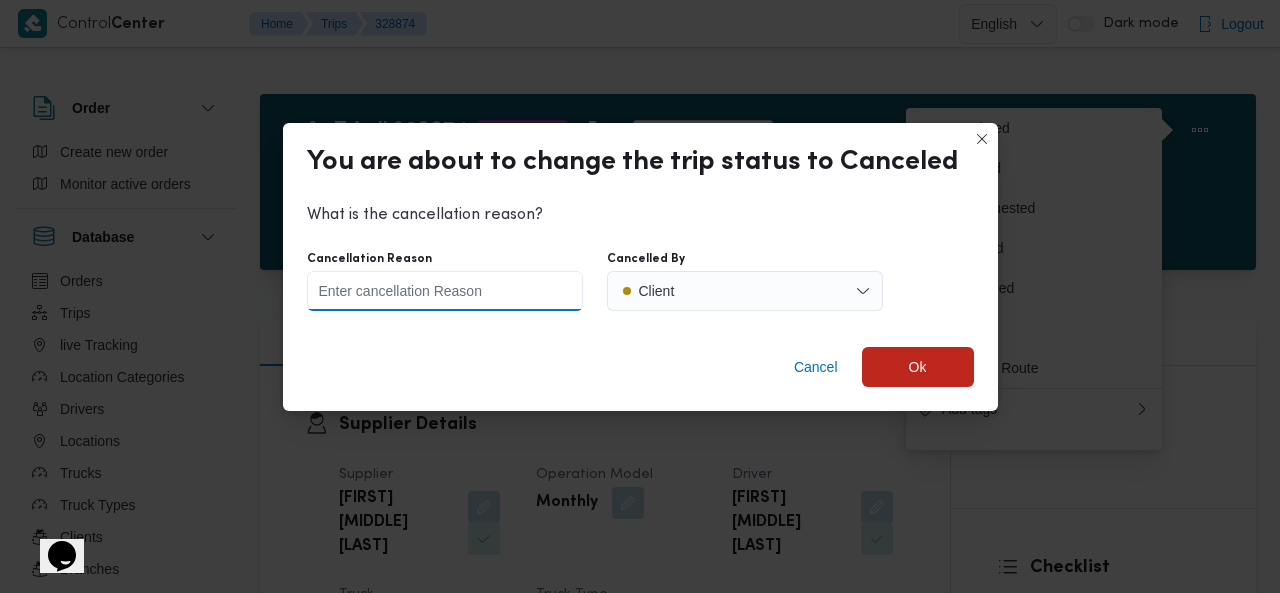 click on "Cancellation Reason" at bounding box center (445, 291) 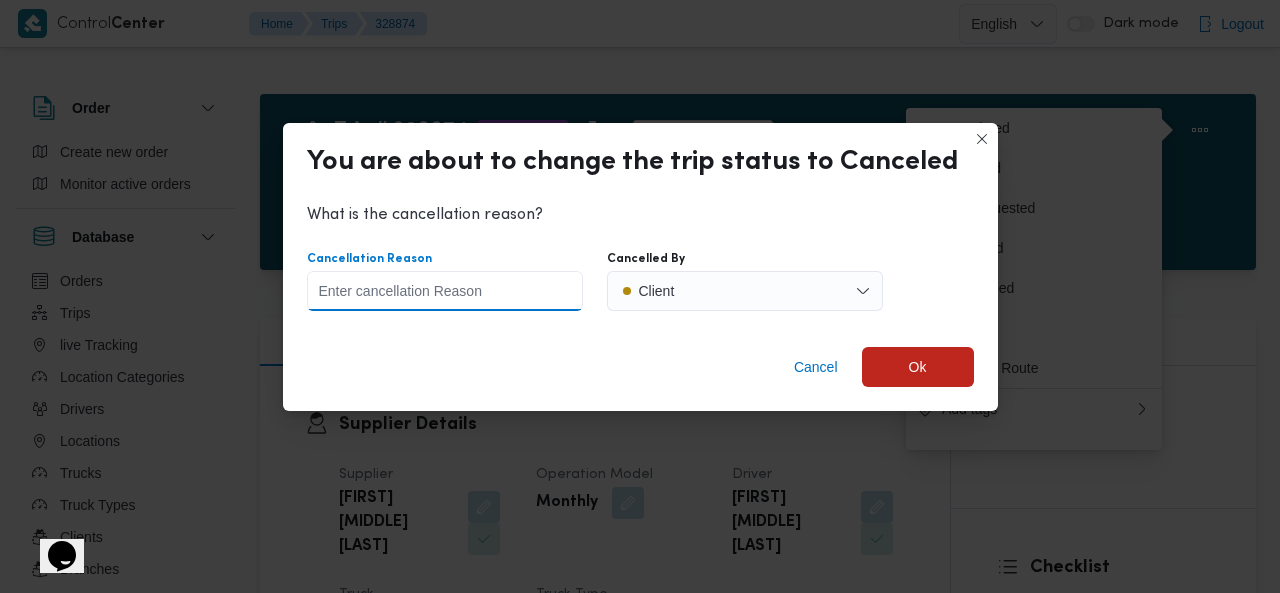 type on "تم الغاء العربيه" 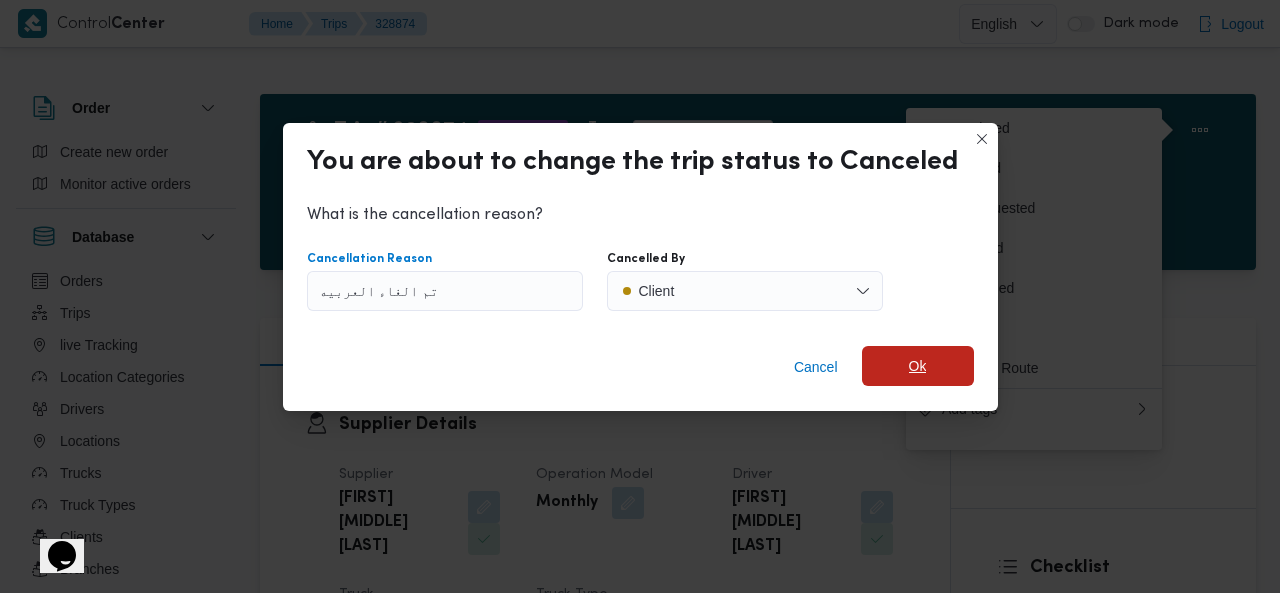 click on "Ok" at bounding box center (918, 366) 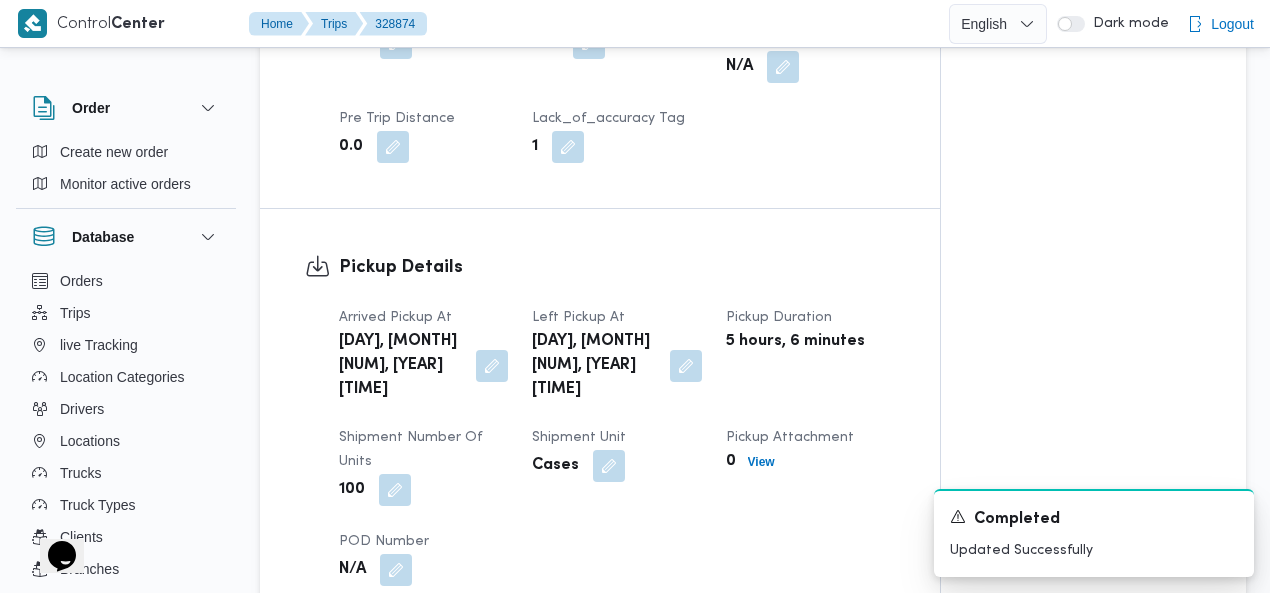 scroll, scrollTop: 1538, scrollLeft: 0, axis: vertical 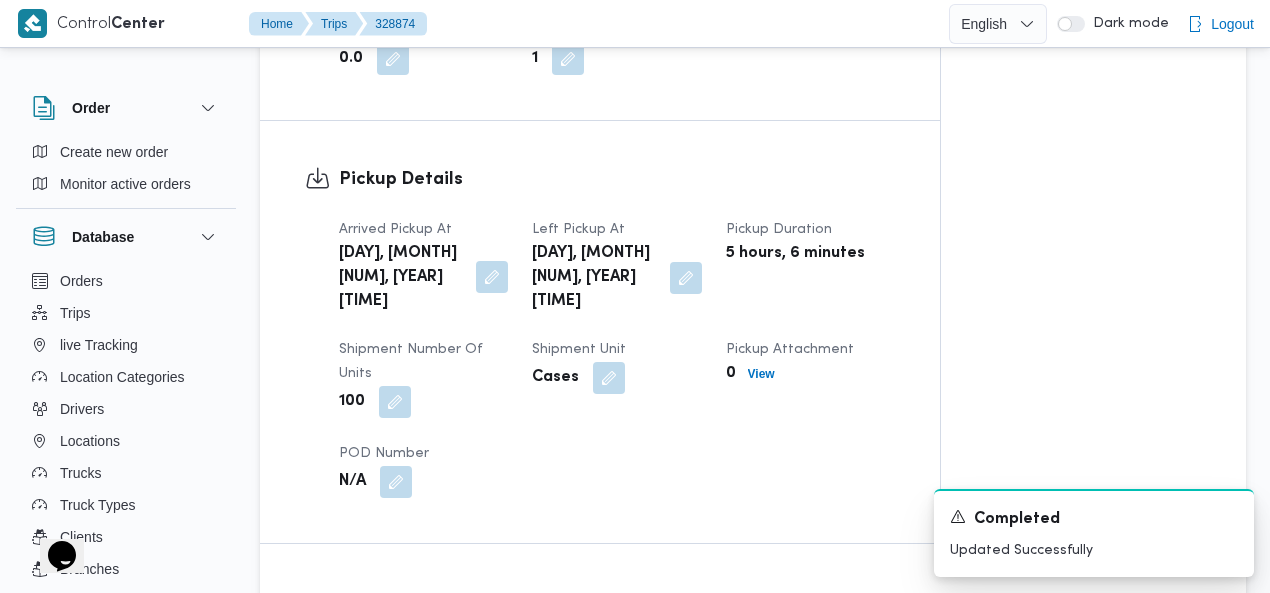 click at bounding box center [492, 277] 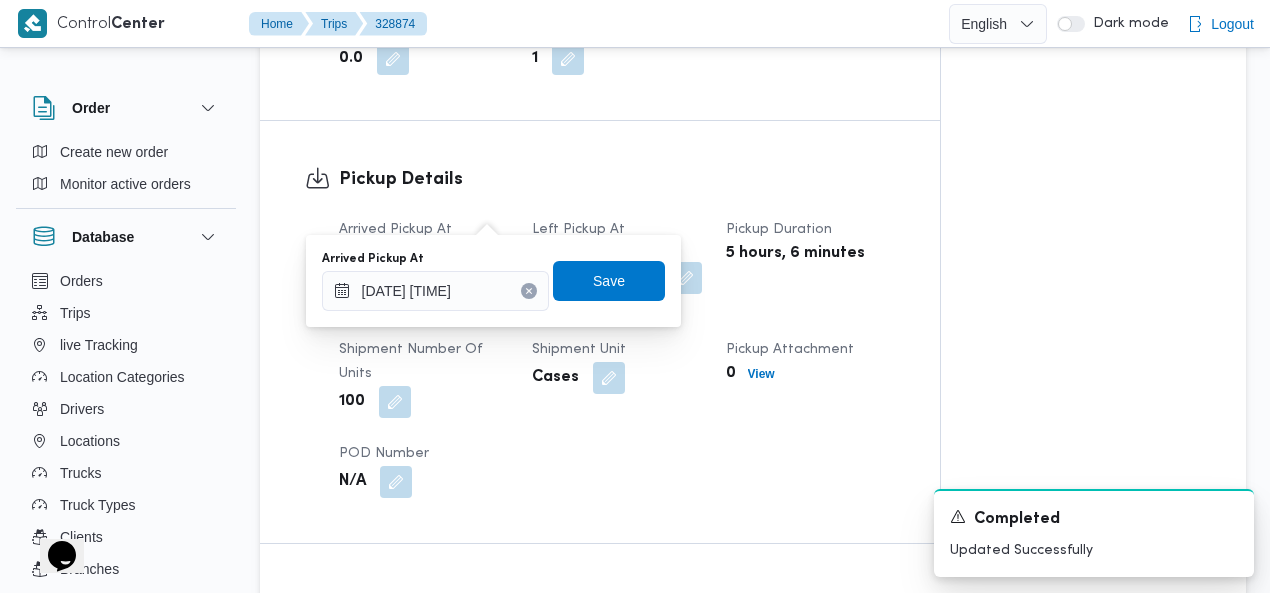 click 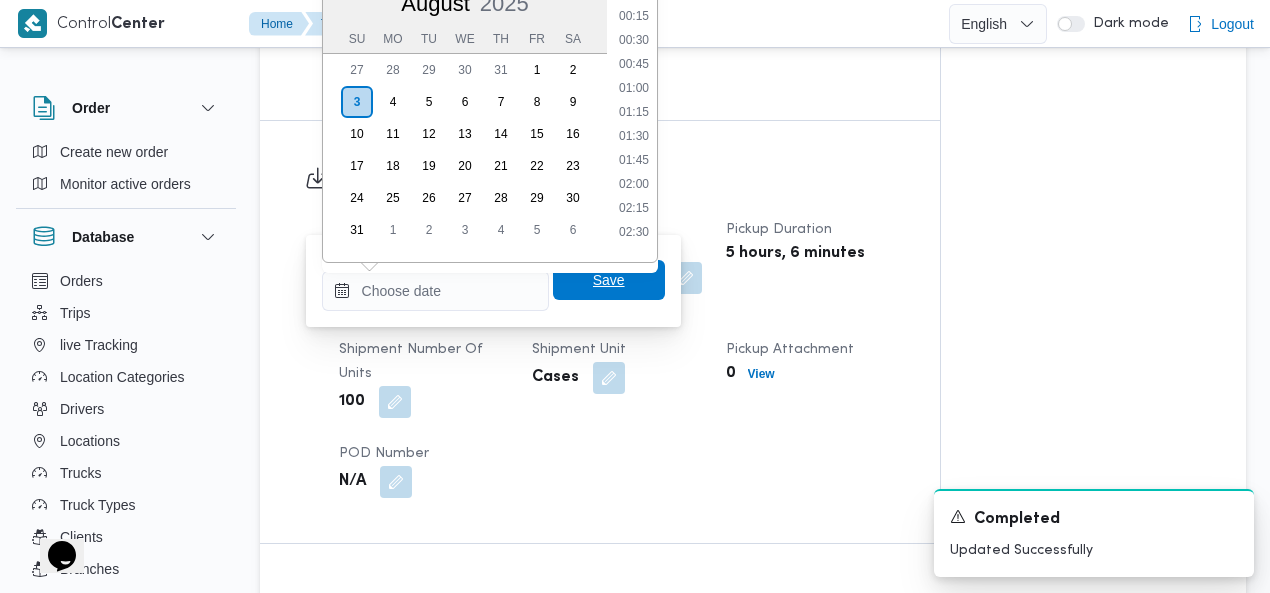 scroll, scrollTop: 0, scrollLeft: 0, axis: both 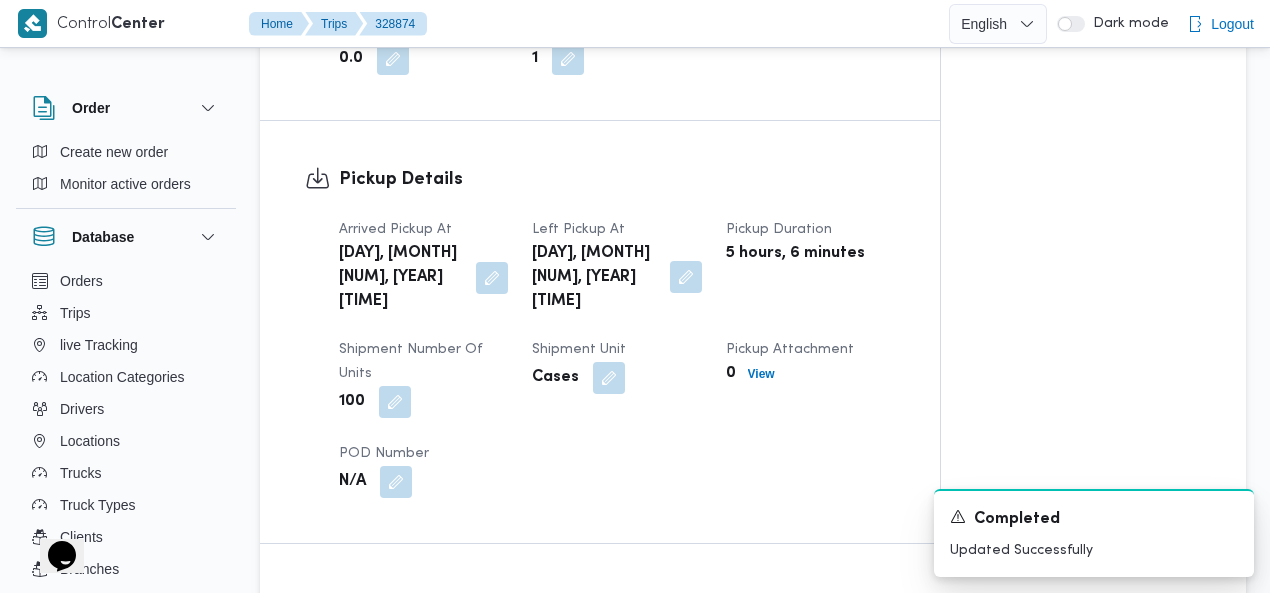 click at bounding box center [686, 277] 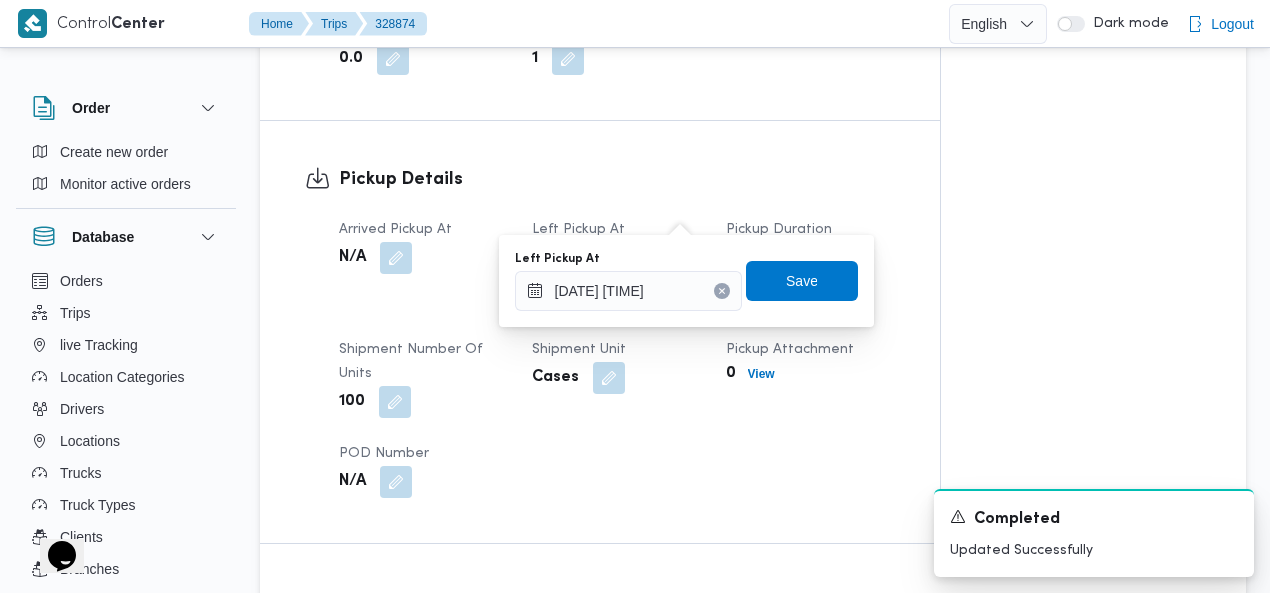 click 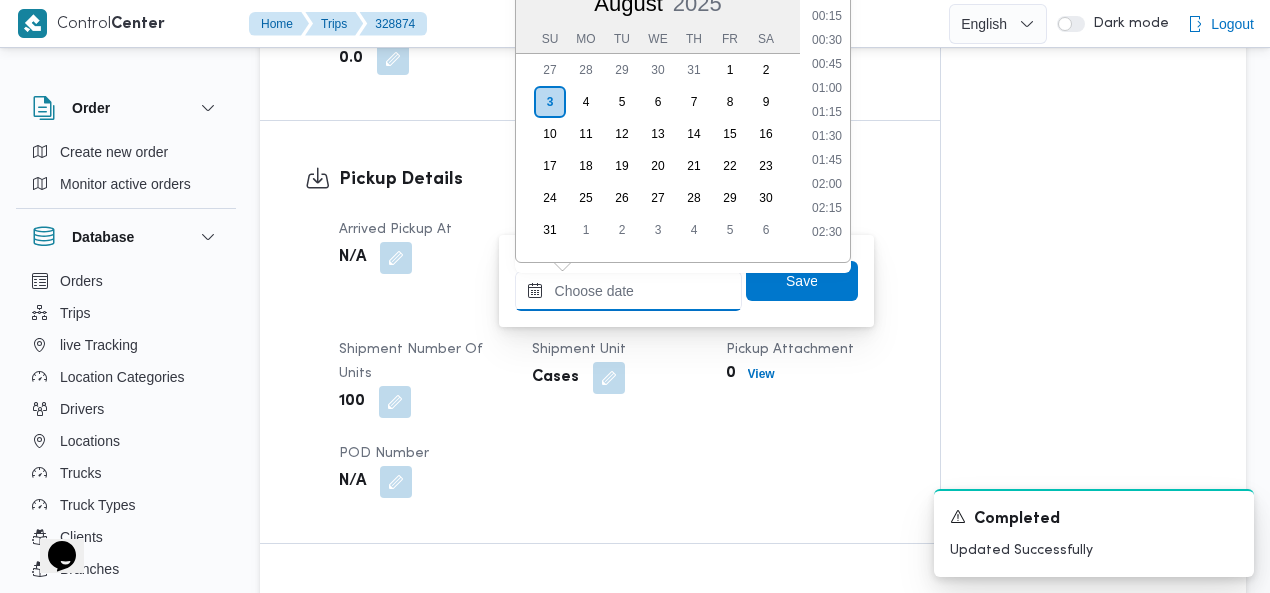 scroll, scrollTop: 1278, scrollLeft: 0, axis: vertical 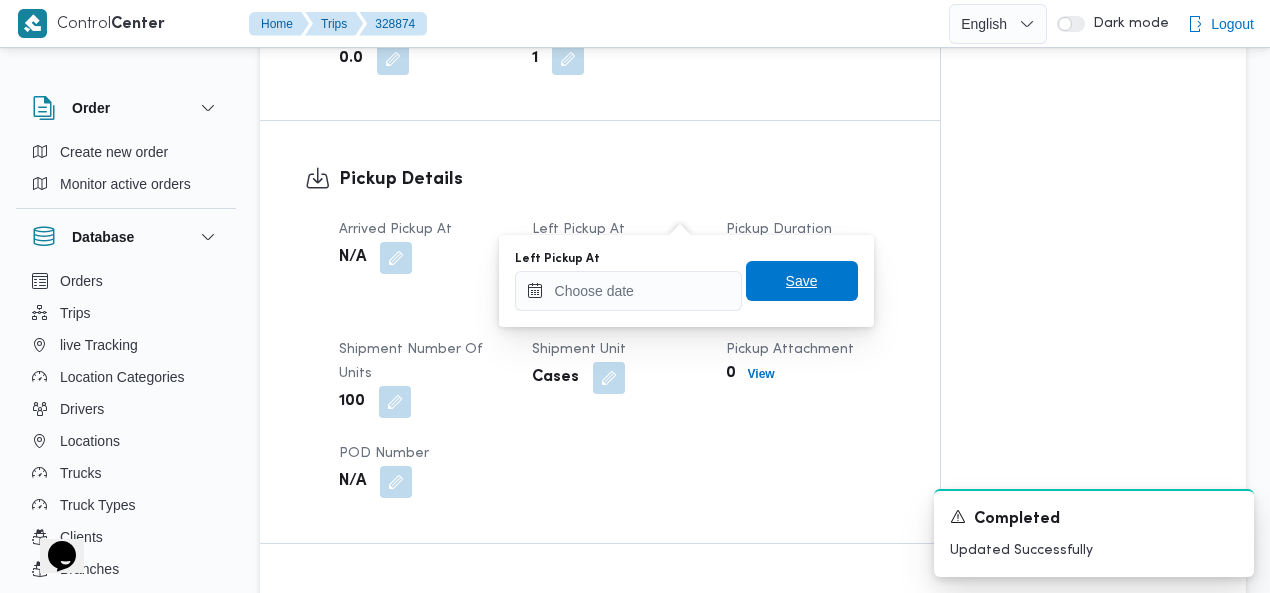 click on "Save" at bounding box center (802, 281) 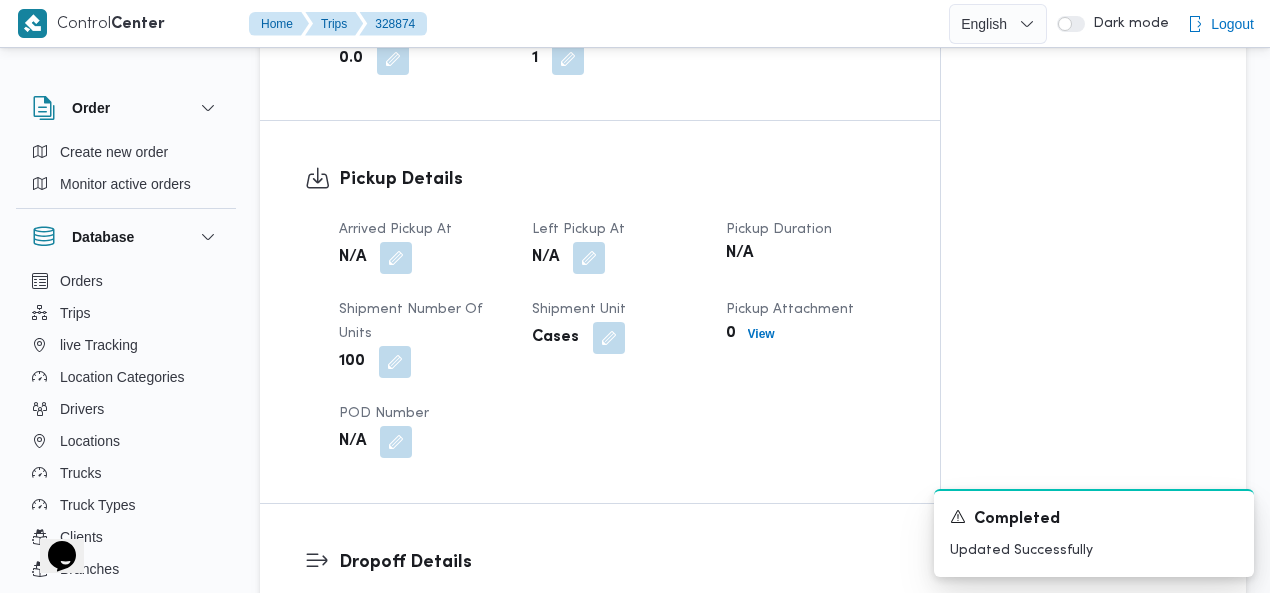 scroll, scrollTop: 0, scrollLeft: 0, axis: both 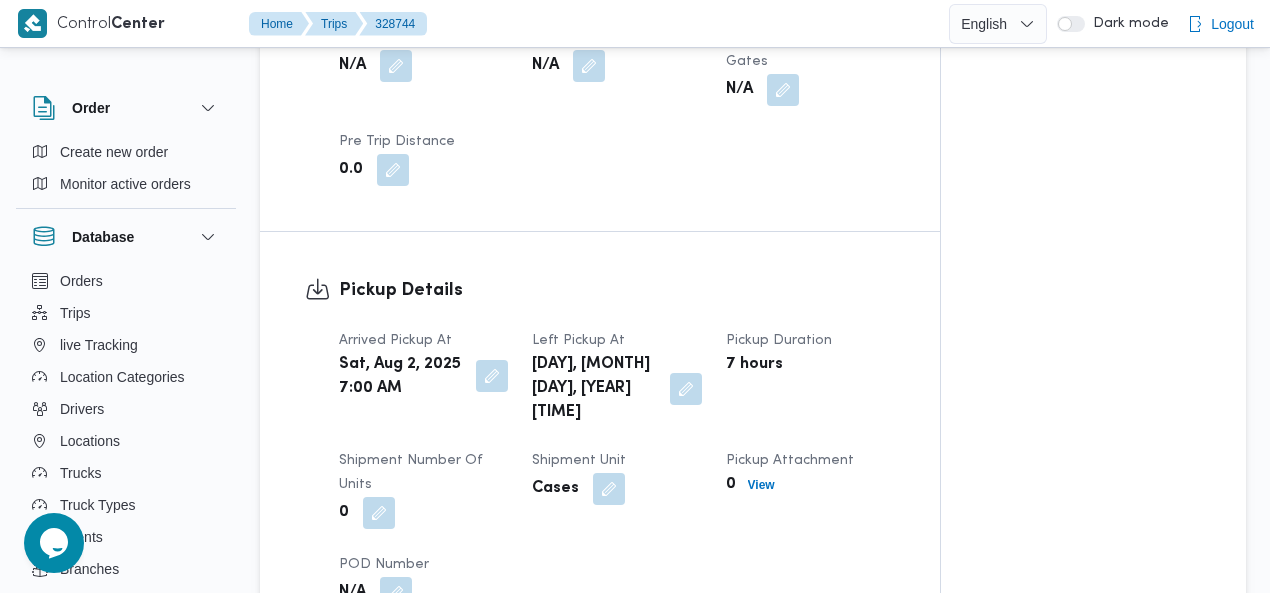 click at bounding box center [492, 376] 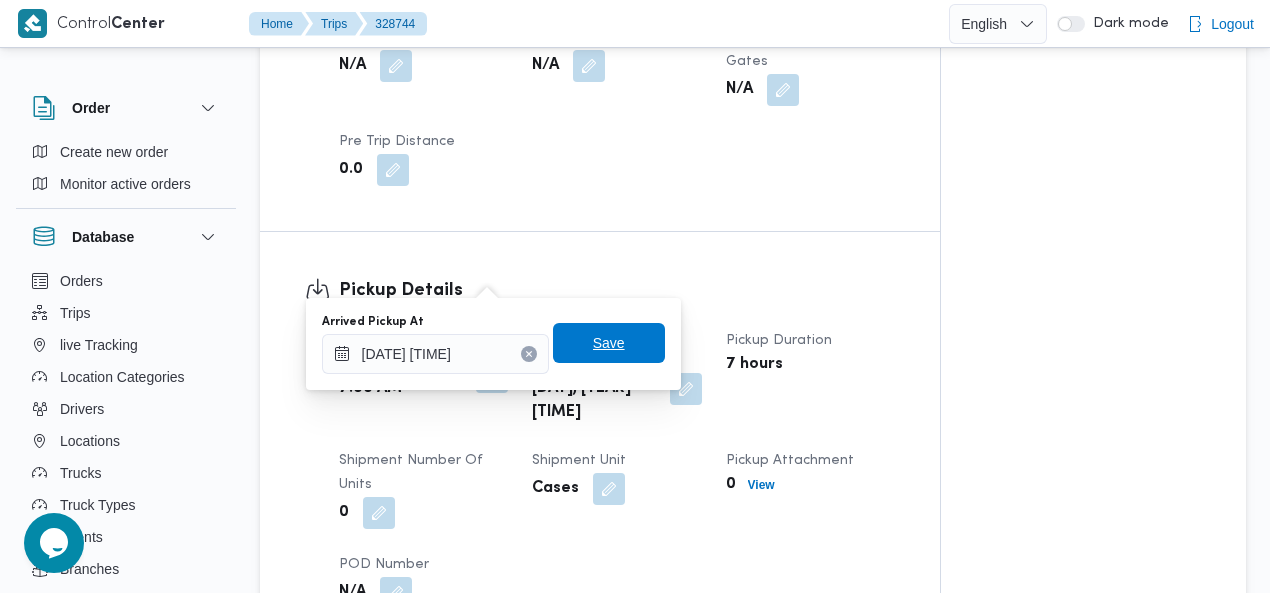 click at bounding box center [529, 354] 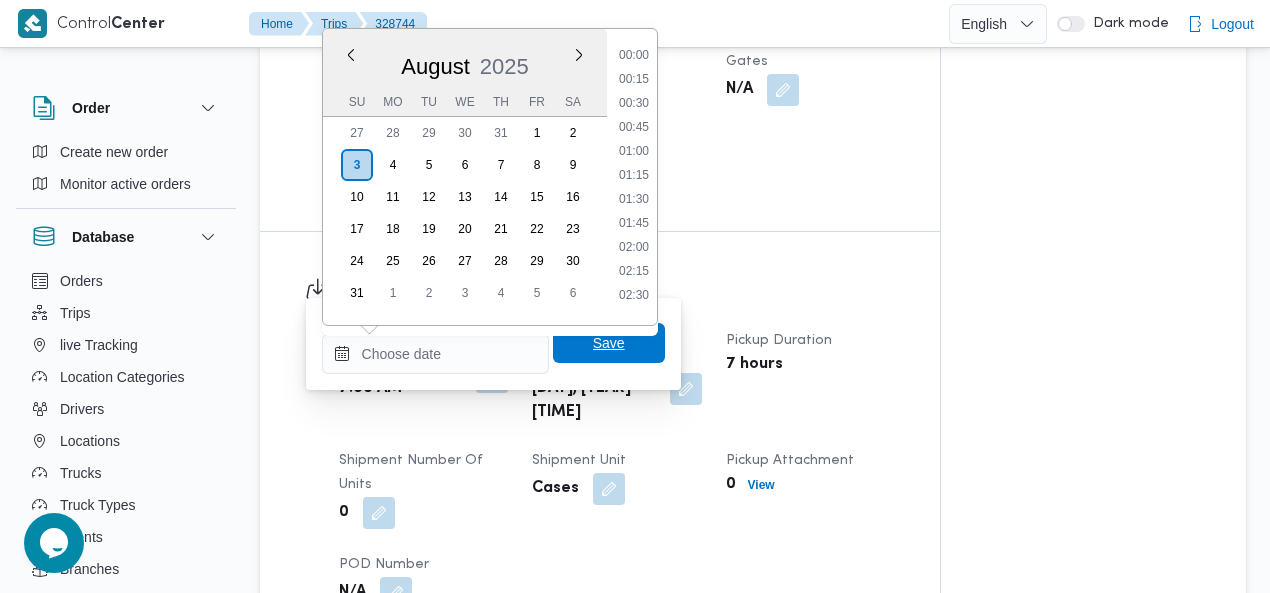 scroll, scrollTop: 0, scrollLeft: 0, axis: both 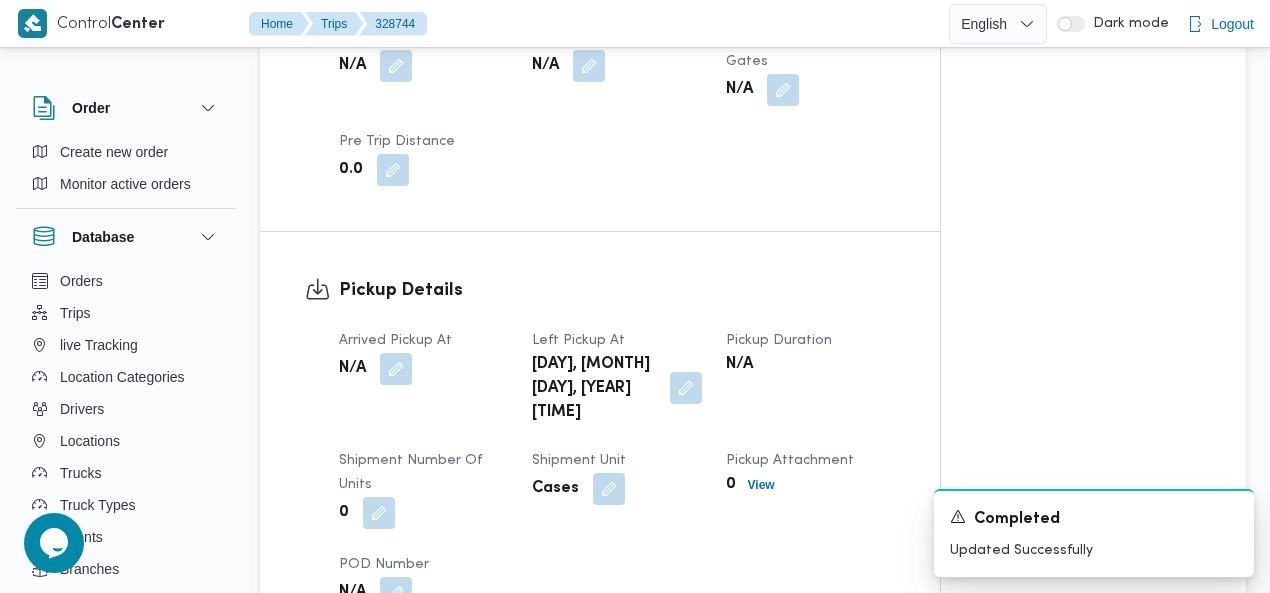 click at bounding box center [686, 388] 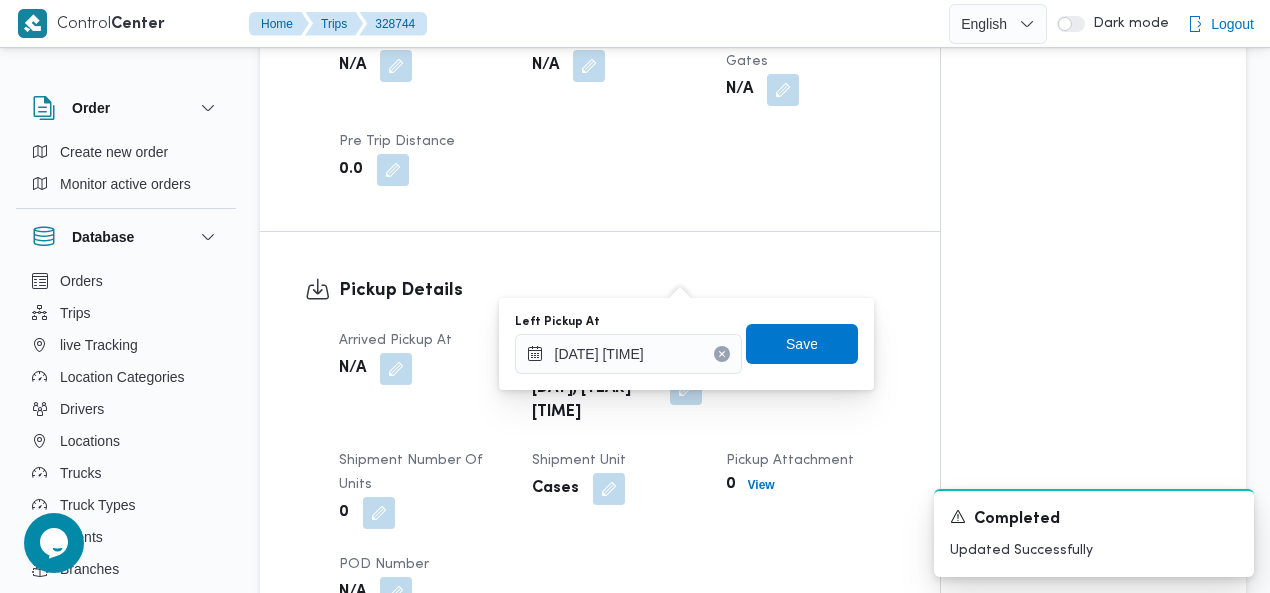 click at bounding box center (722, 354) 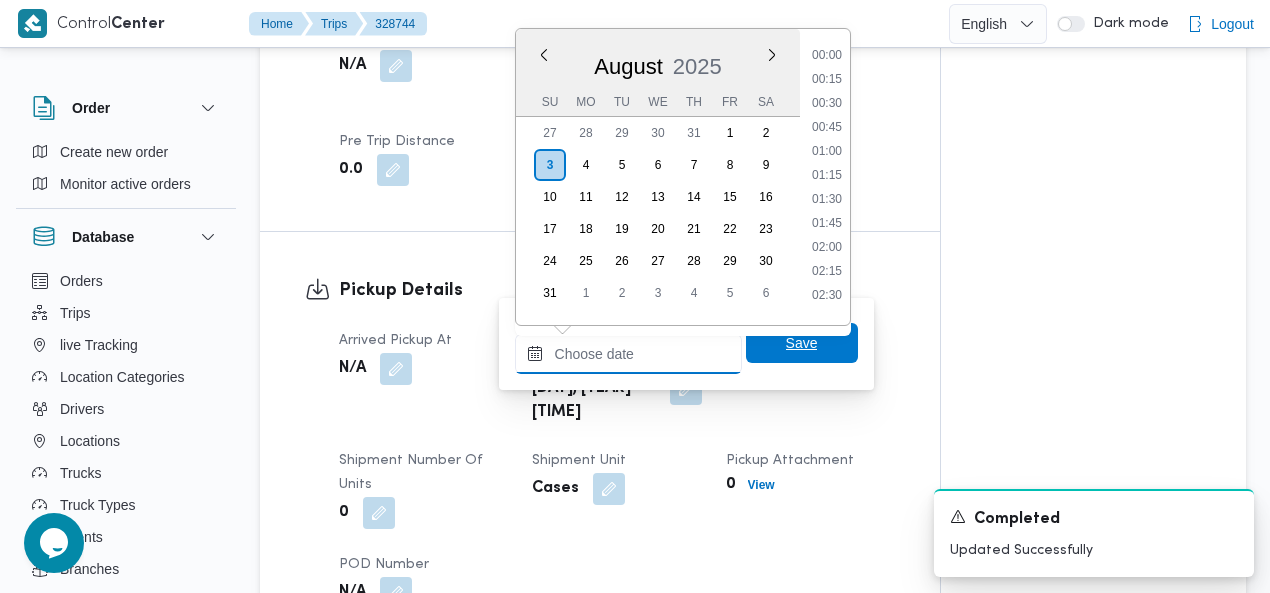scroll, scrollTop: 1278, scrollLeft: 0, axis: vertical 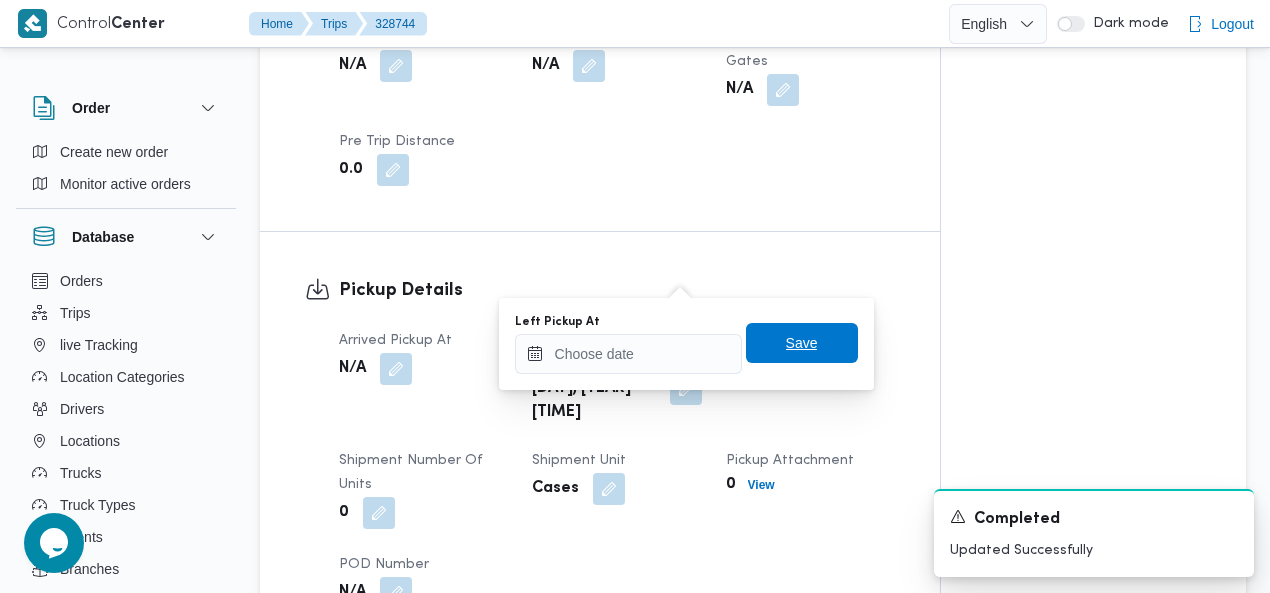 click on "Save" at bounding box center (802, 343) 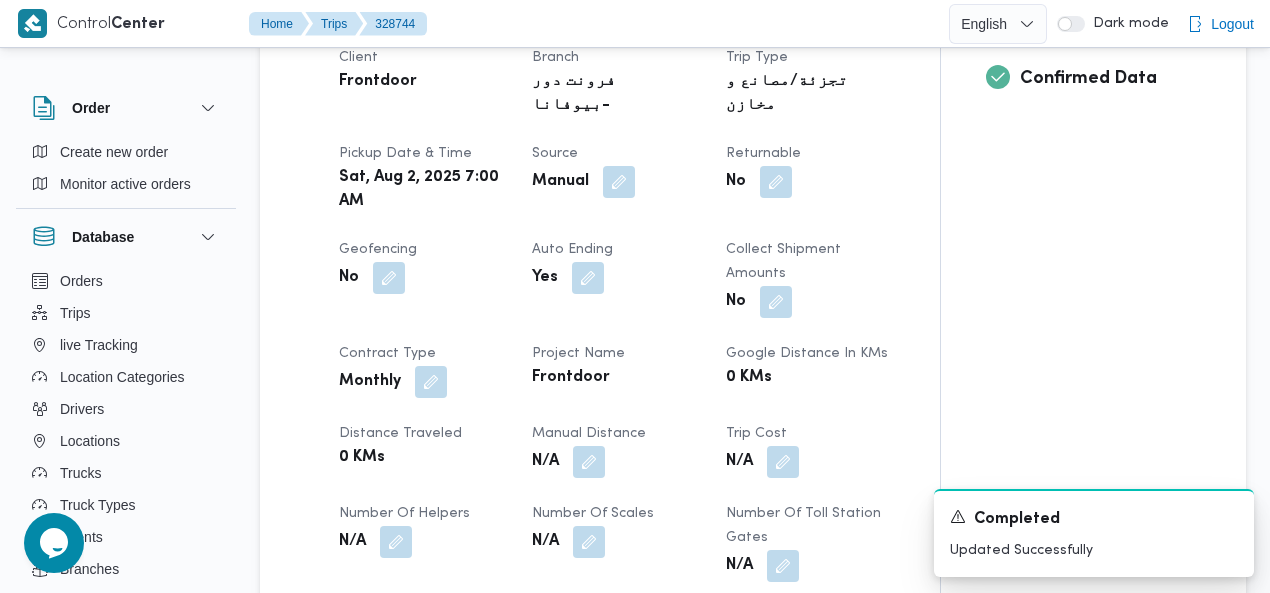 scroll, scrollTop: 0, scrollLeft: 0, axis: both 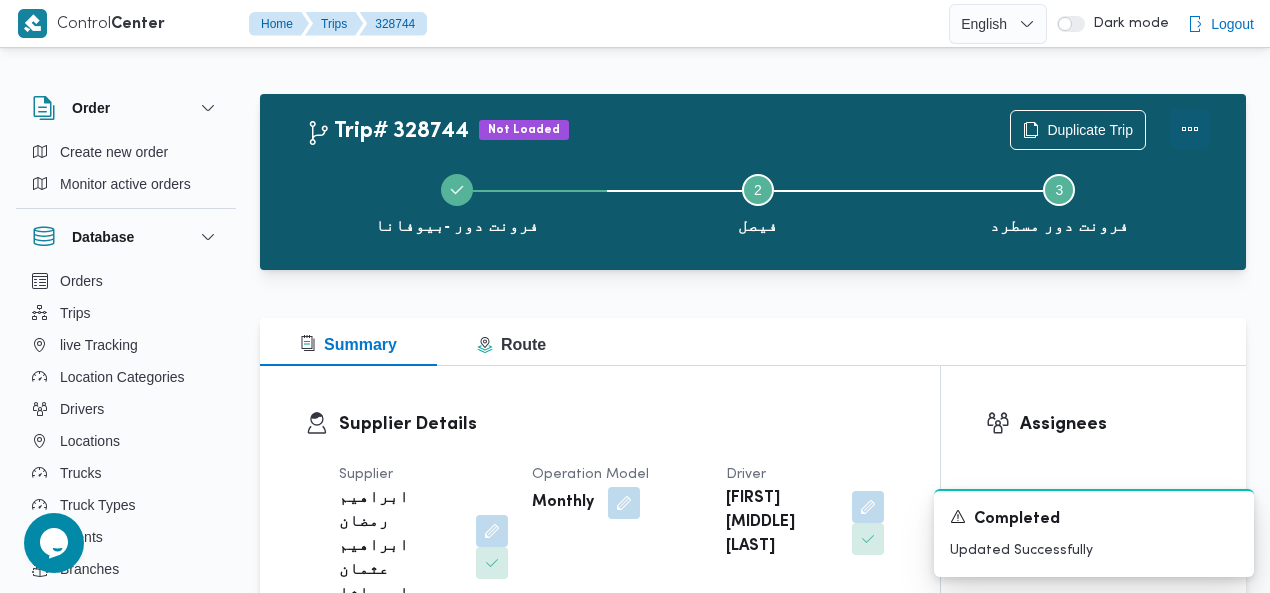 click at bounding box center (1190, 129) 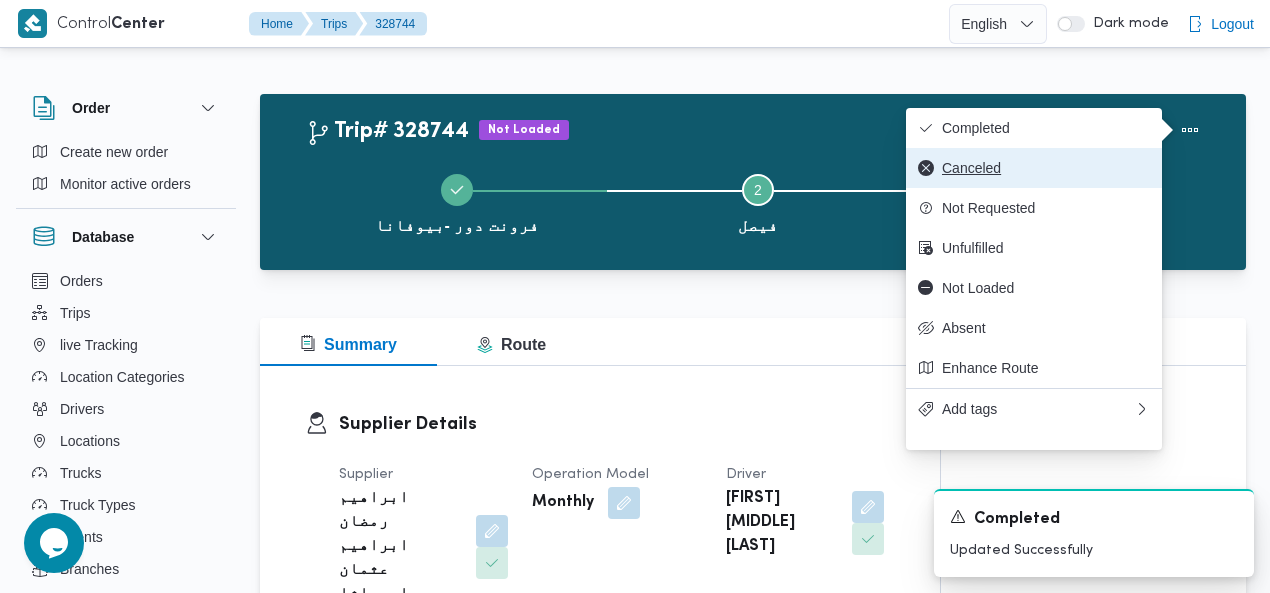 click on "Canceled" at bounding box center [1046, 168] 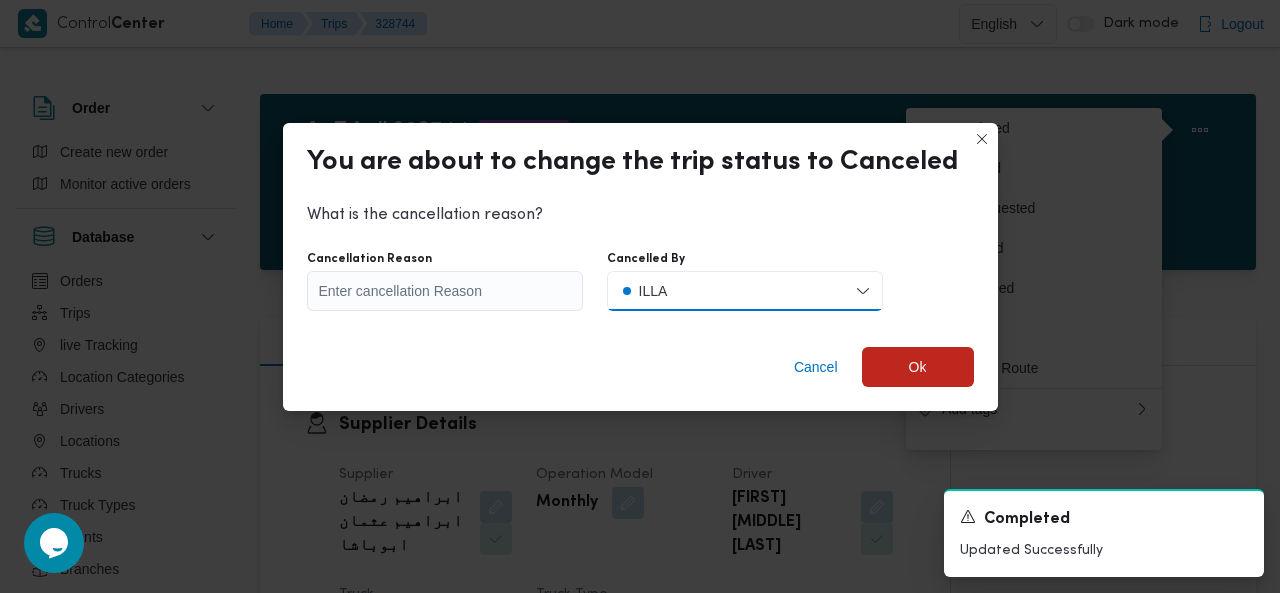 click on "ILLA" at bounding box center (745, 291) 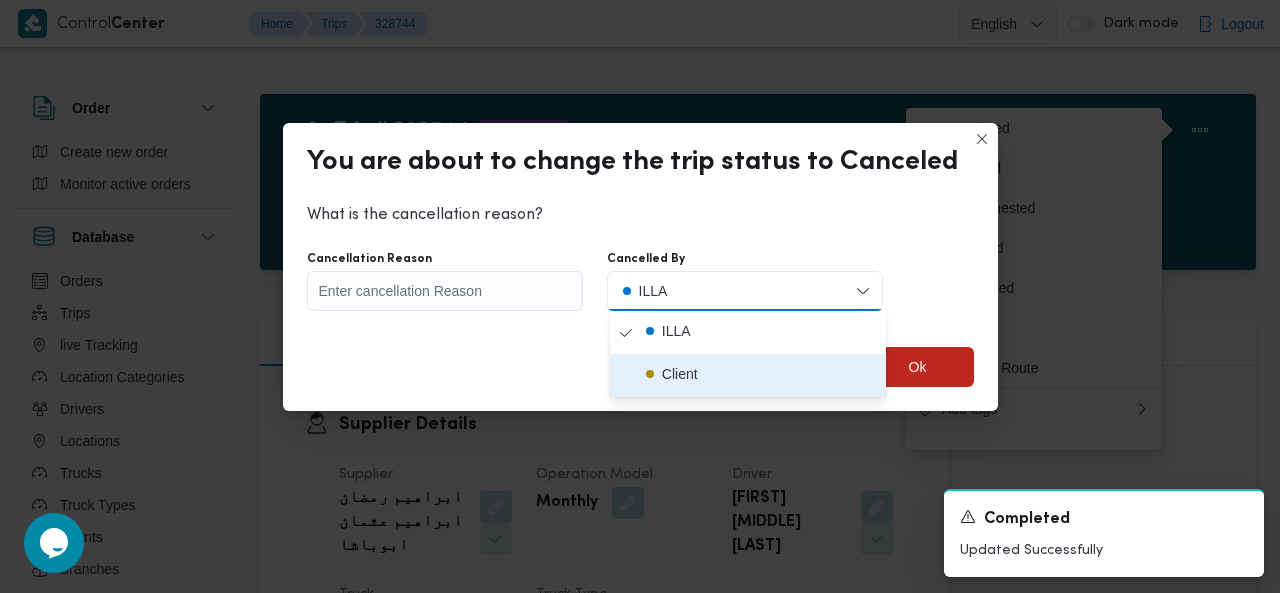 click on "Client" at bounding box center [680, 374] 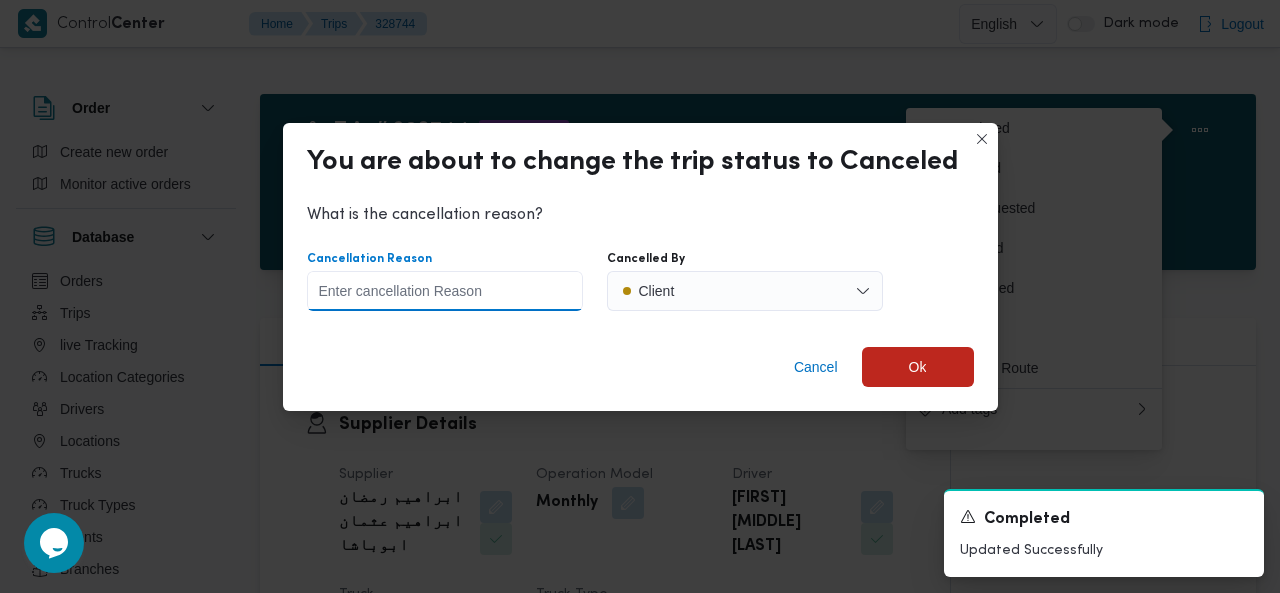 click on "Cancellation Reason" at bounding box center (445, 291) 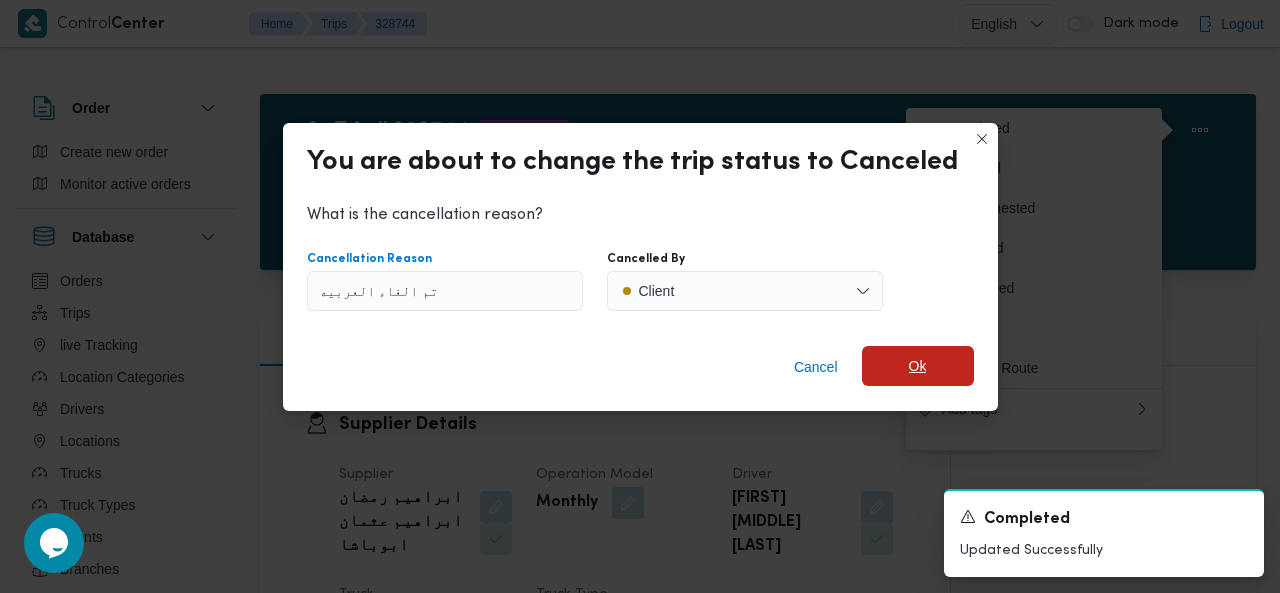 click on "Ok" at bounding box center (918, 366) 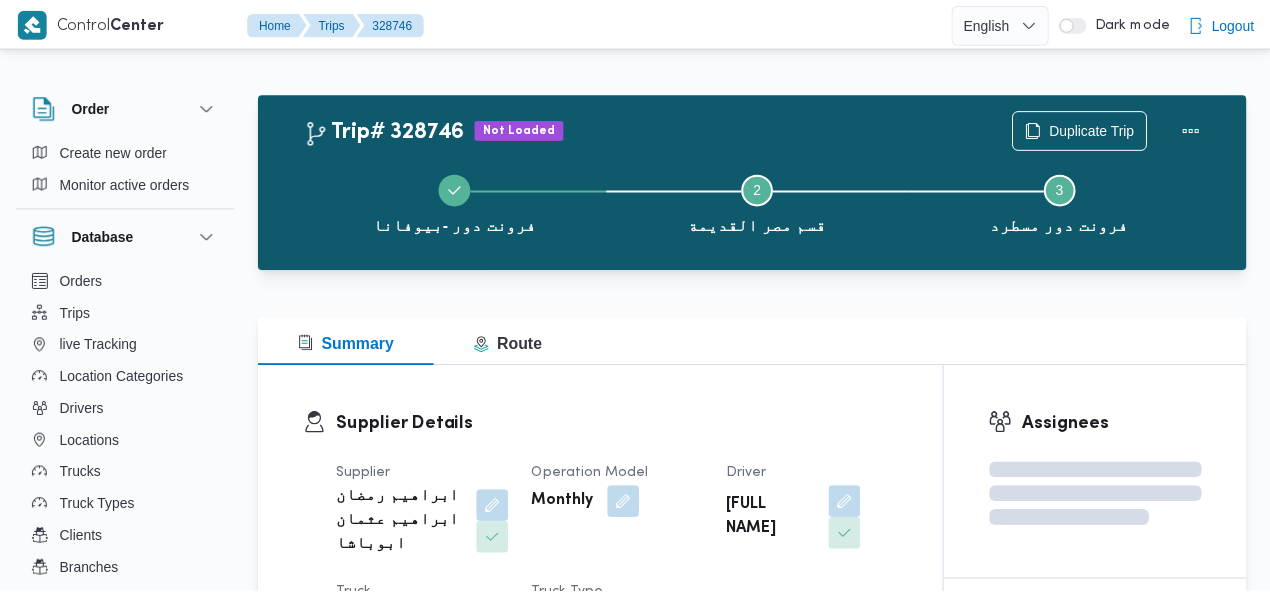 scroll, scrollTop: 0, scrollLeft: 0, axis: both 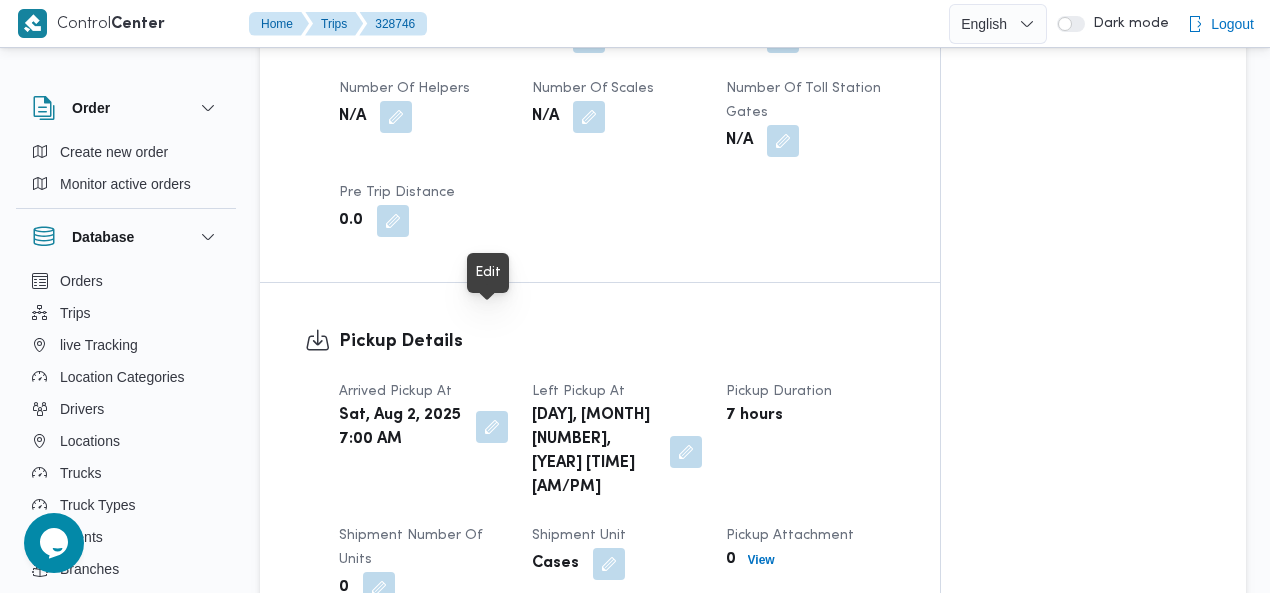 click at bounding box center (492, 427) 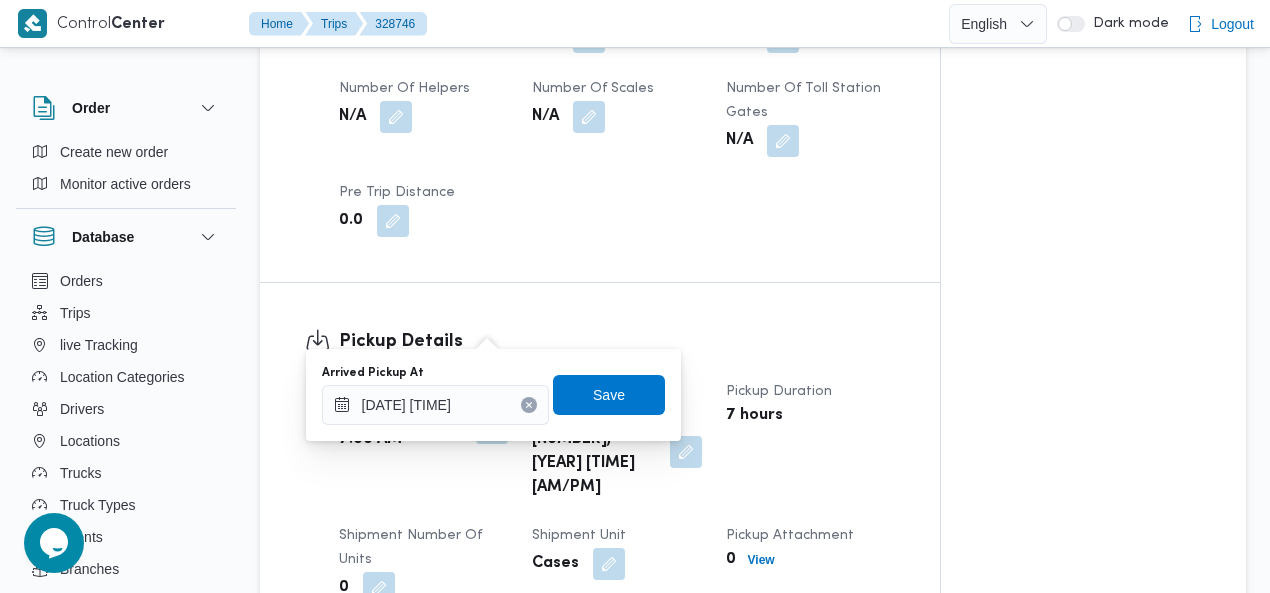 click at bounding box center (529, 405) 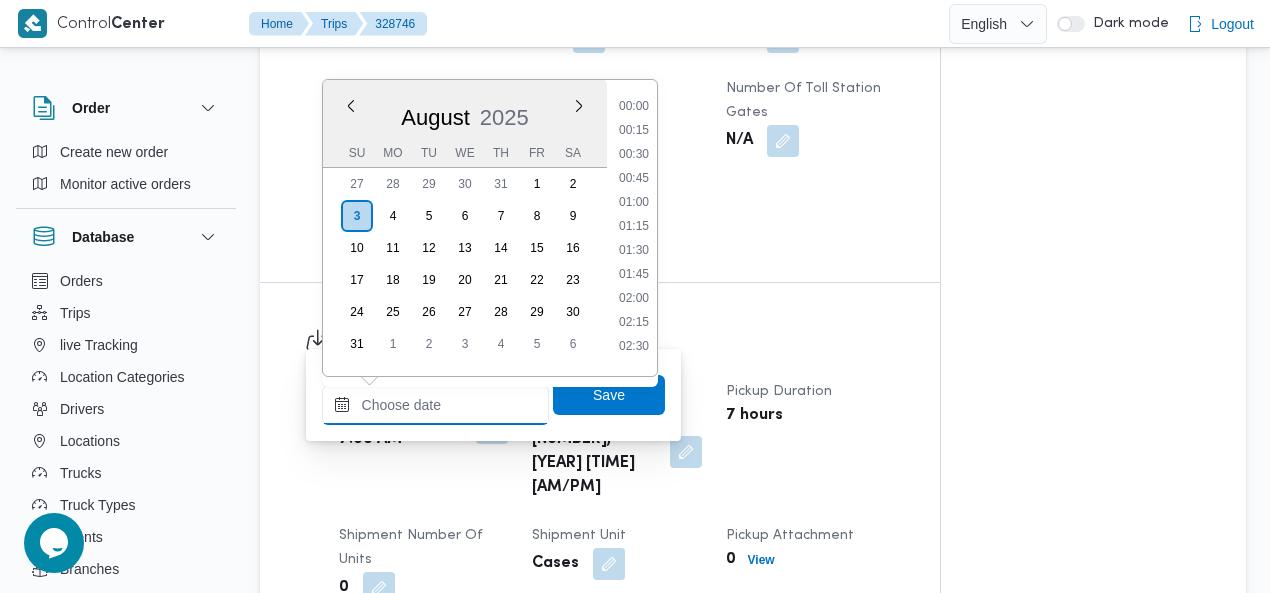 scroll, scrollTop: 1278, scrollLeft: 0, axis: vertical 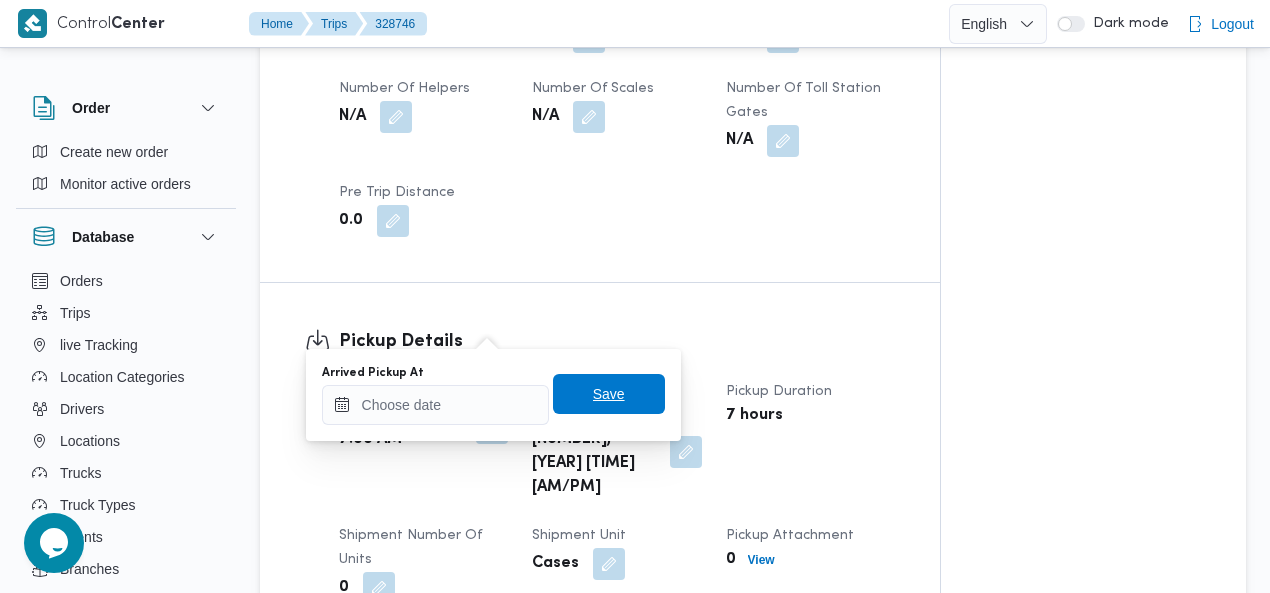 click on "Save" at bounding box center (609, 394) 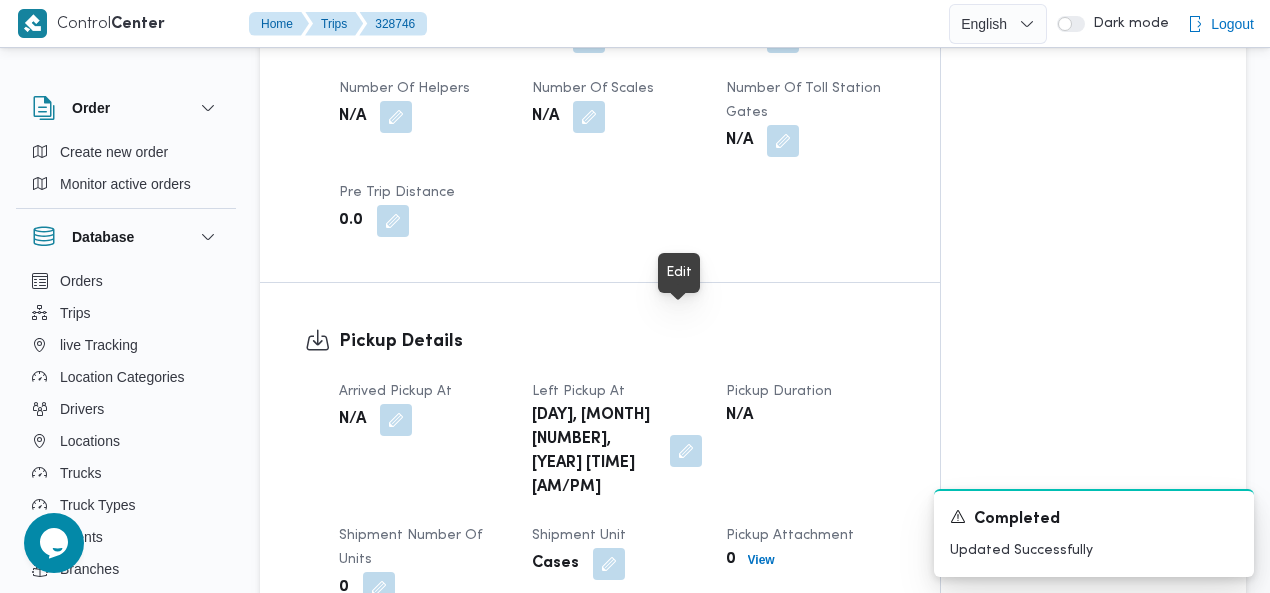click at bounding box center [686, 451] 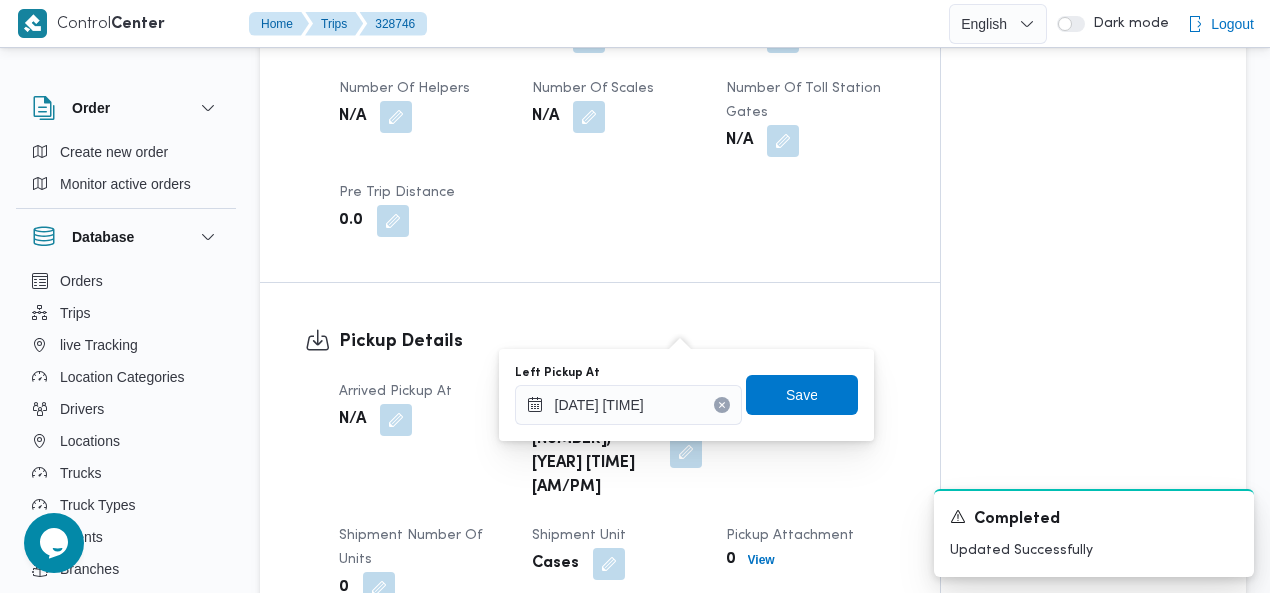 click 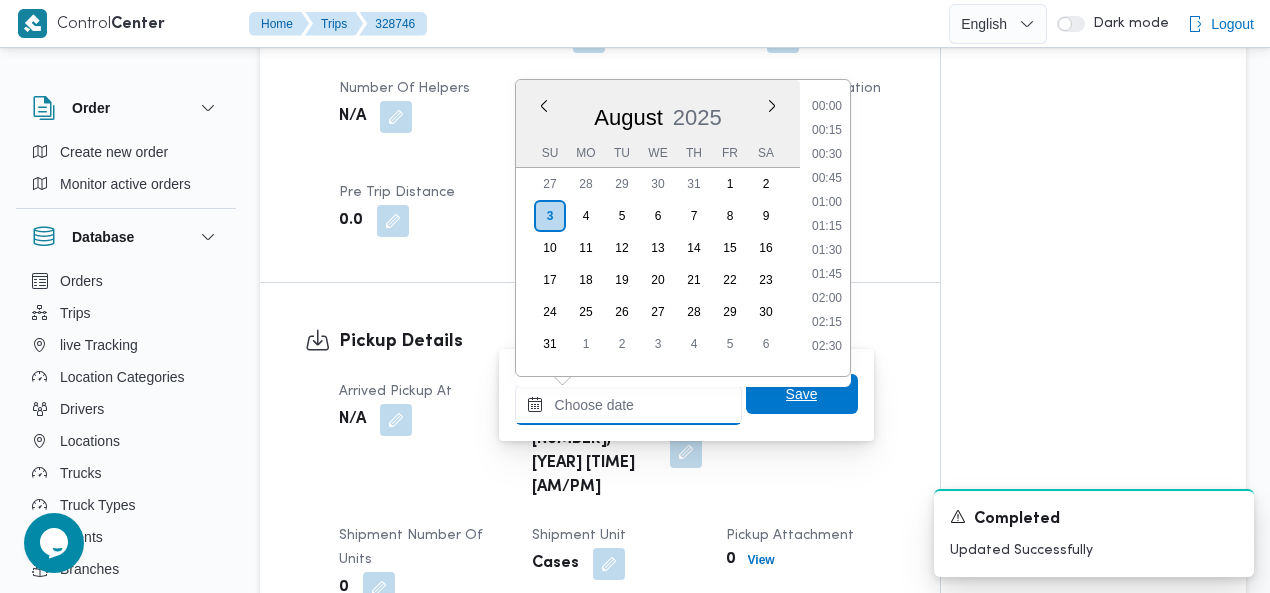 scroll, scrollTop: 1278, scrollLeft: 0, axis: vertical 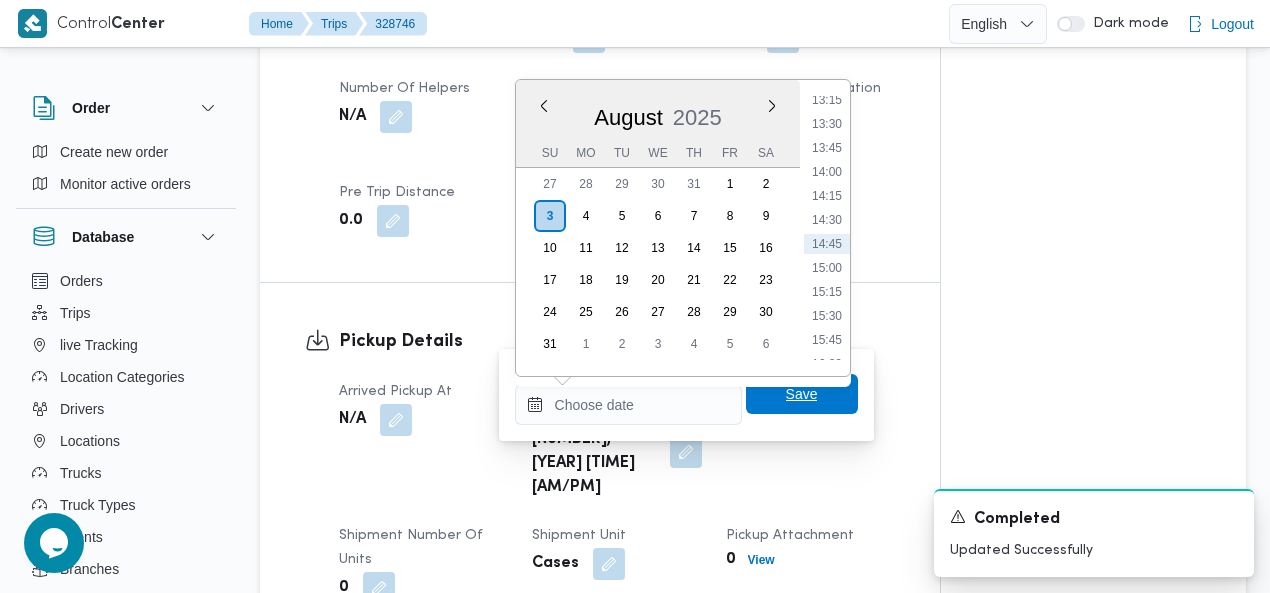 click on "Save" at bounding box center (802, 394) 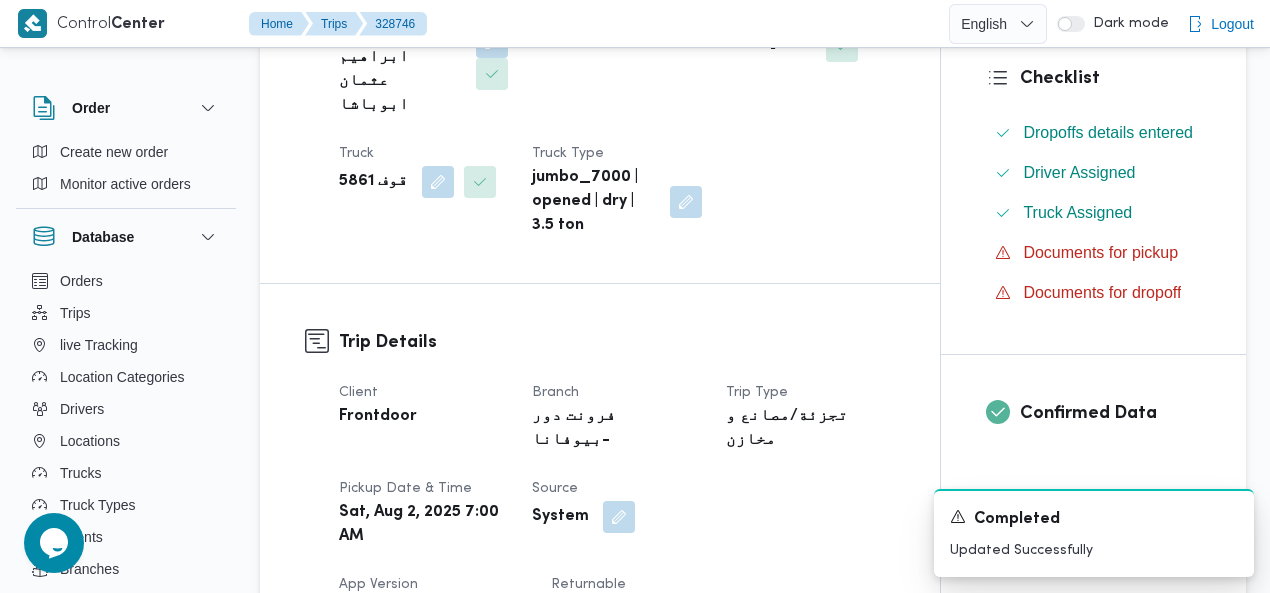 scroll, scrollTop: 0, scrollLeft: 0, axis: both 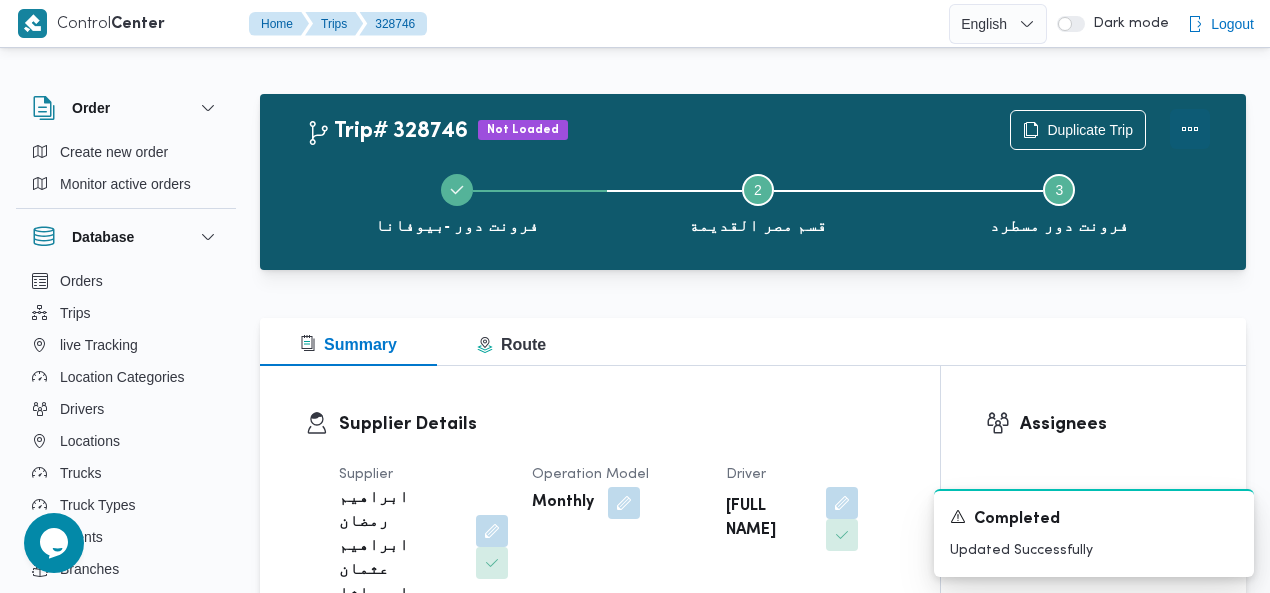 click at bounding box center (1190, 129) 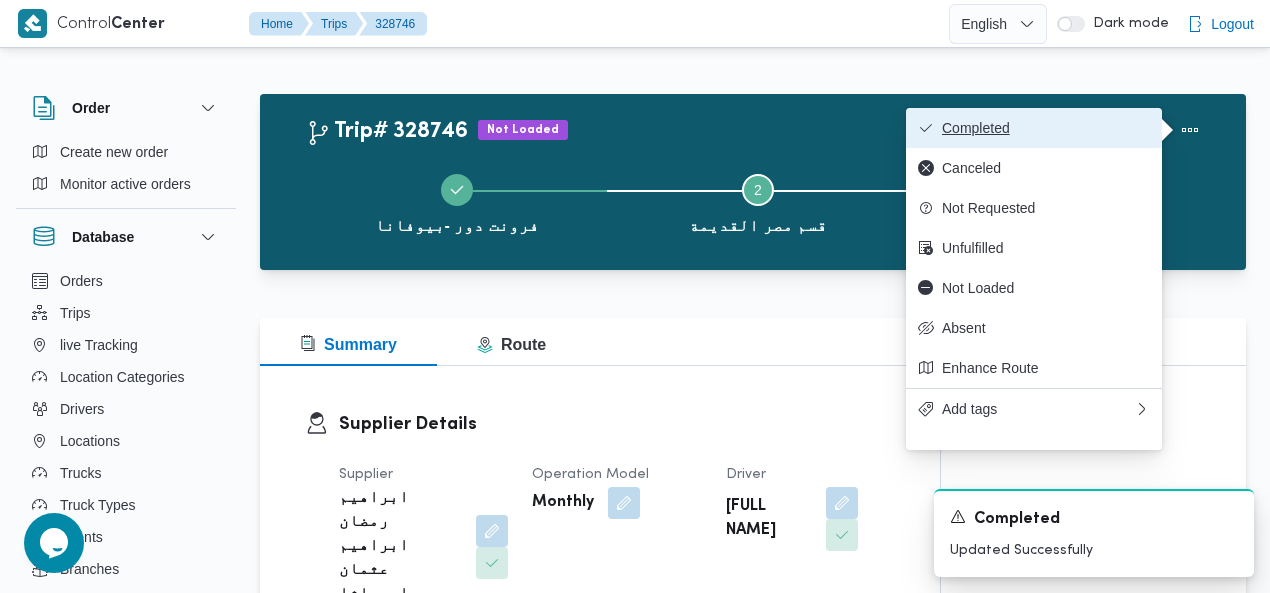 click on "Completed" at bounding box center (1034, 128) 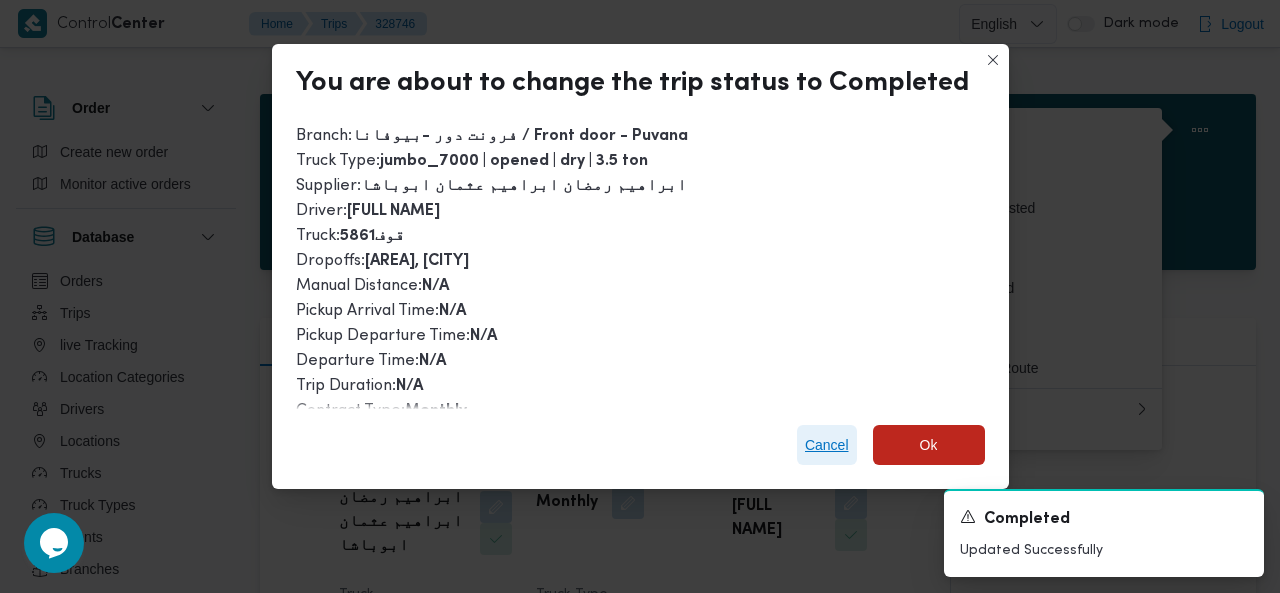 drag, startPoint x: 800, startPoint y: 451, endPoint x: 1001, endPoint y: 259, distance: 277.96582 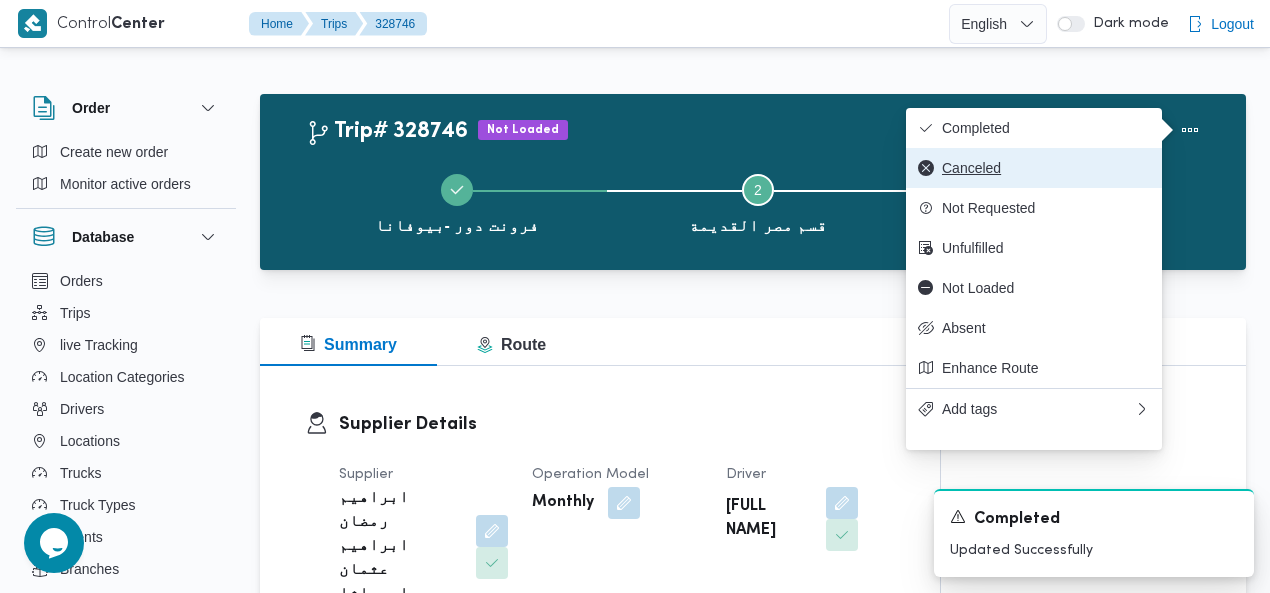 click on "Canceled" at bounding box center [1046, 168] 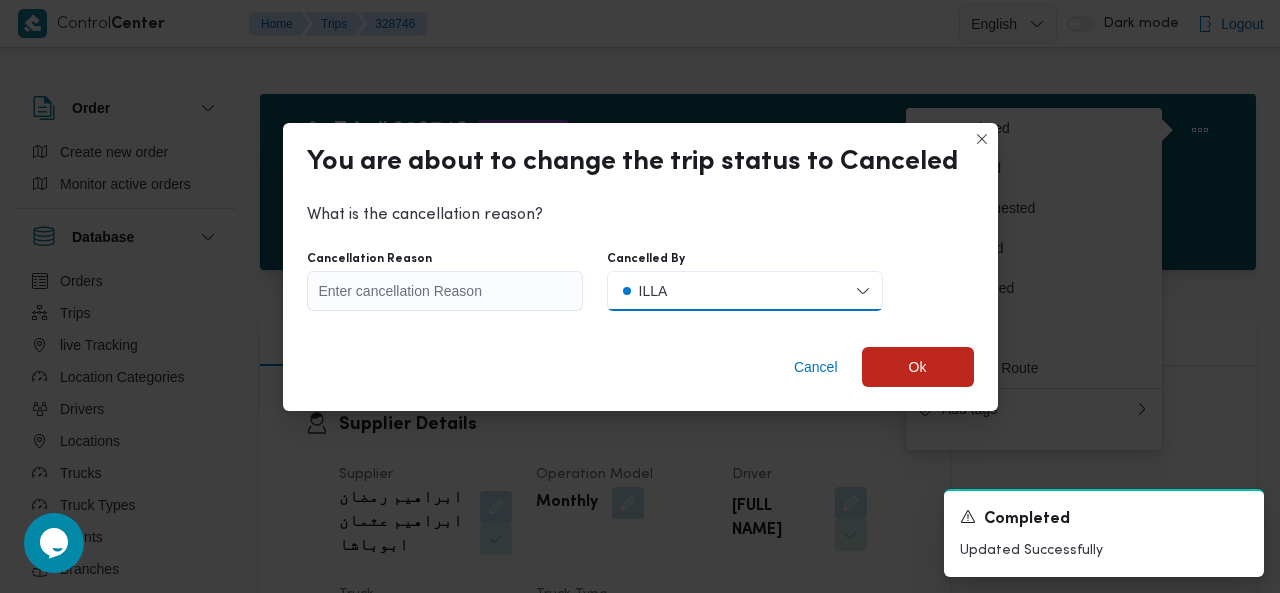 click on "ILLA" at bounding box center (745, 291) 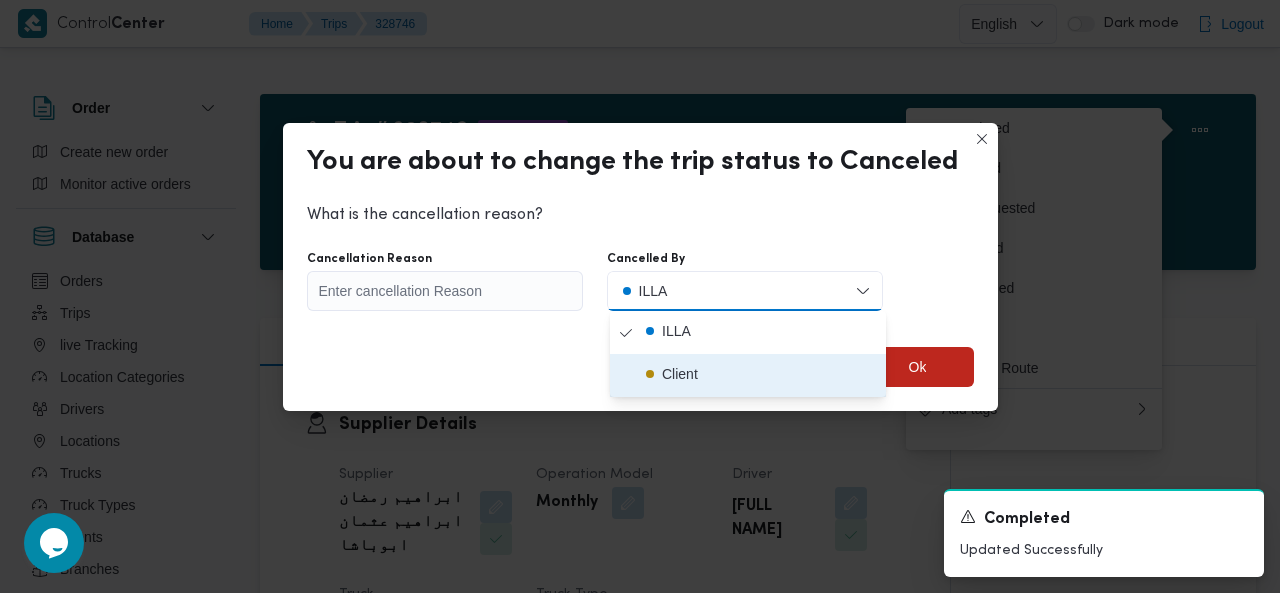 click on "Client" at bounding box center [680, 374] 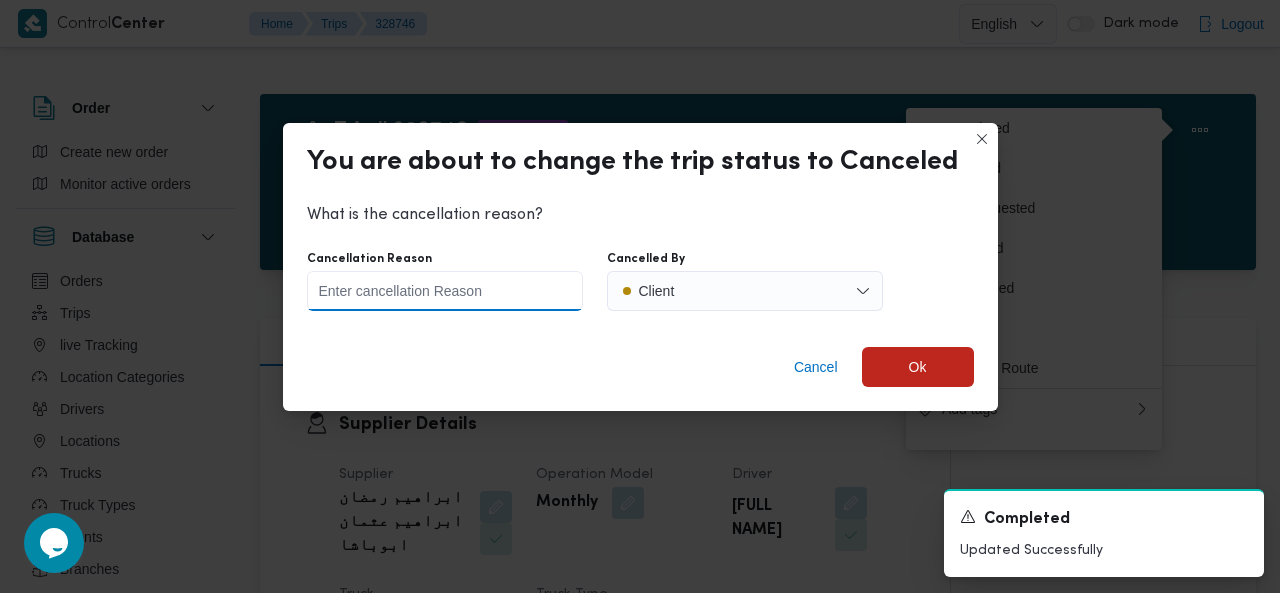 click on "Cancellation Reason" at bounding box center (445, 291) 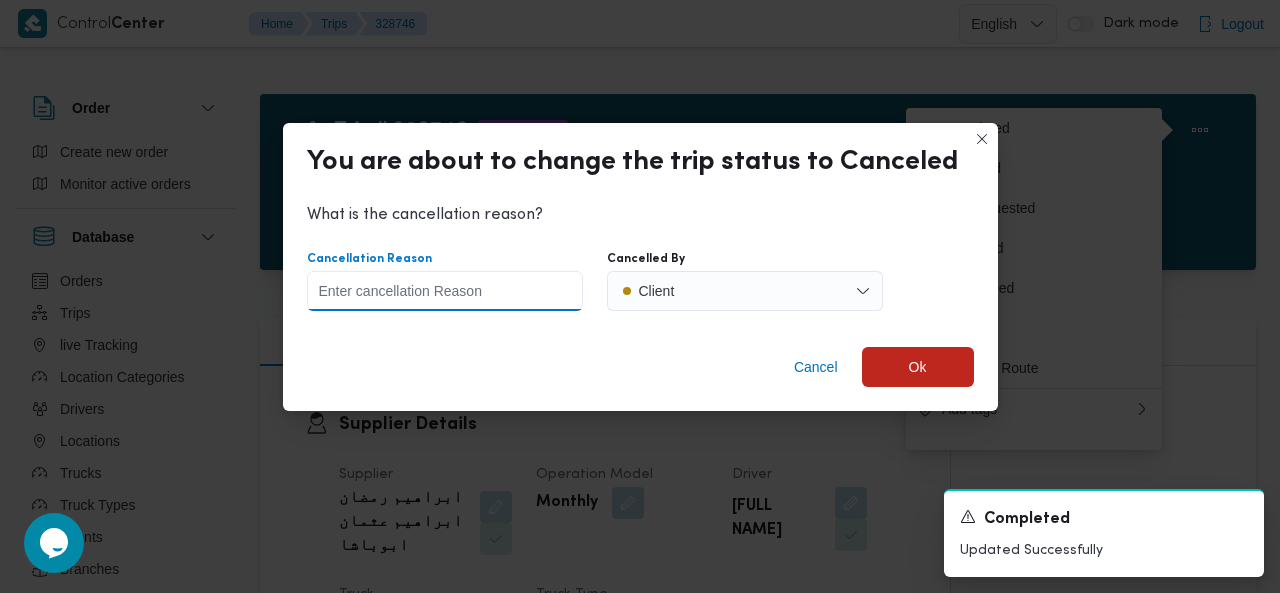 type on "تم الغاء العربيه" 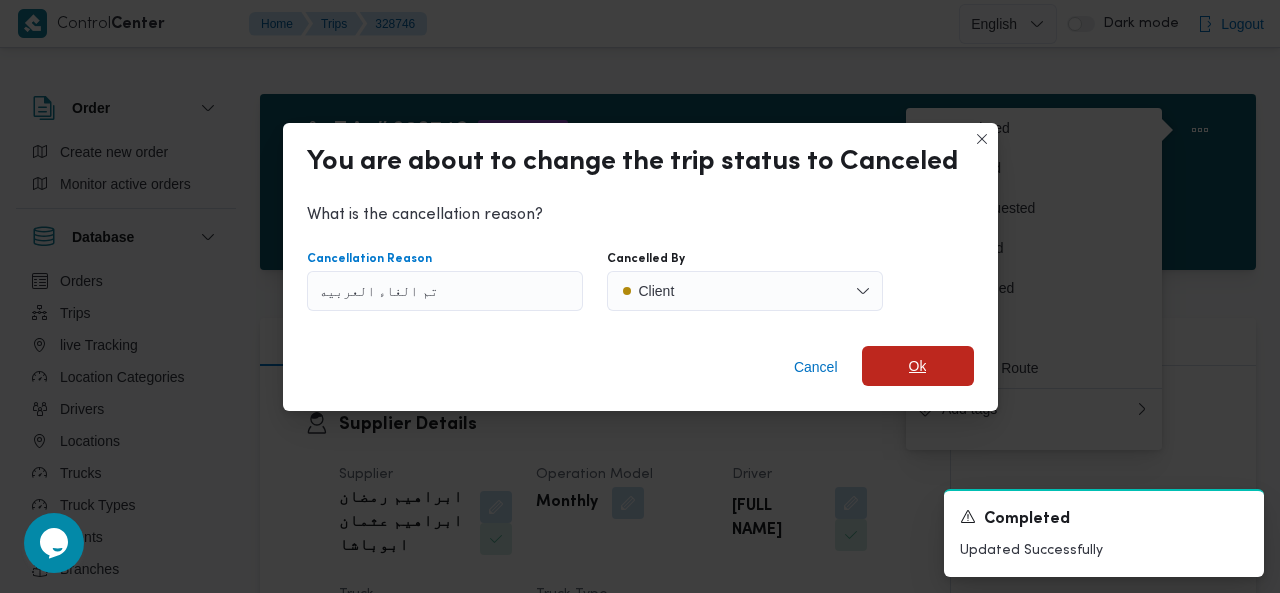 click on "Ok" at bounding box center [918, 366] 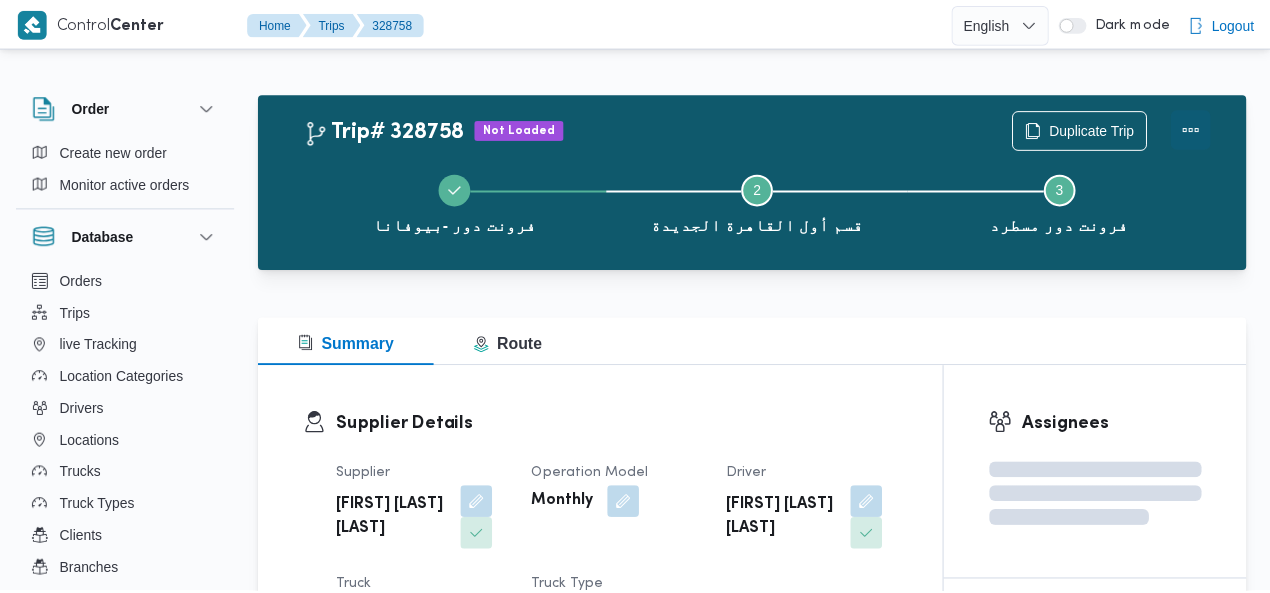 scroll, scrollTop: 0, scrollLeft: 0, axis: both 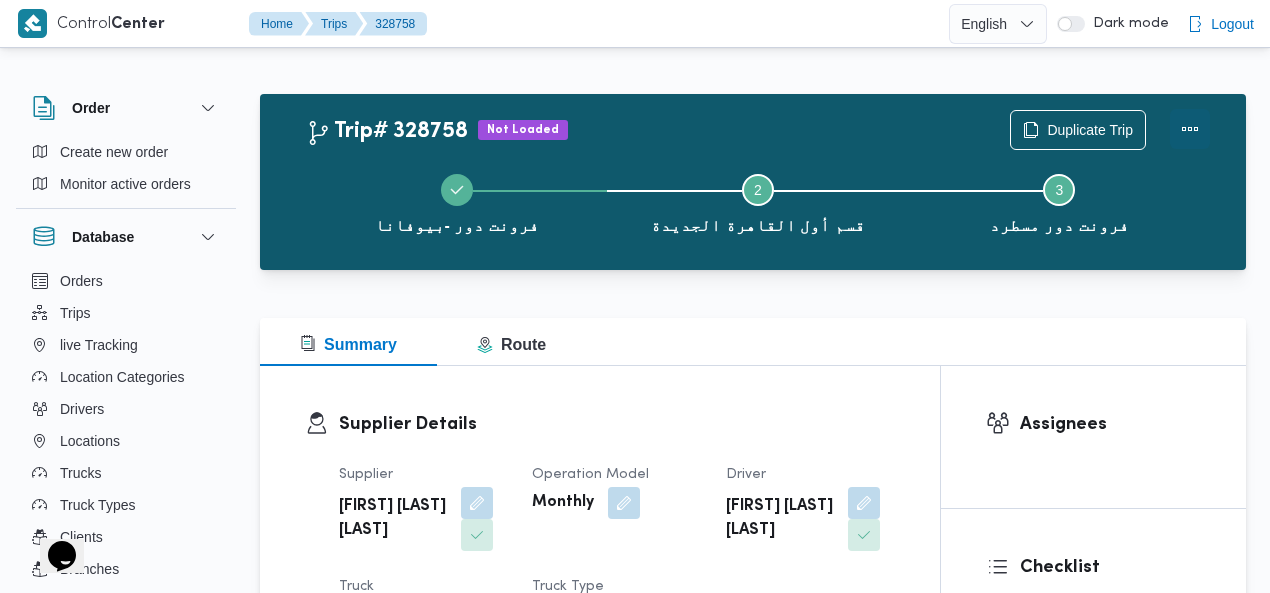 click at bounding box center (1190, 129) 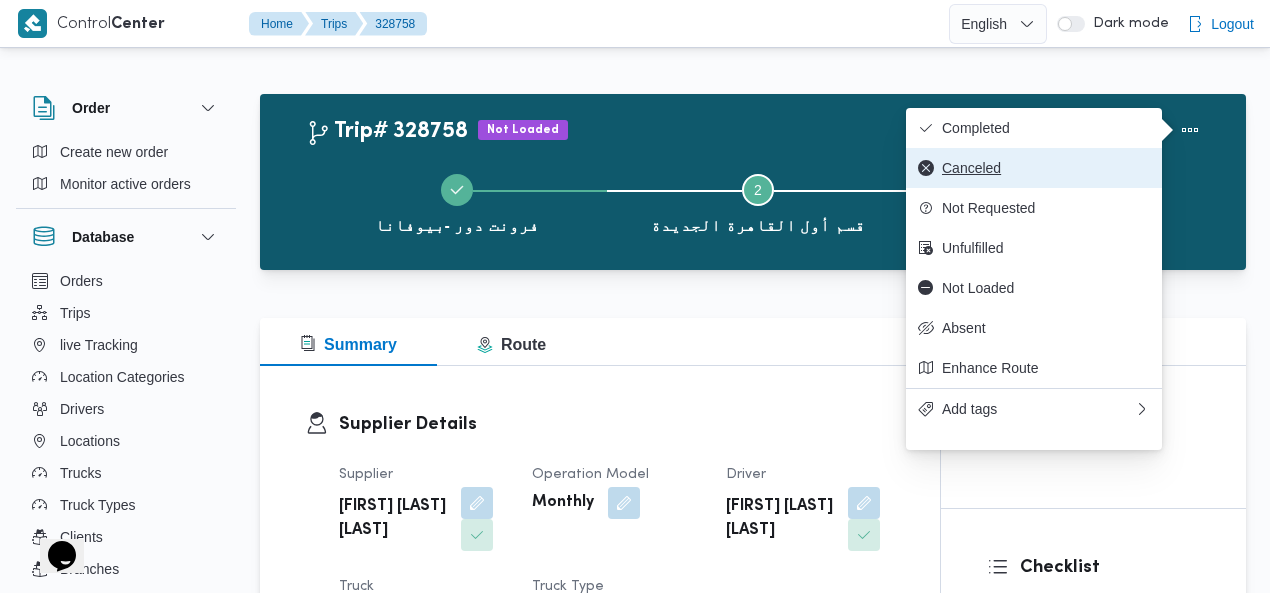 click on "Canceled" at bounding box center [1046, 168] 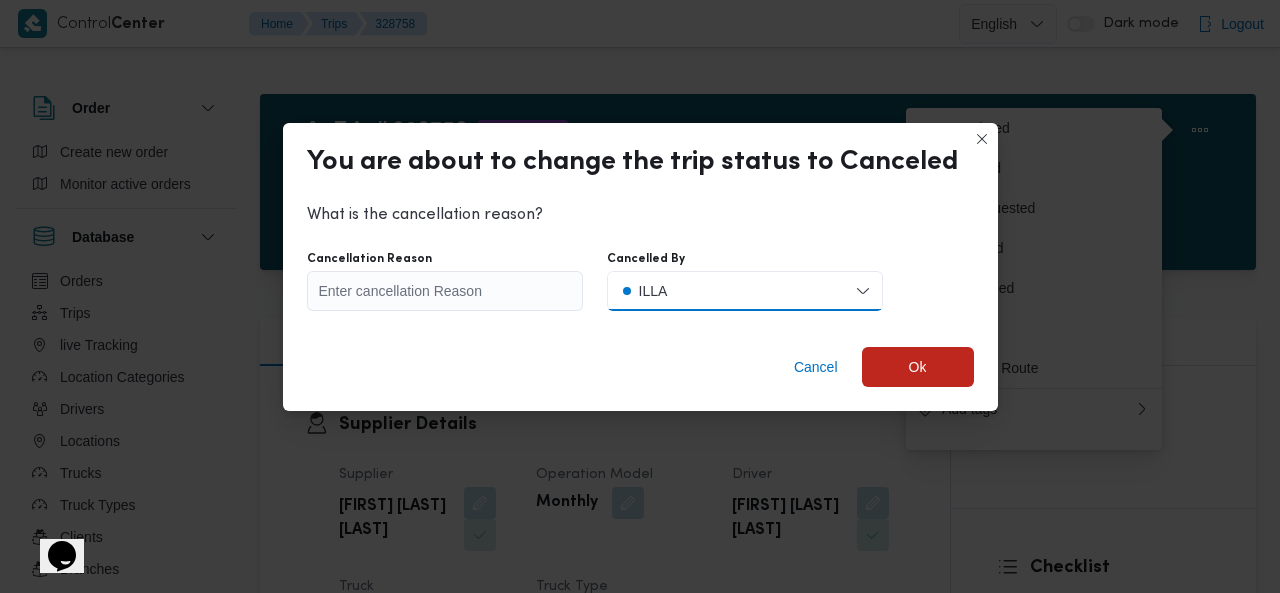 click on "ILLA" at bounding box center [745, 291] 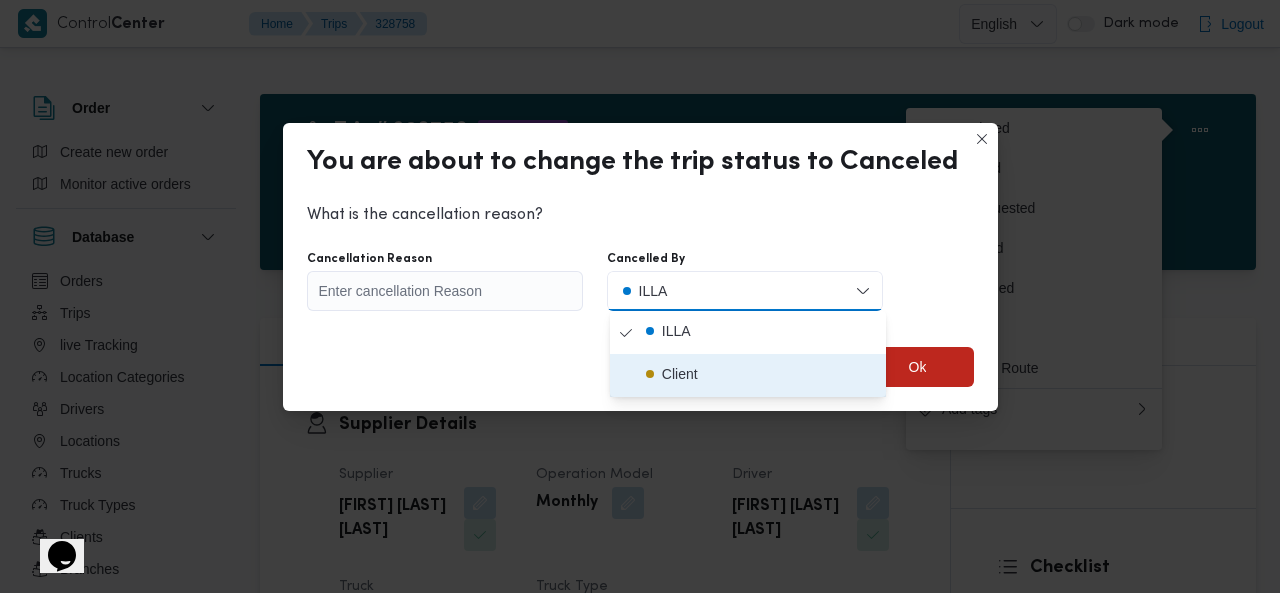 click on "Client" at bounding box center [680, 374] 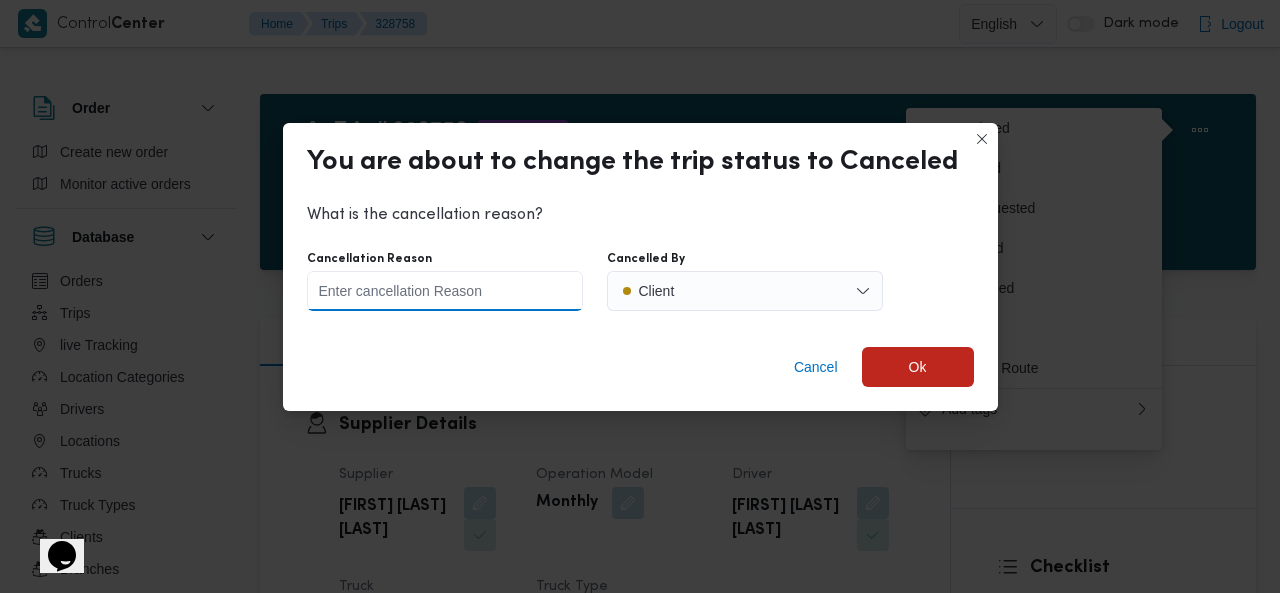click on "Cancellation Reason" at bounding box center (445, 291) 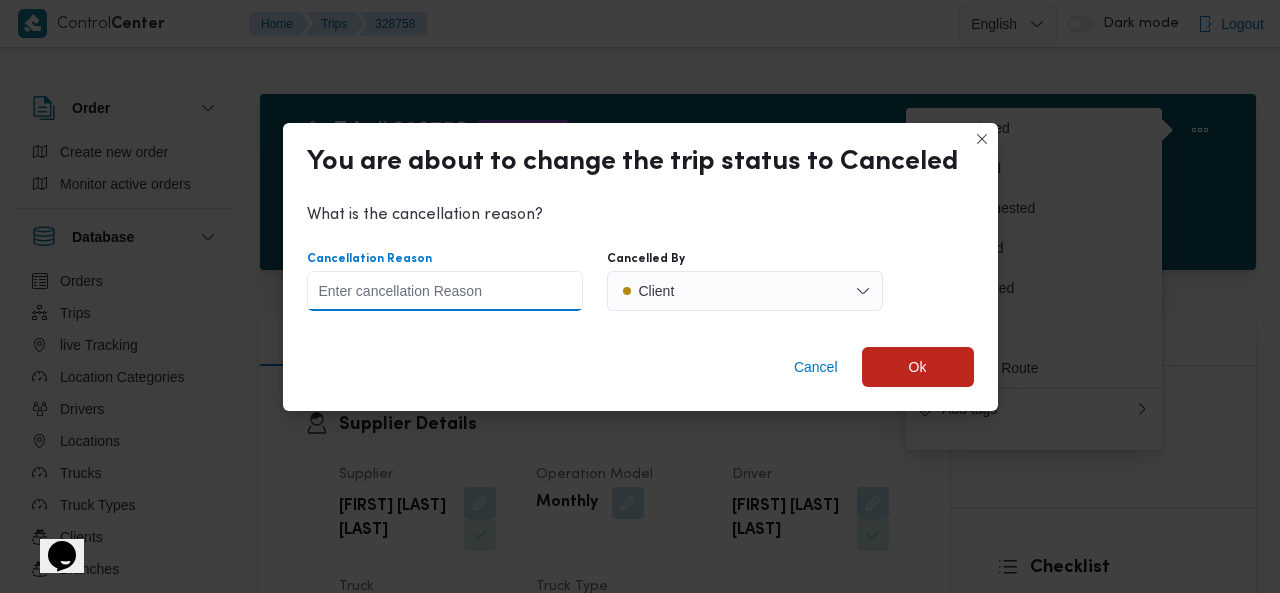 paste on "تم الغاء العربيه" 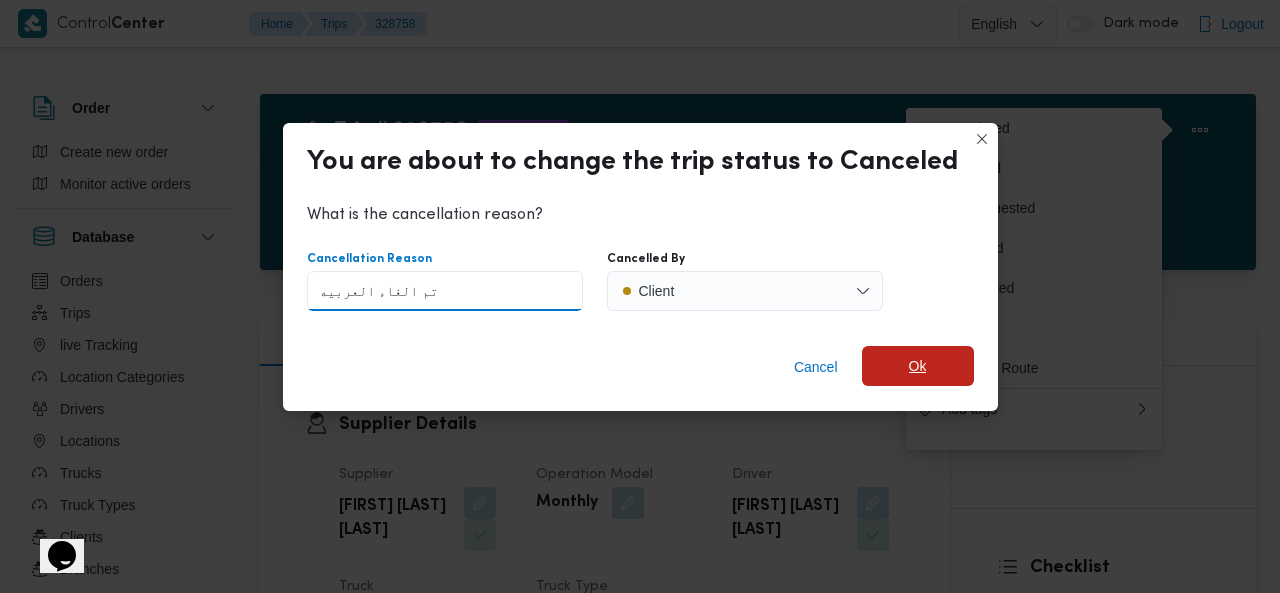 type on "تم الغاء العربيه" 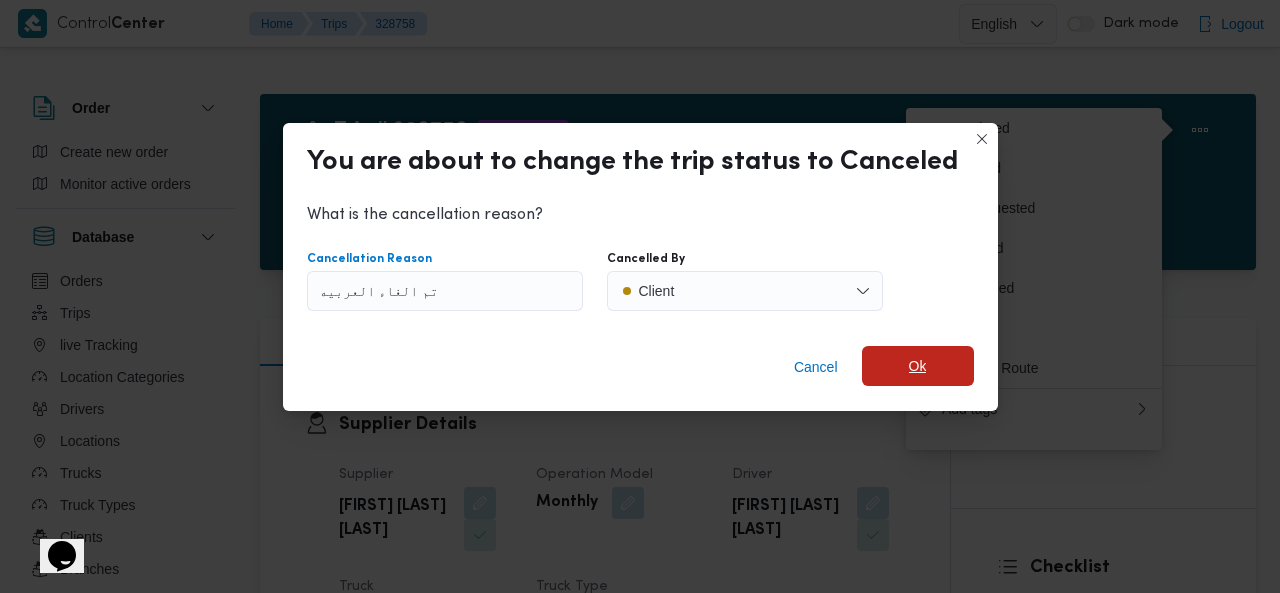 click on "Ok" at bounding box center [918, 366] 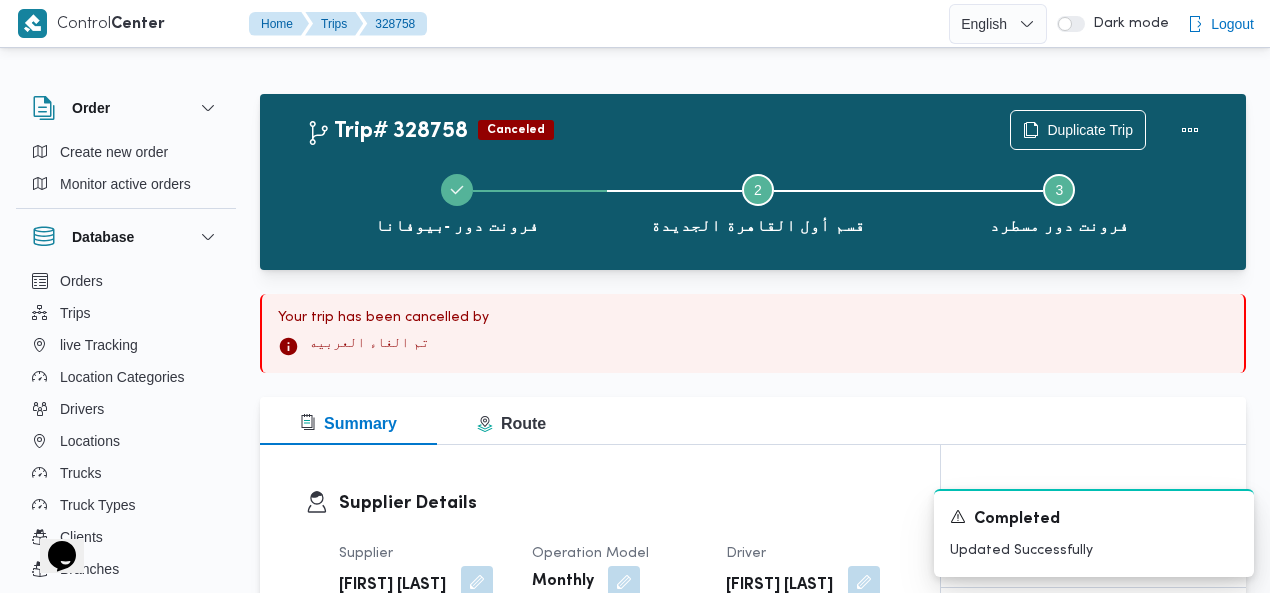scroll, scrollTop: 11, scrollLeft: 0, axis: vertical 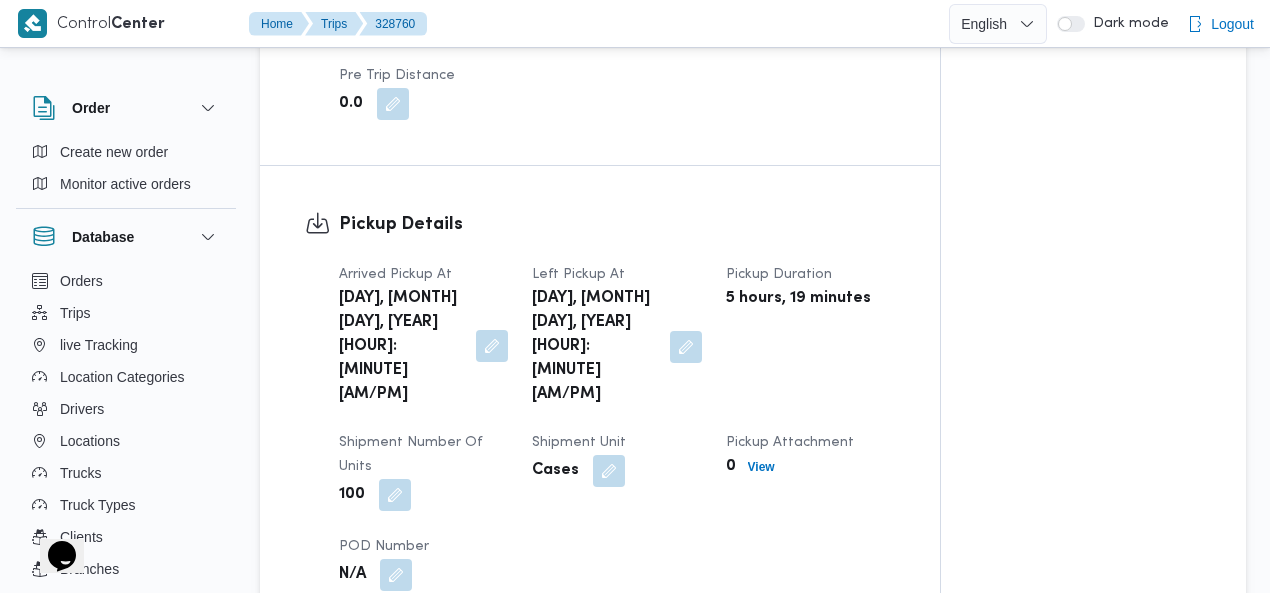 click at bounding box center [492, 346] 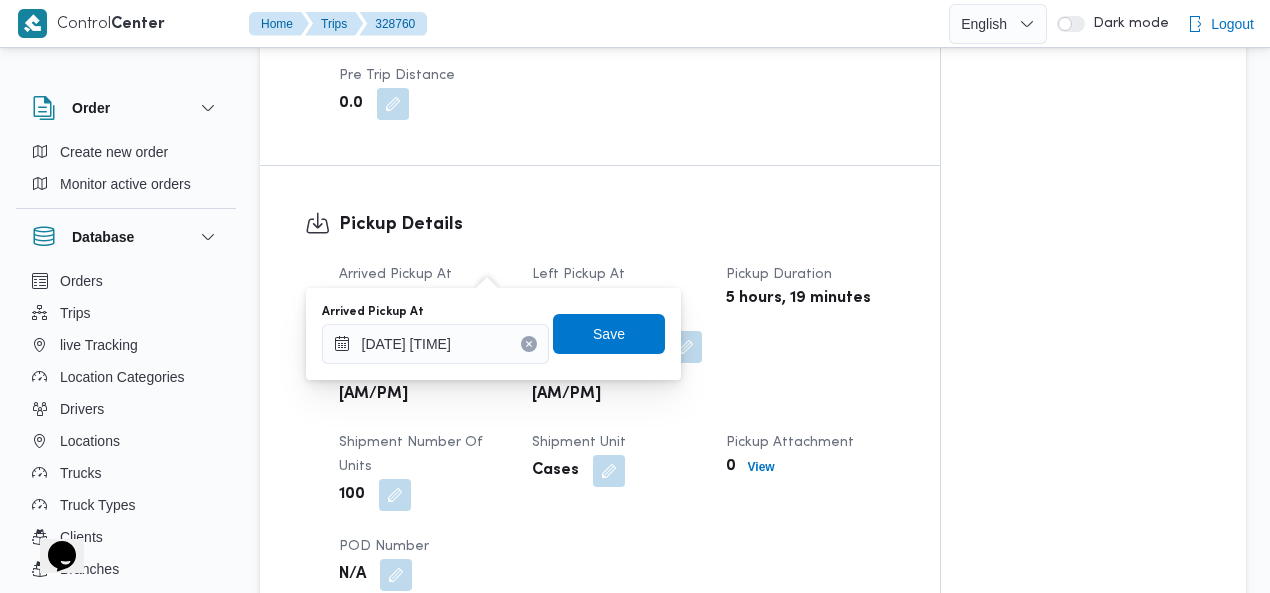 click 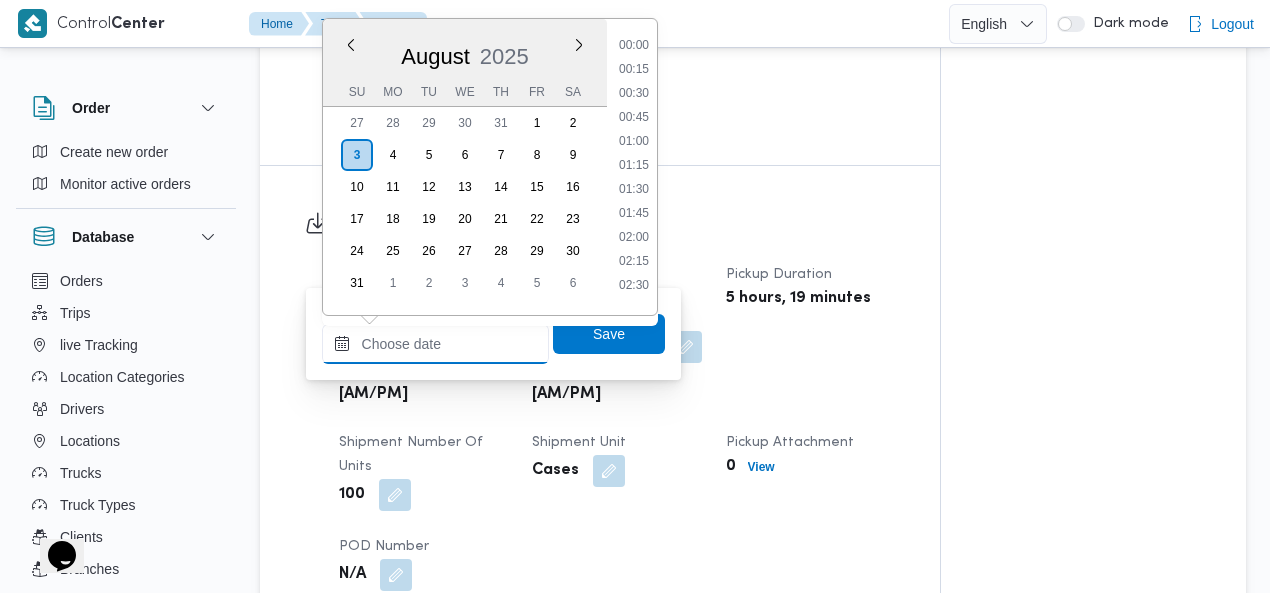 scroll, scrollTop: 1278, scrollLeft: 0, axis: vertical 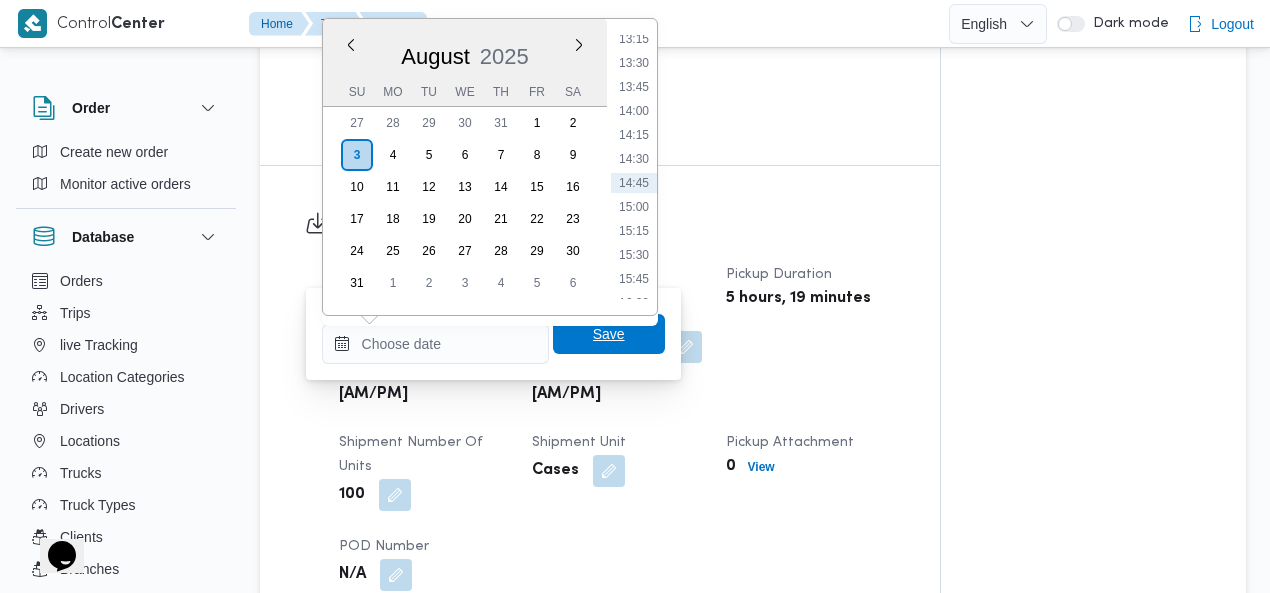 click on "Save" at bounding box center [609, 334] 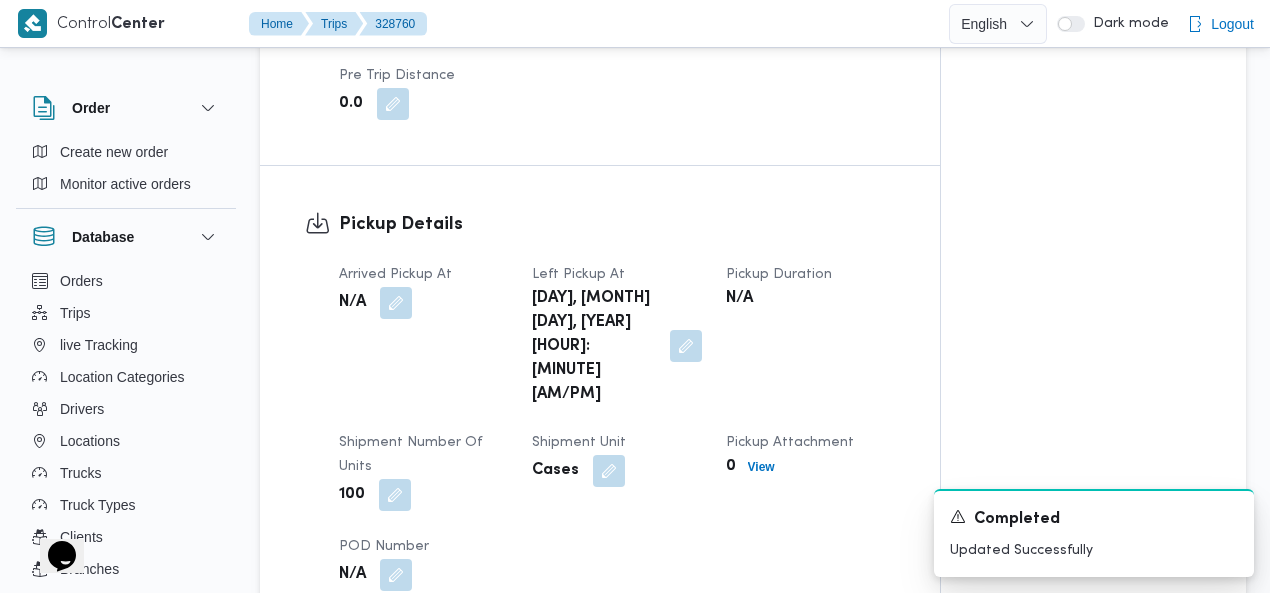 click at bounding box center [686, 346] 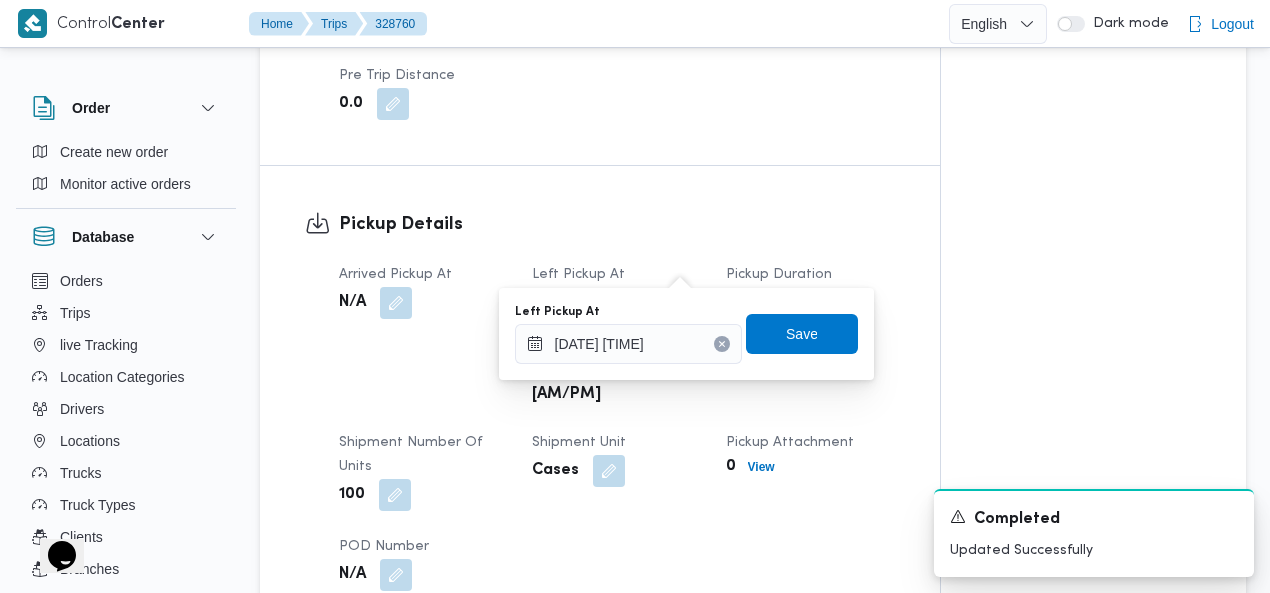 click at bounding box center (722, 344) 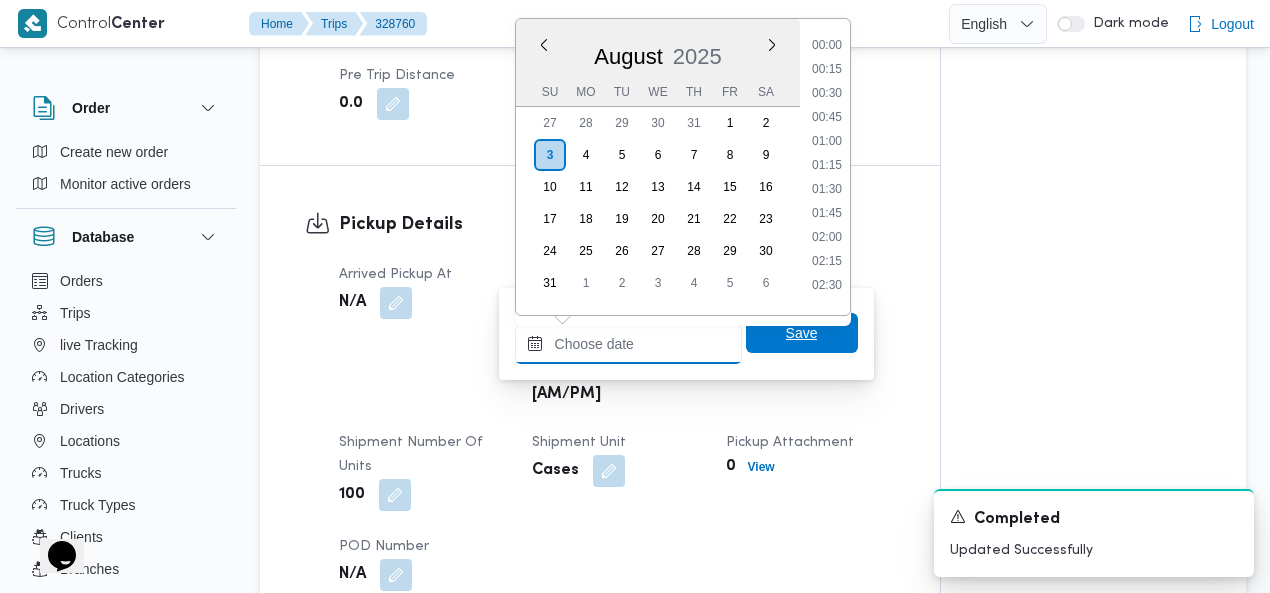 scroll, scrollTop: 1278, scrollLeft: 0, axis: vertical 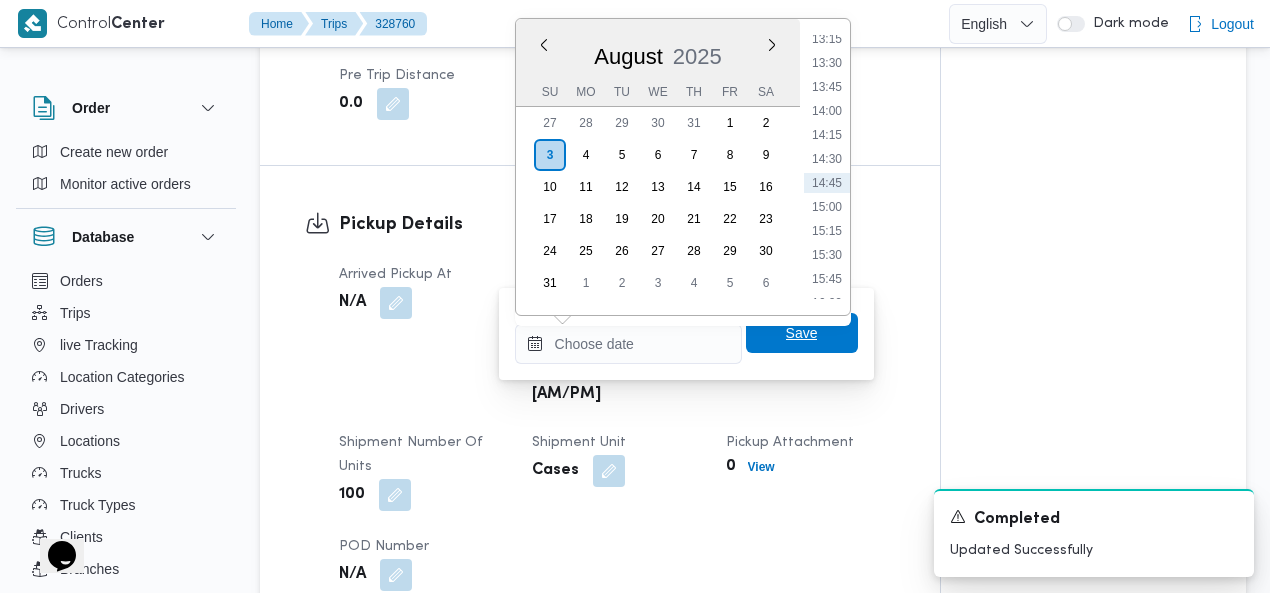 click on "Save" at bounding box center [802, 333] 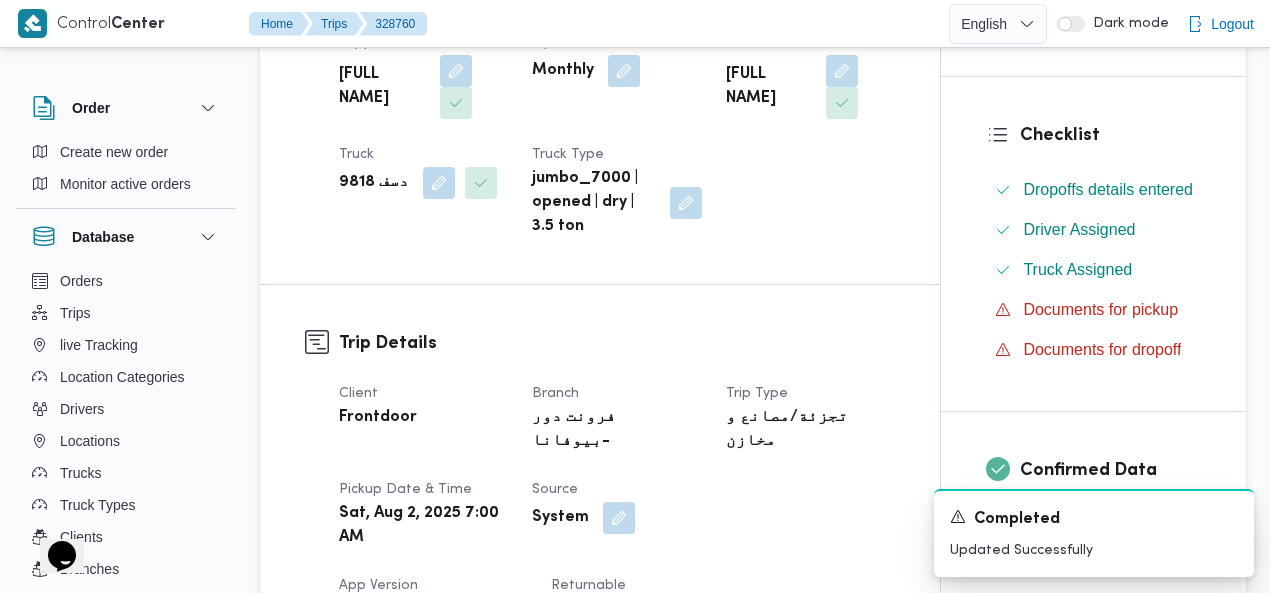 scroll, scrollTop: 0, scrollLeft: 0, axis: both 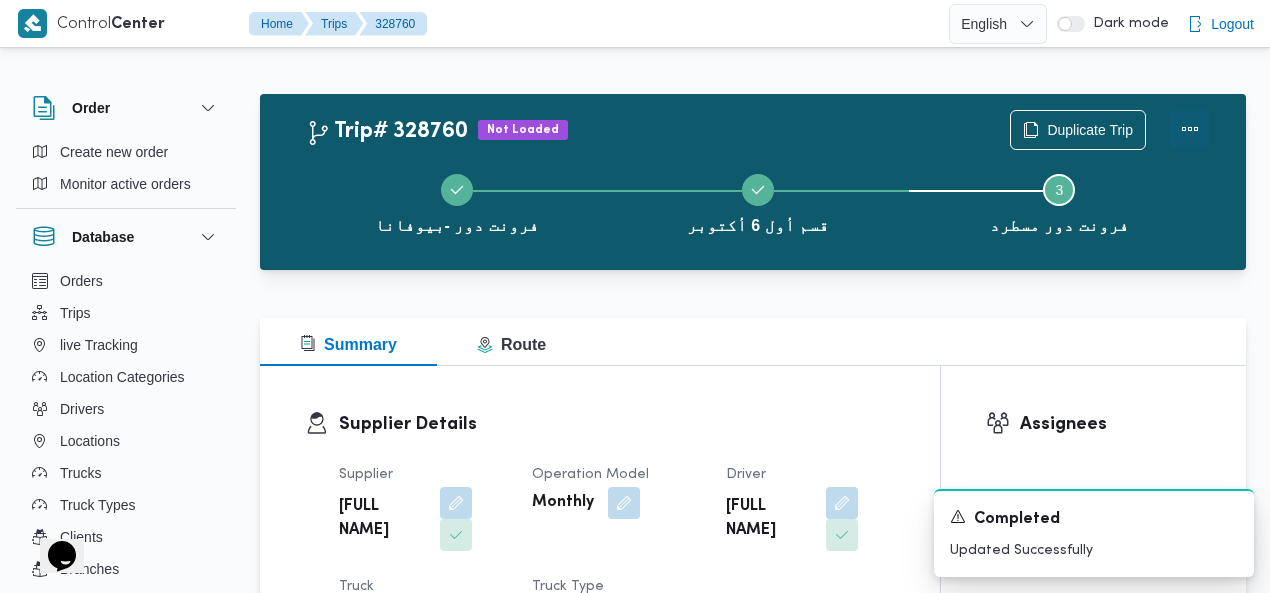 click at bounding box center [1190, 129] 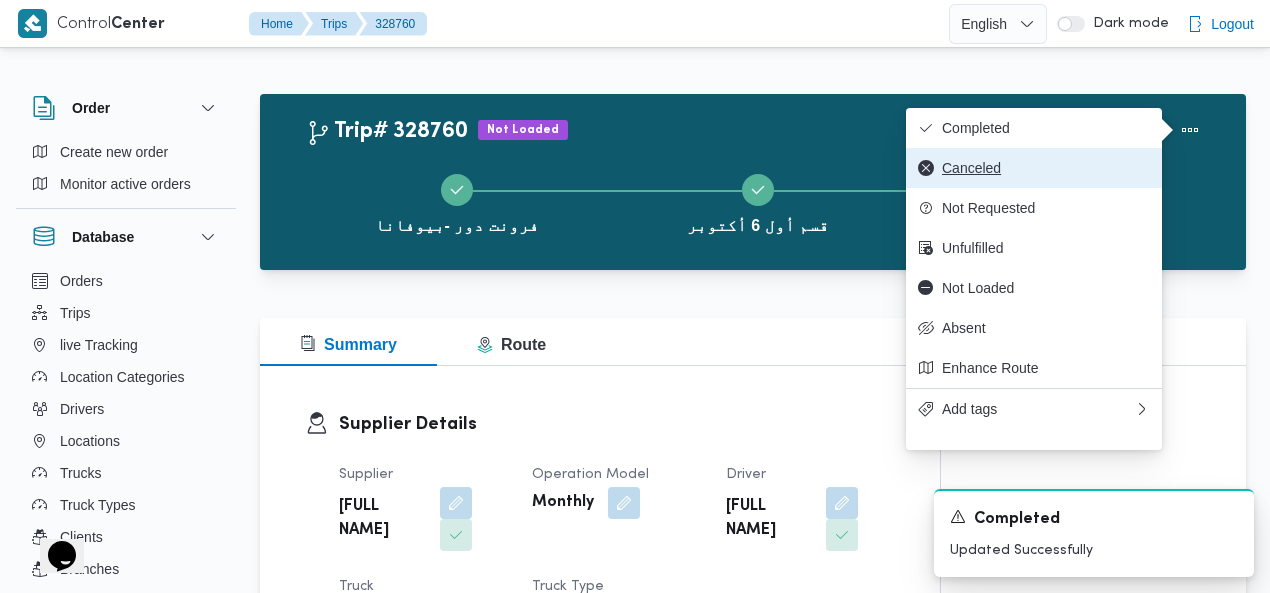 click on "Canceled" at bounding box center [1046, 168] 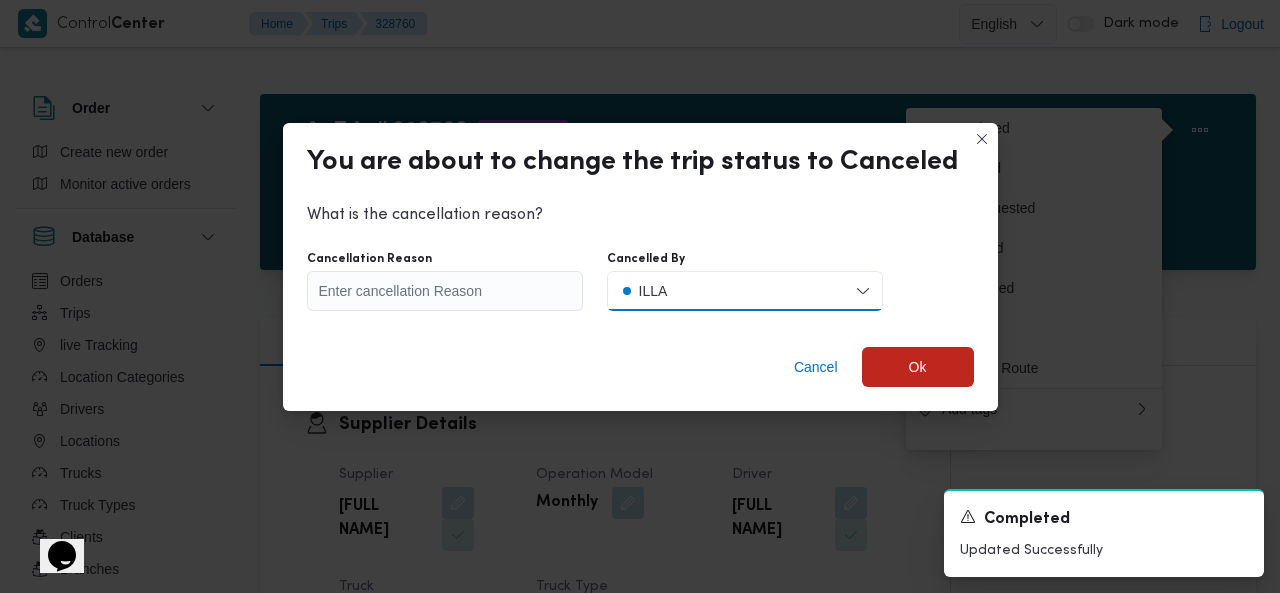 click on "ILLA" at bounding box center (745, 291) 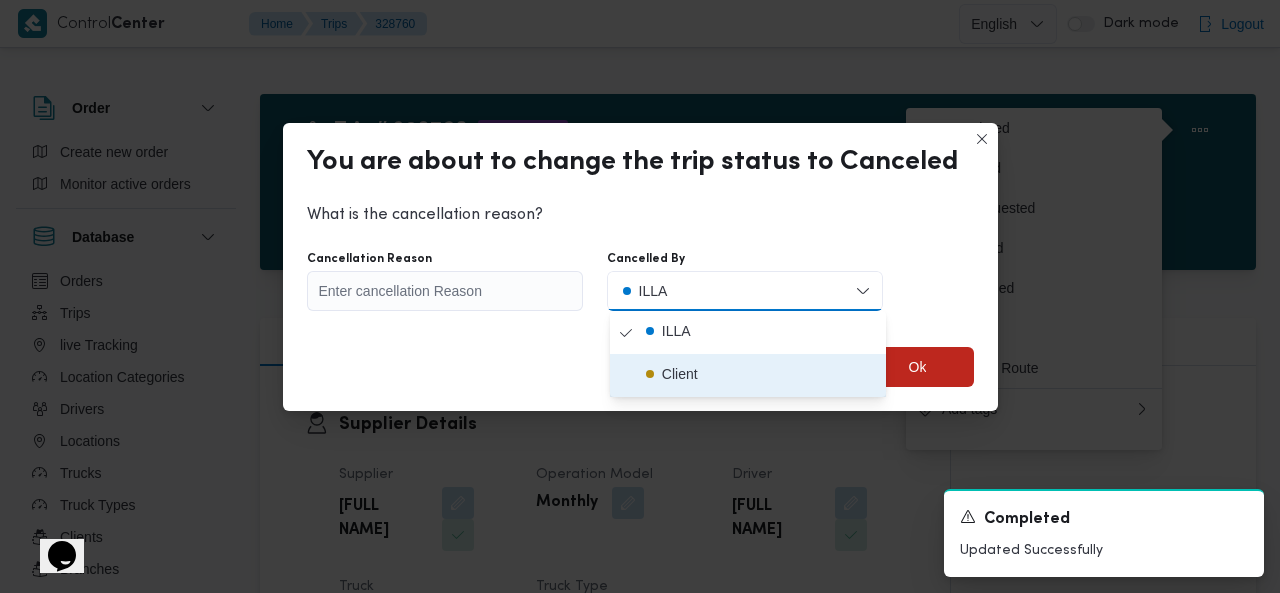 drag, startPoint x: 674, startPoint y: 371, endPoint x: 590, endPoint y: 345, distance: 87.93179 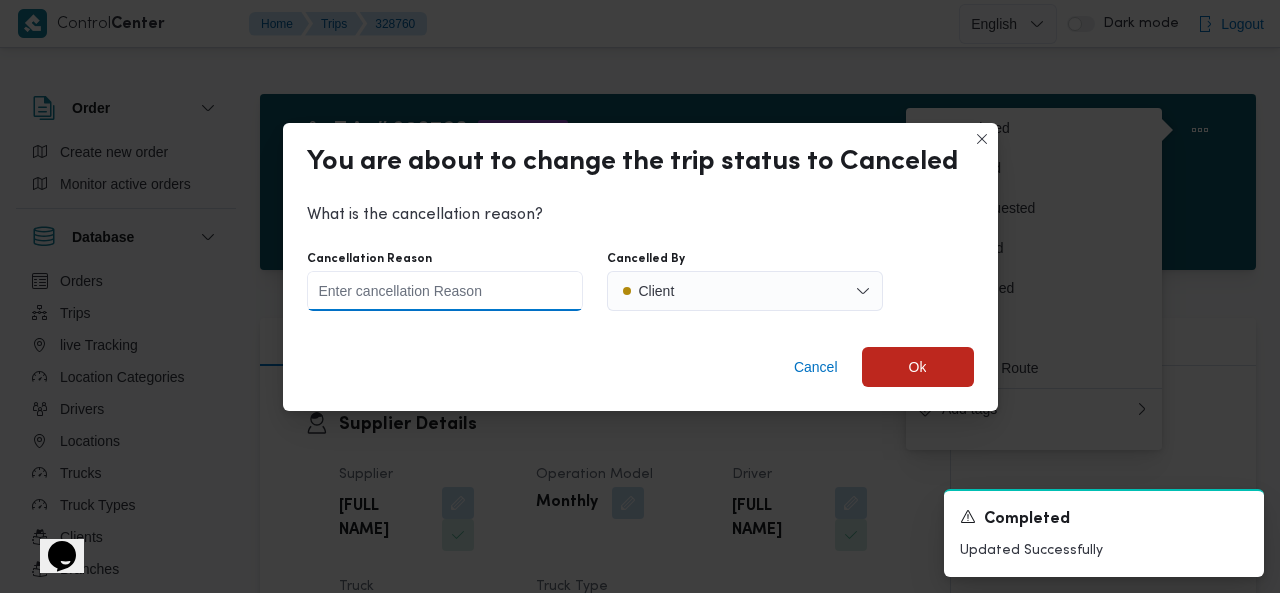 click on "Cancellation Reason" at bounding box center (445, 291) 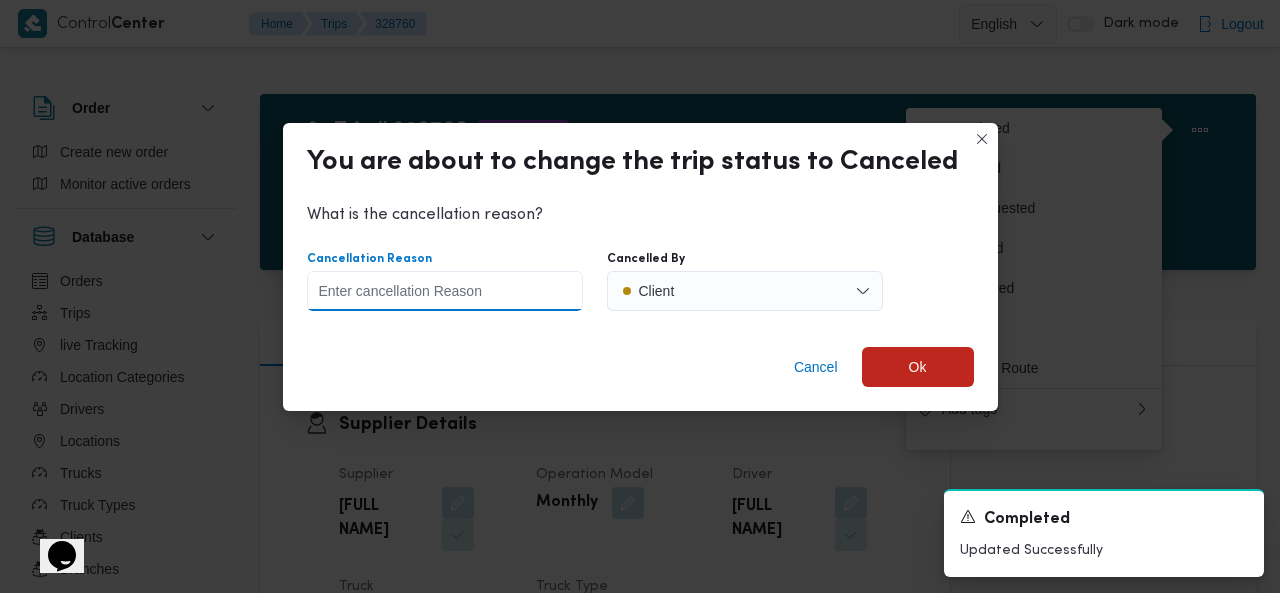 type on "تم الغاء العربيه" 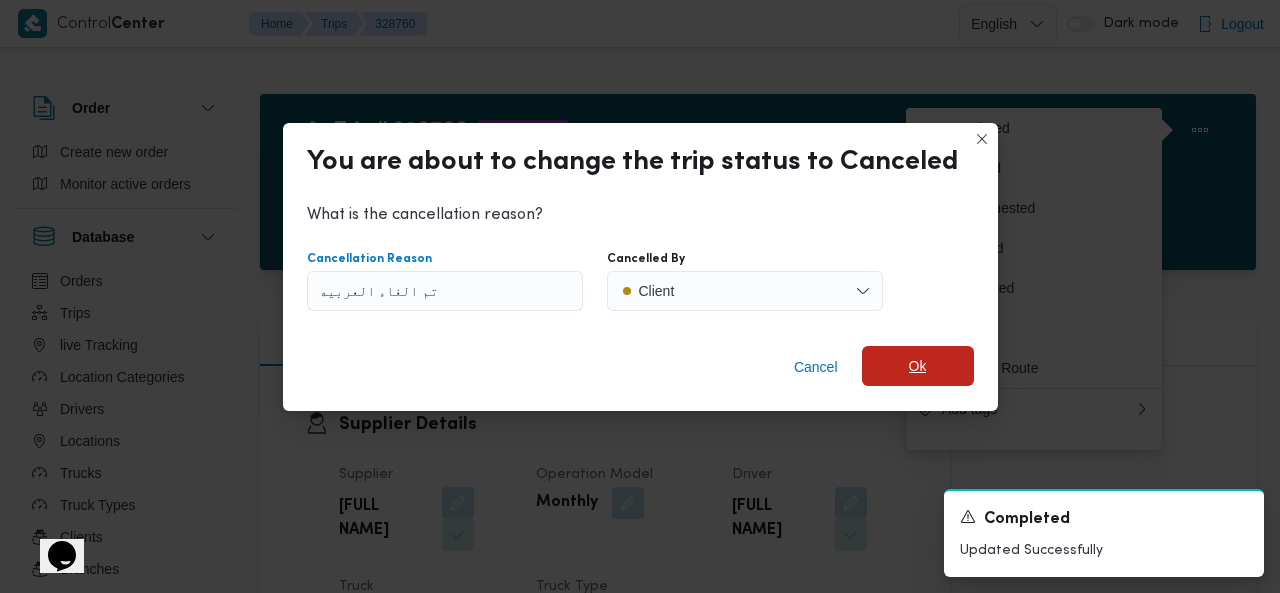 click on "Ok" at bounding box center [918, 366] 